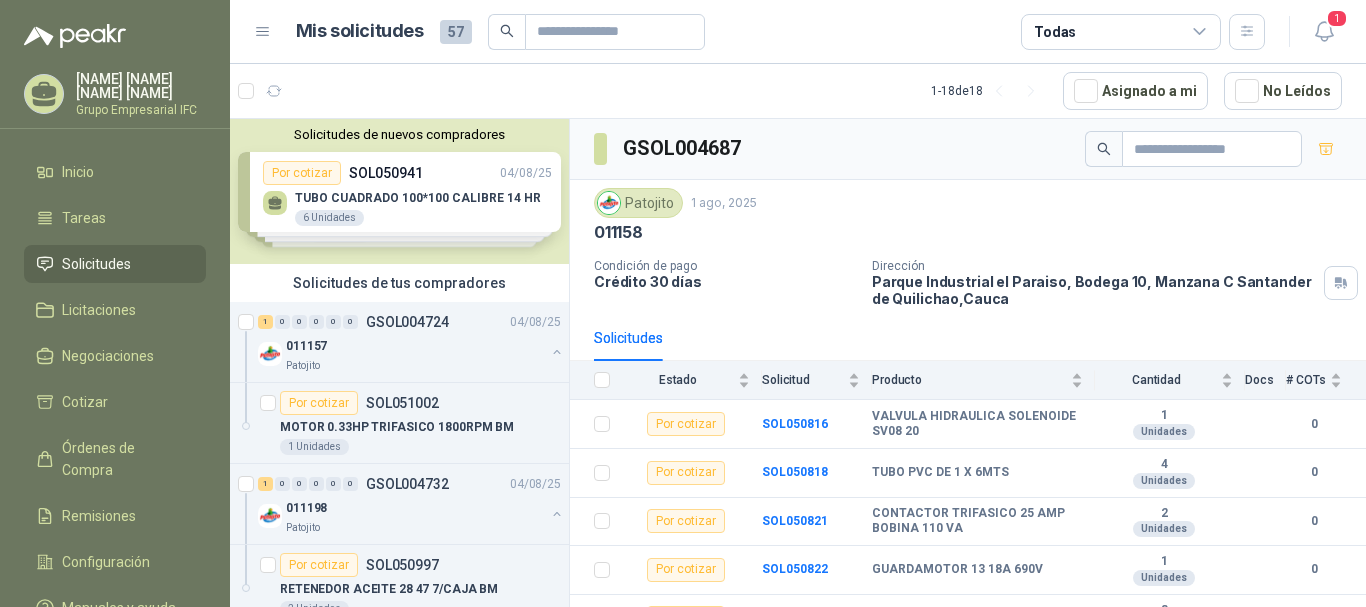 scroll, scrollTop: 0, scrollLeft: 0, axis: both 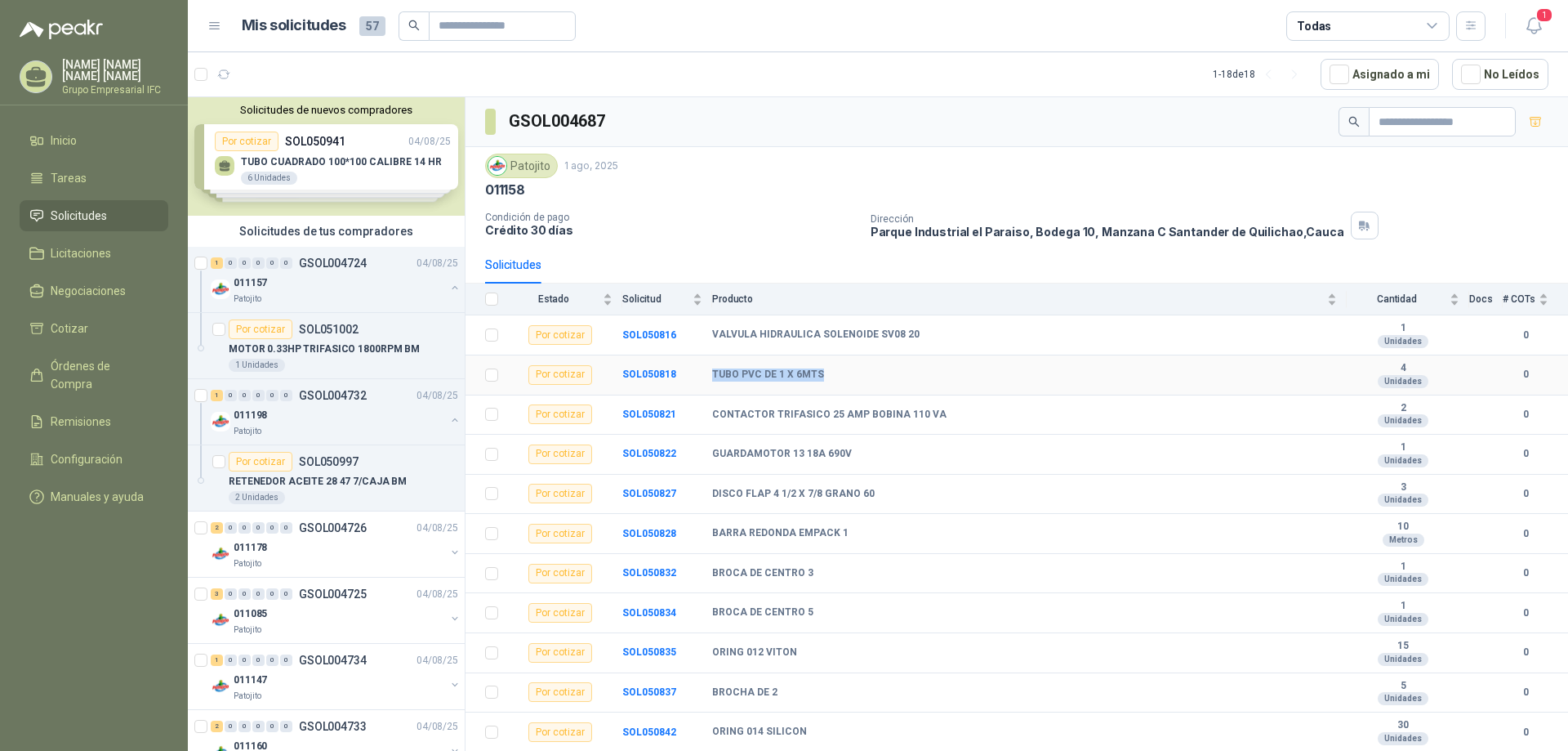 drag, startPoint x: 715, startPoint y: 372, endPoint x: 822, endPoint y: 371, distance: 107.00467 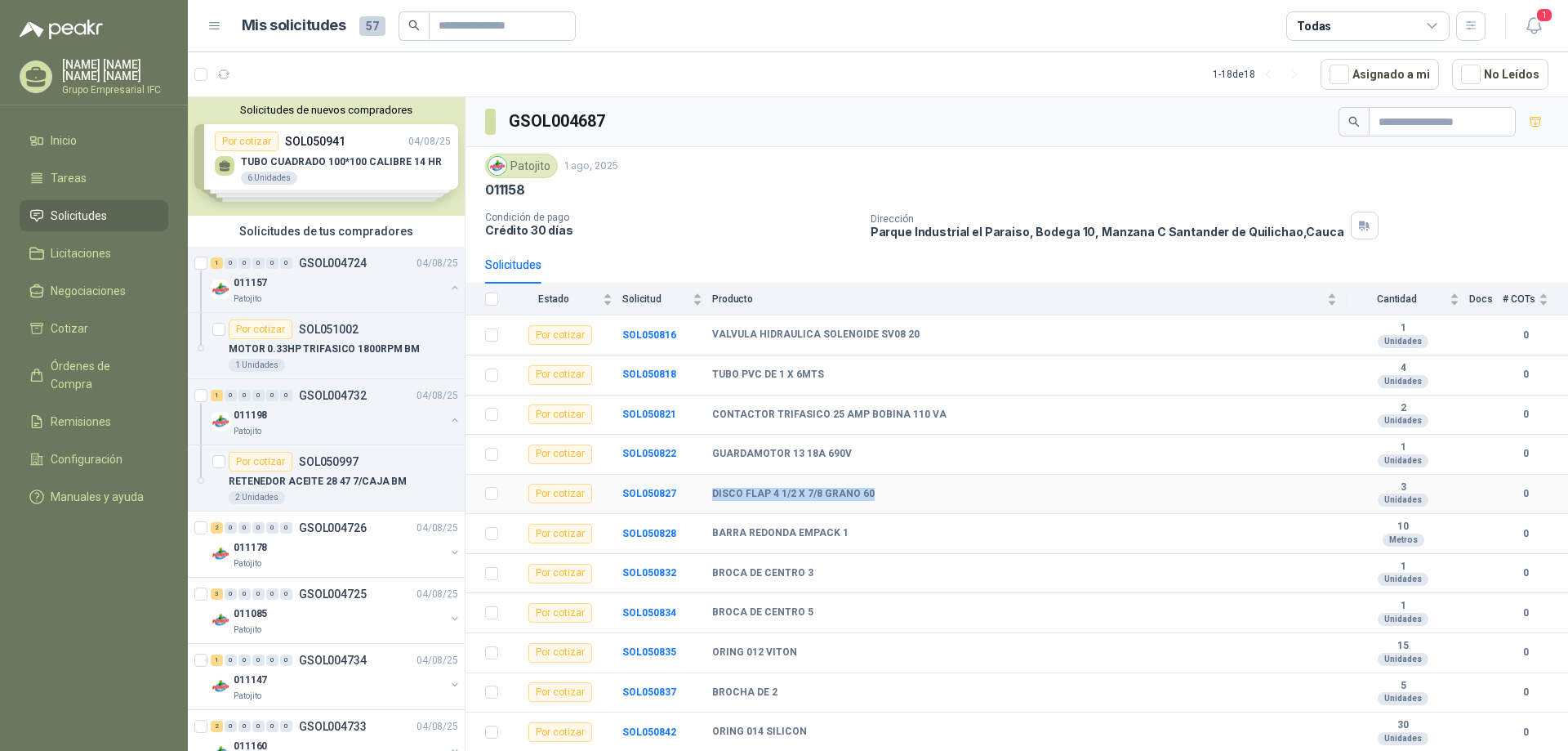drag, startPoint x: 713, startPoint y: 494, endPoint x: 871, endPoint y: 494, distance: 158 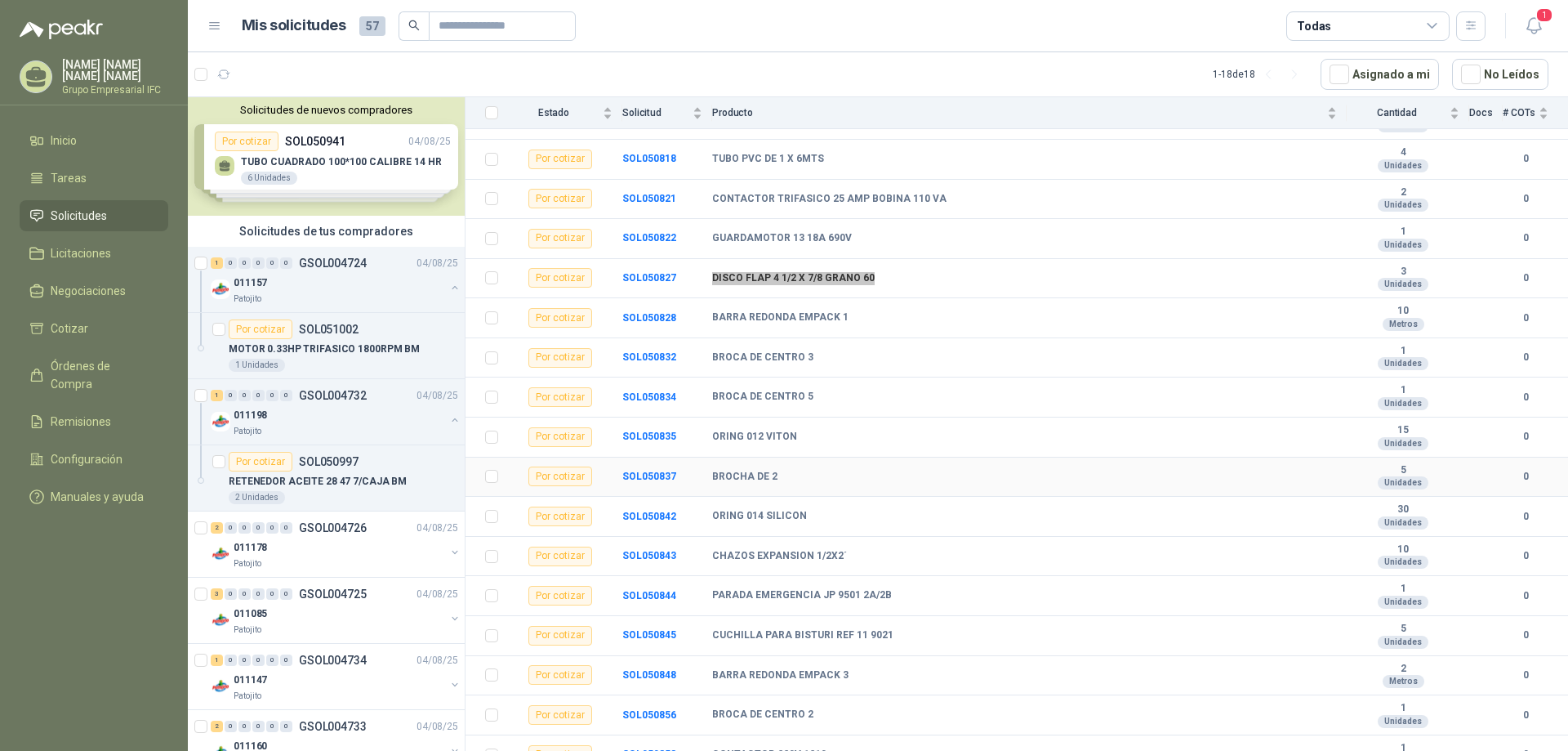 scroll, scrollTop: 245, scrollLeft: 0, axis: vertical 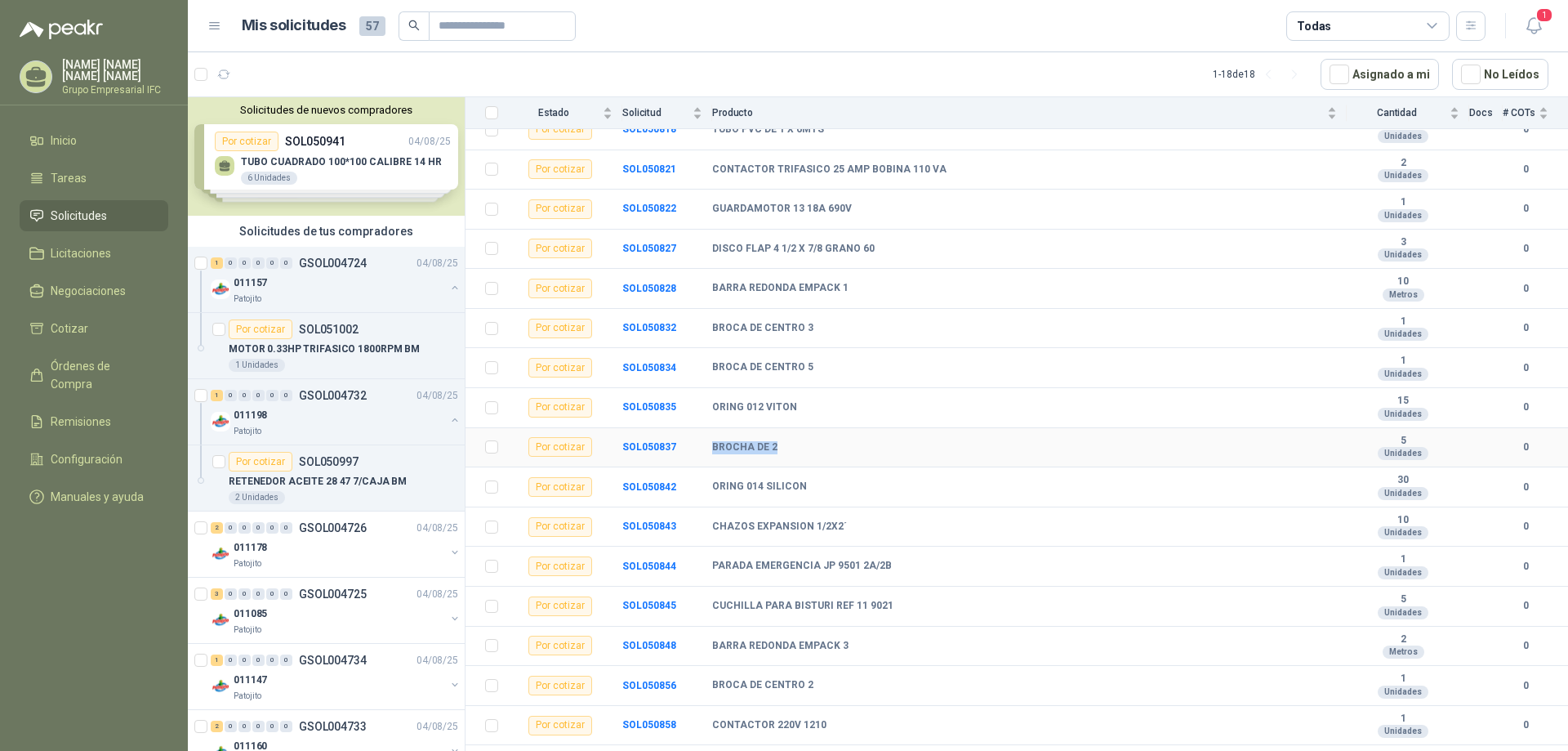 drag, startPoint x: 715, startPoint y: 445, endPoint x: 777, endPoint y: 445, distance: 62 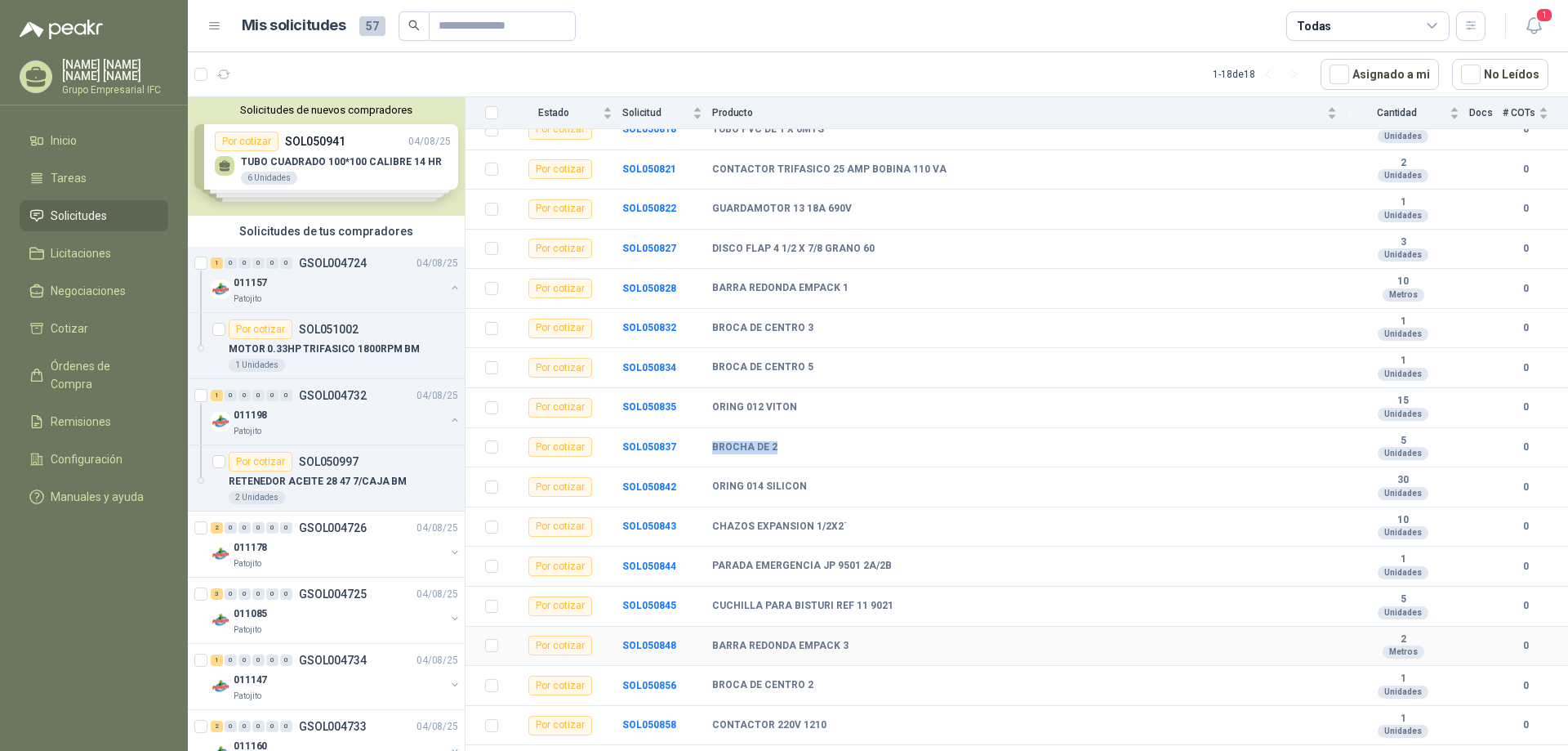 copy on "BROCHA DE 2" 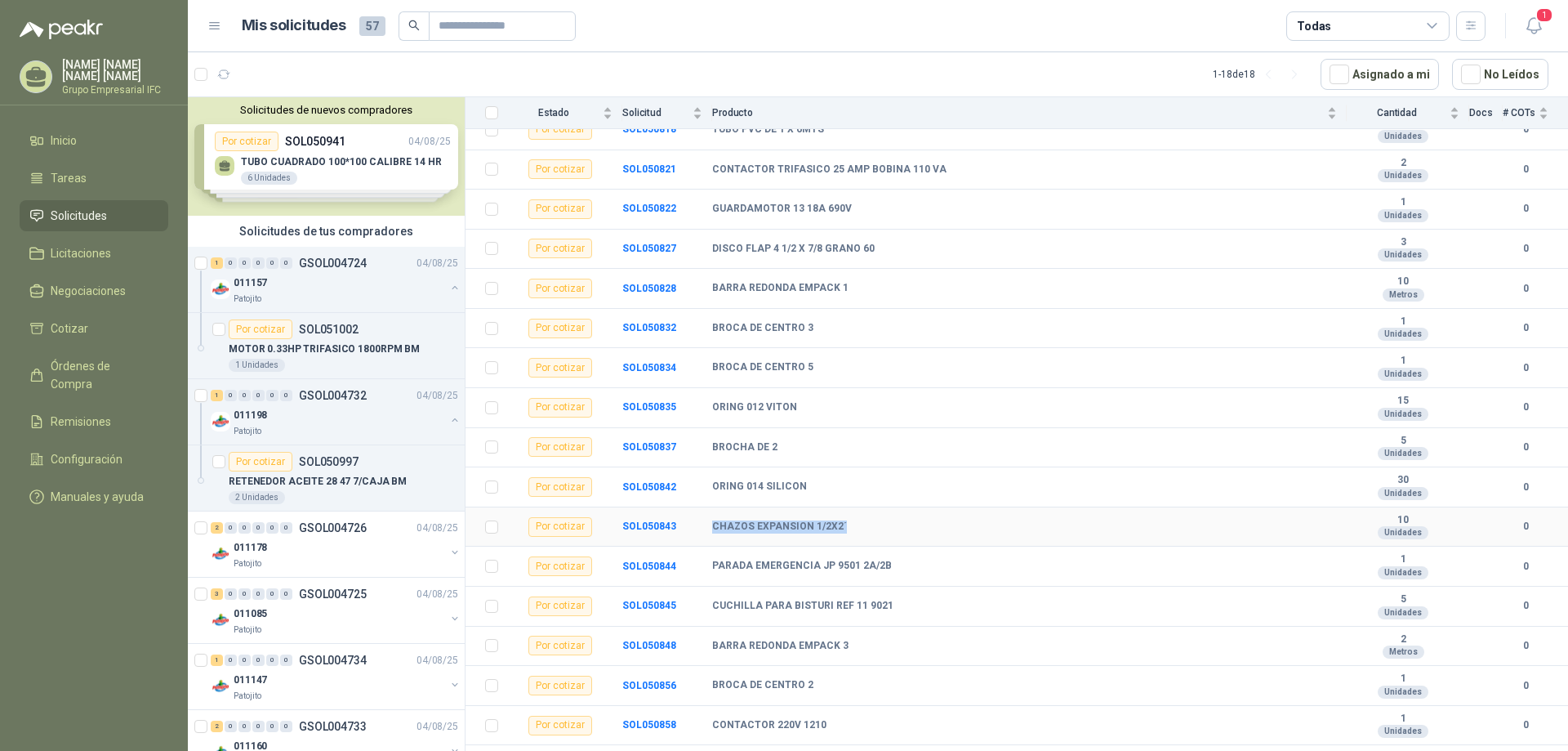 drag, startPoint x: 713, startPoint y: 526, endPoint x: 845, endPoint y: 526, distance: 132 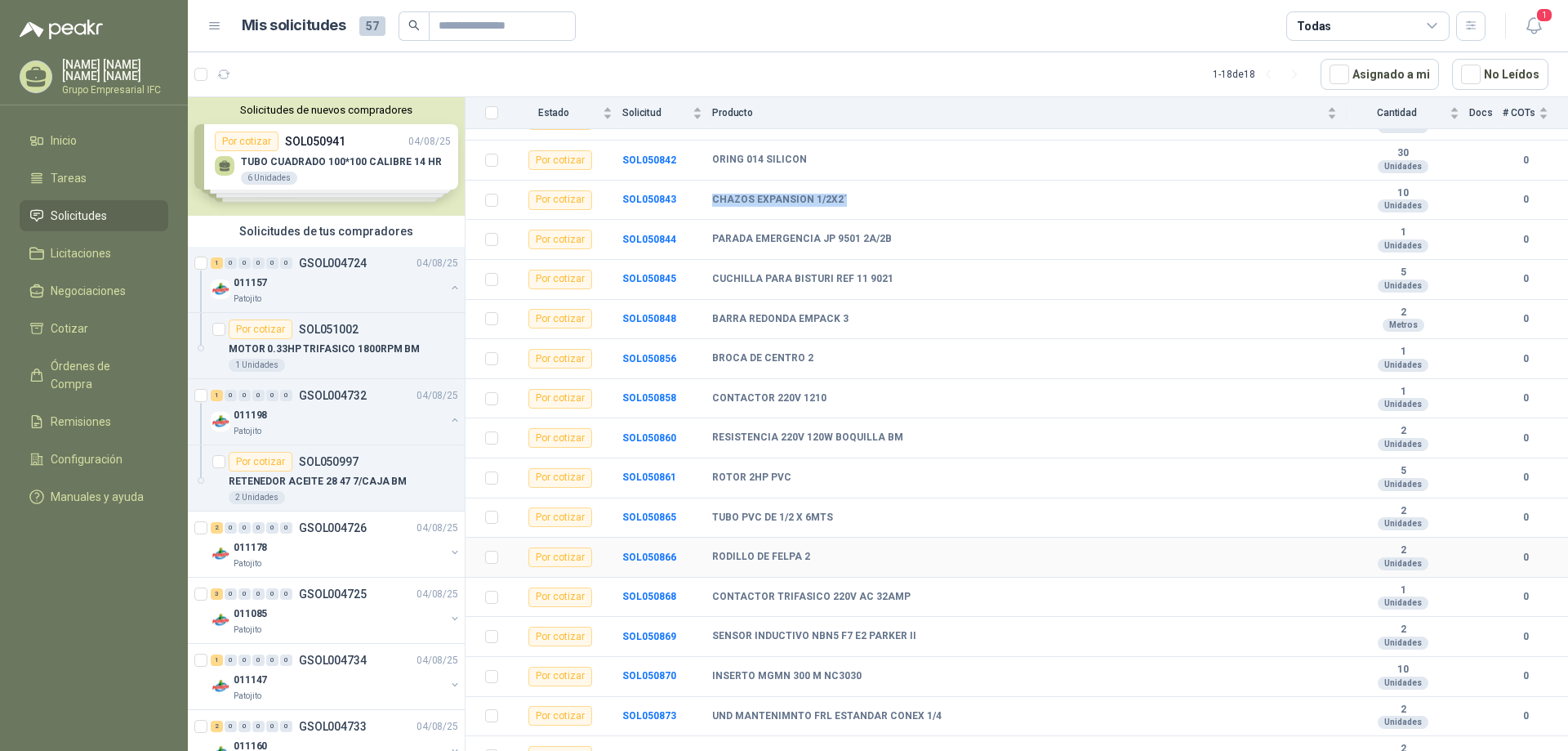 scroll, scrollTop: 711, scrollLeft: 0, axis: vertical 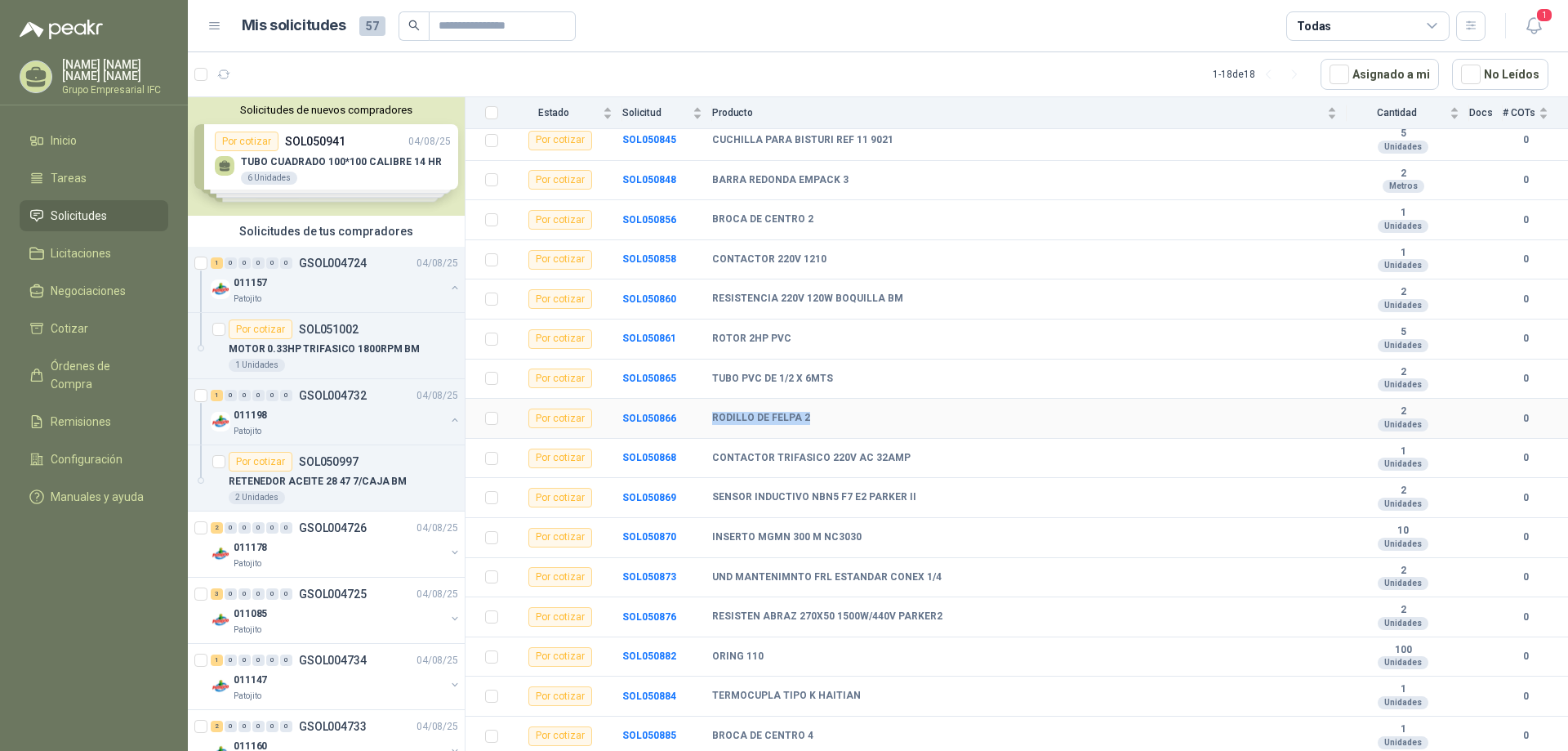 drag, startPoint x: 714, startPoint y: 419, endPoint x: 832, endPoint y: 418, distance: 118.00424 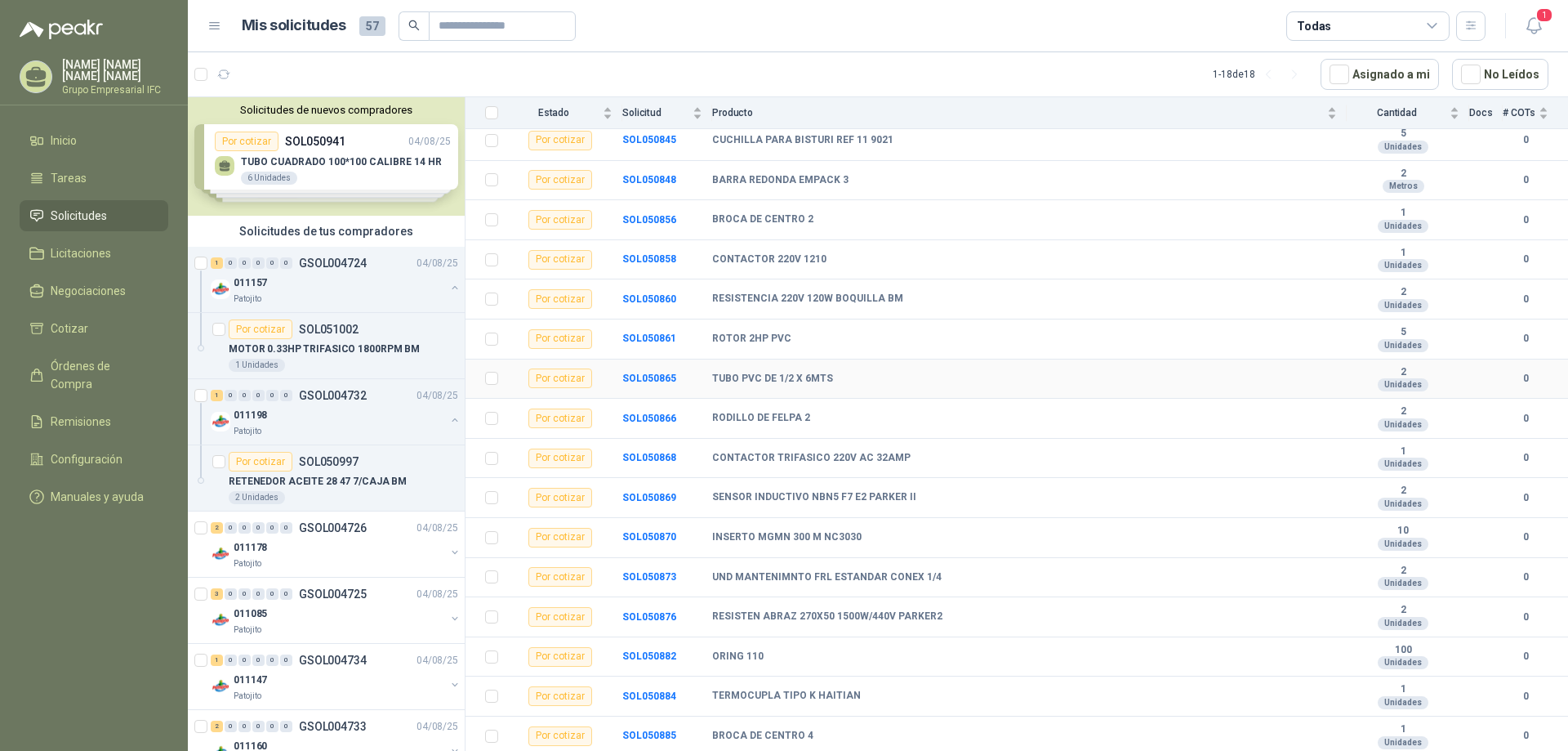 click on "TUBO PVC DE 1/2  X 6MTS" at bounding box center [773, 379] 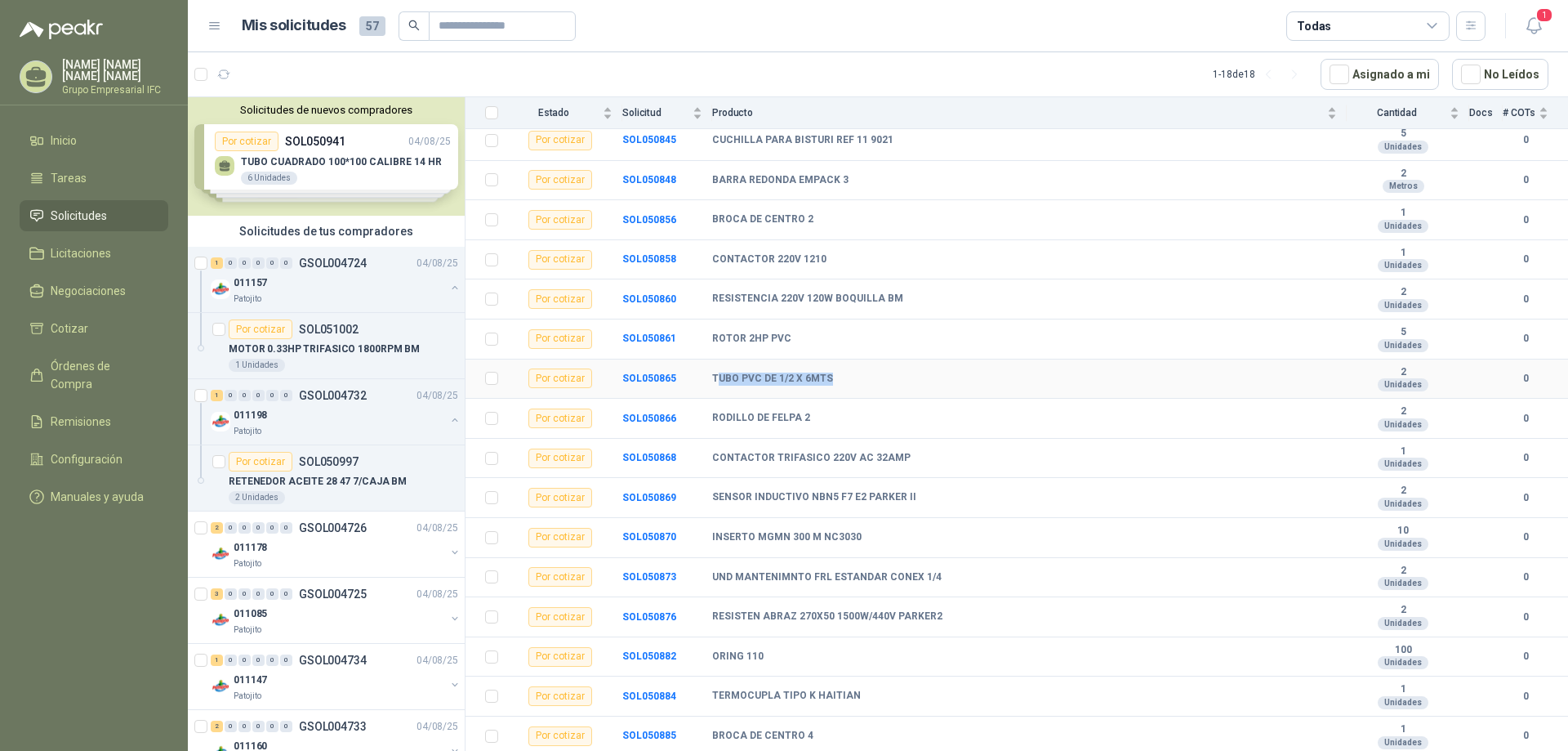 drag, startPoint x: 715, startPoint y: 377, endPoint x: 835, endPoint y: 378, distance: 120.0042 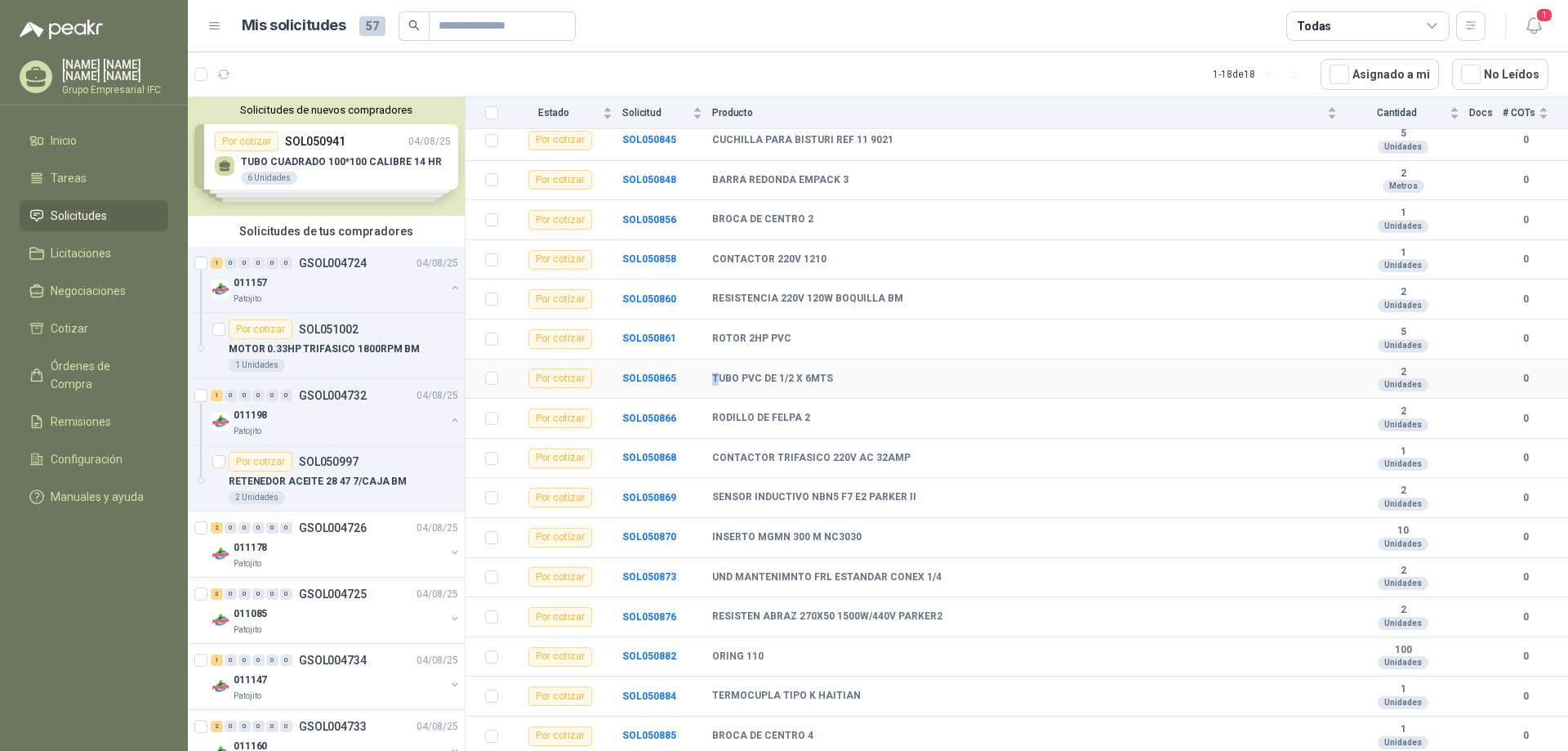 click on "Por cotizar SOL050865 TUBO PVC DE 1/2  X 6MTS 2 Unidades 0" at bounding box center (1017, 379) 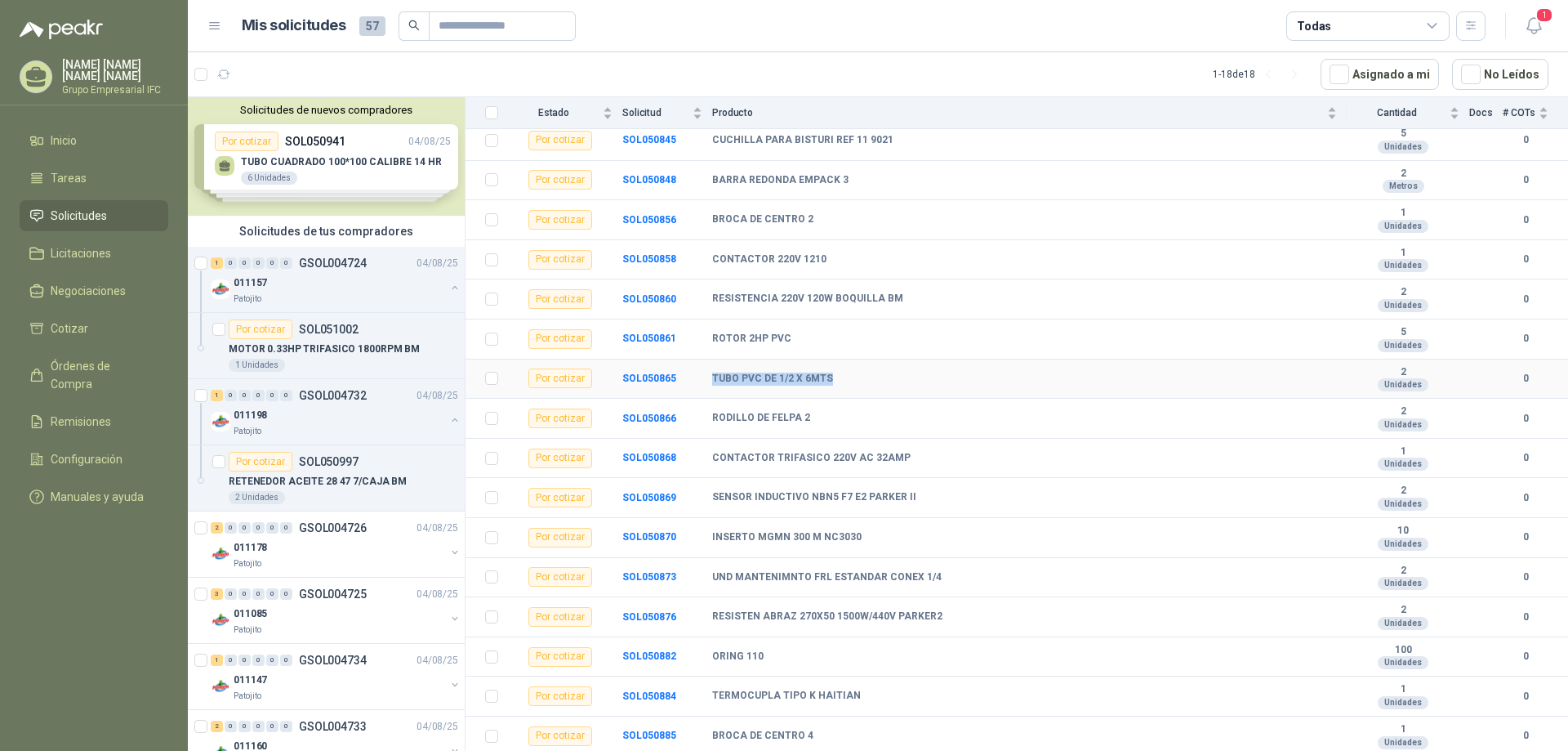 drag, startPoint x: 713, startPoint y: 378, endPoint x: 849, endPoint y: 378, distance: 136 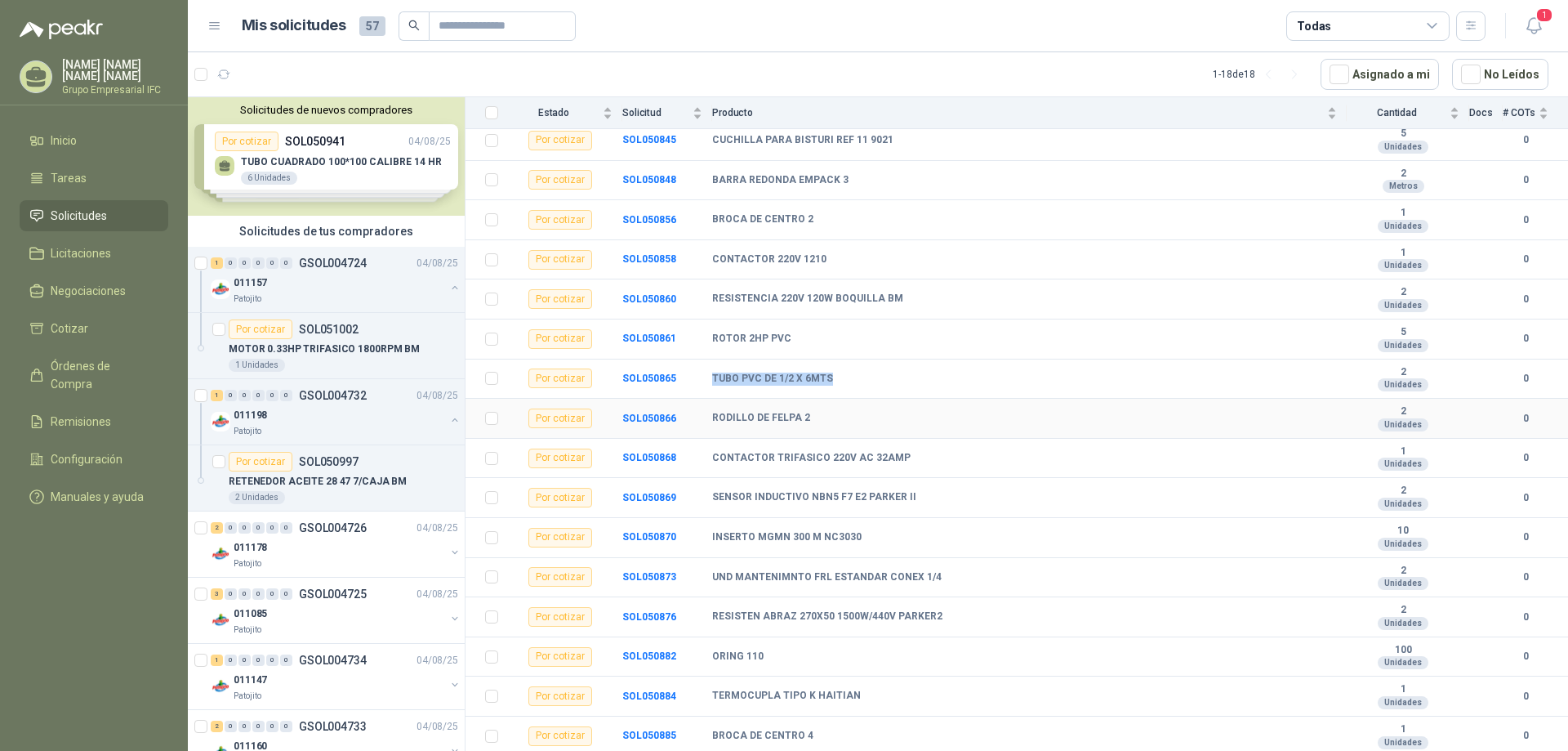 copy on "TUBO PVC DE 1/2  X 6MTS" 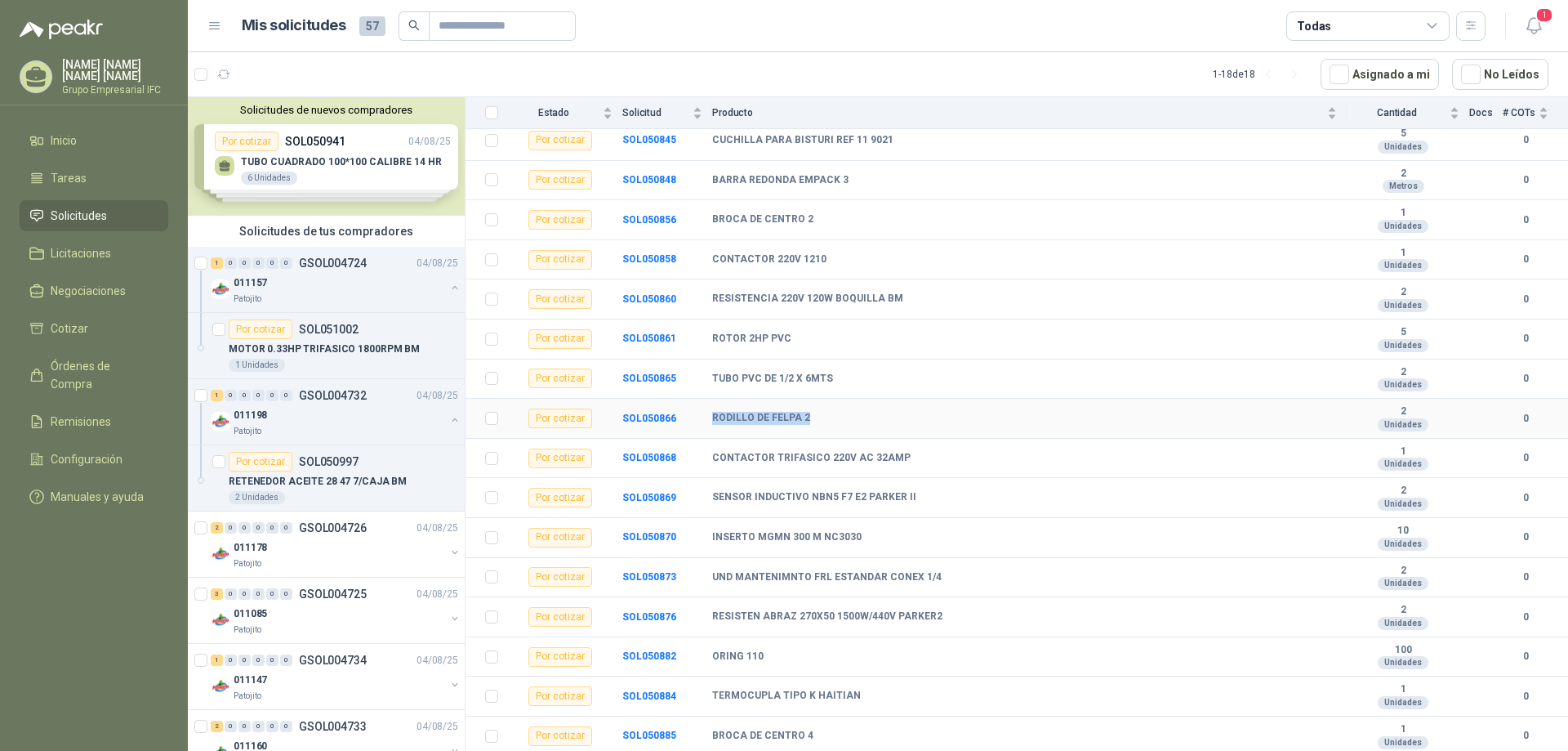 drag, startPoint x: 713, startPoint y: 418, endPoint x: 813, endPoint y: 418, distance: 100 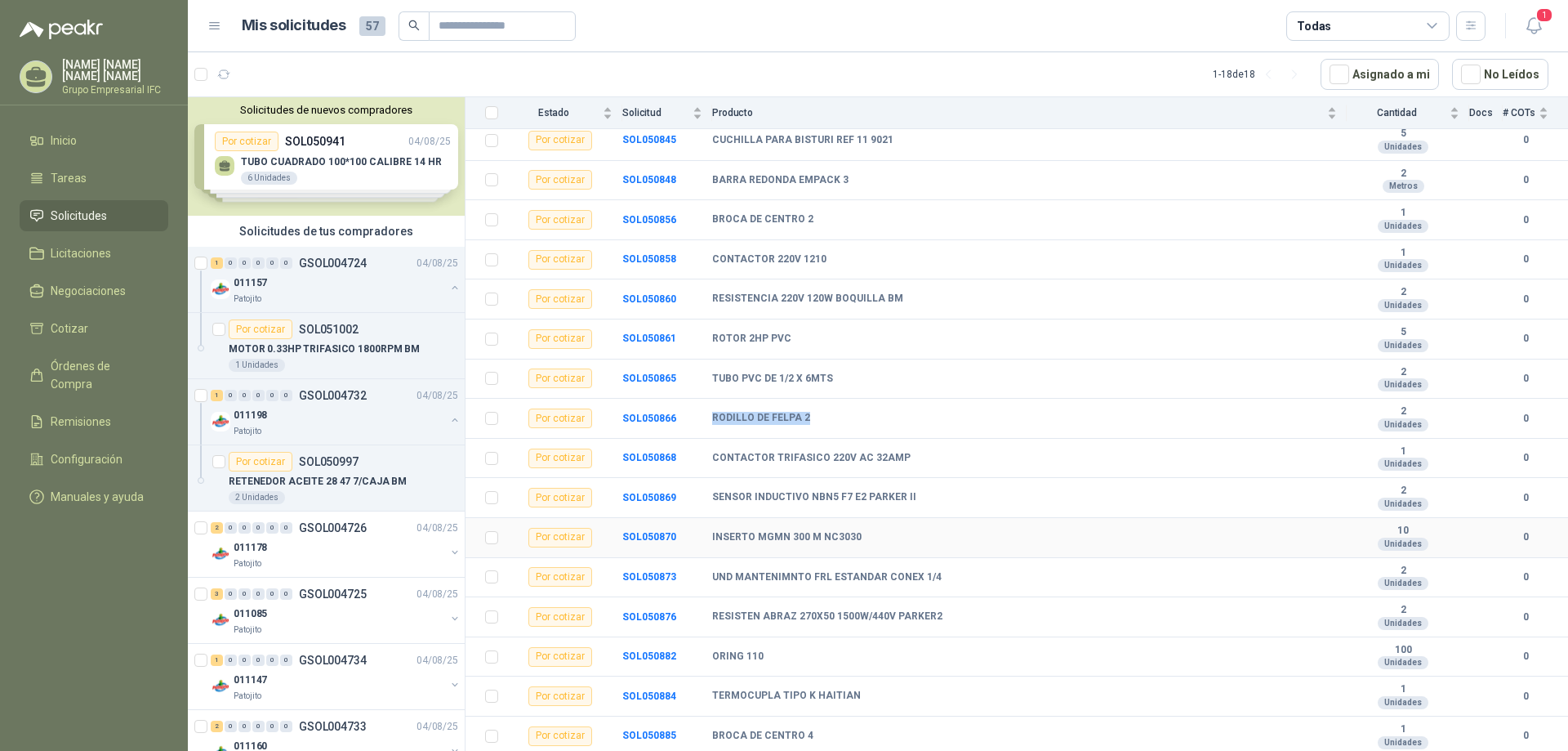 copy on "RODILLO DE FELPA 2" 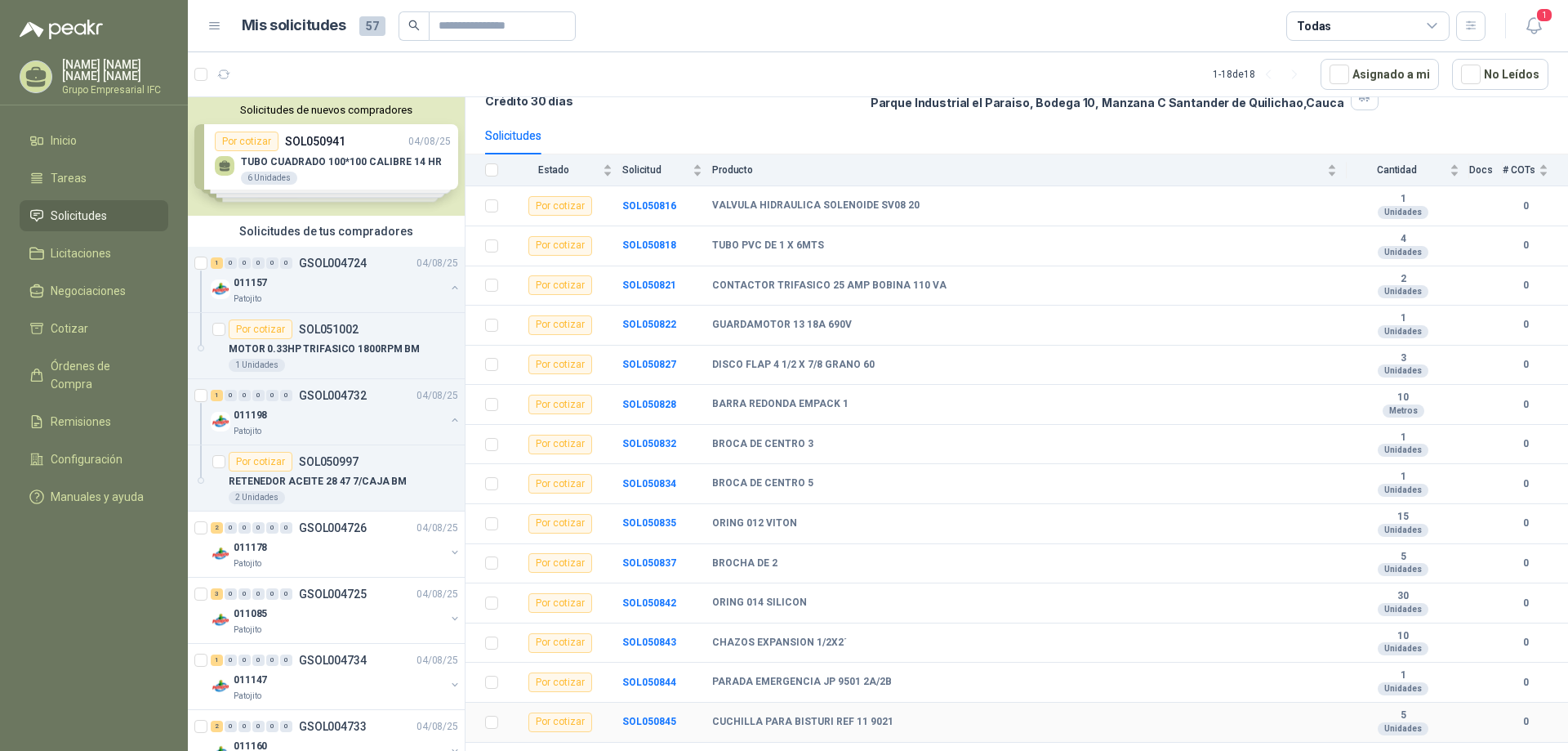 scroll, scrollTop: 82, scrollLeft: 0, axis: vertical 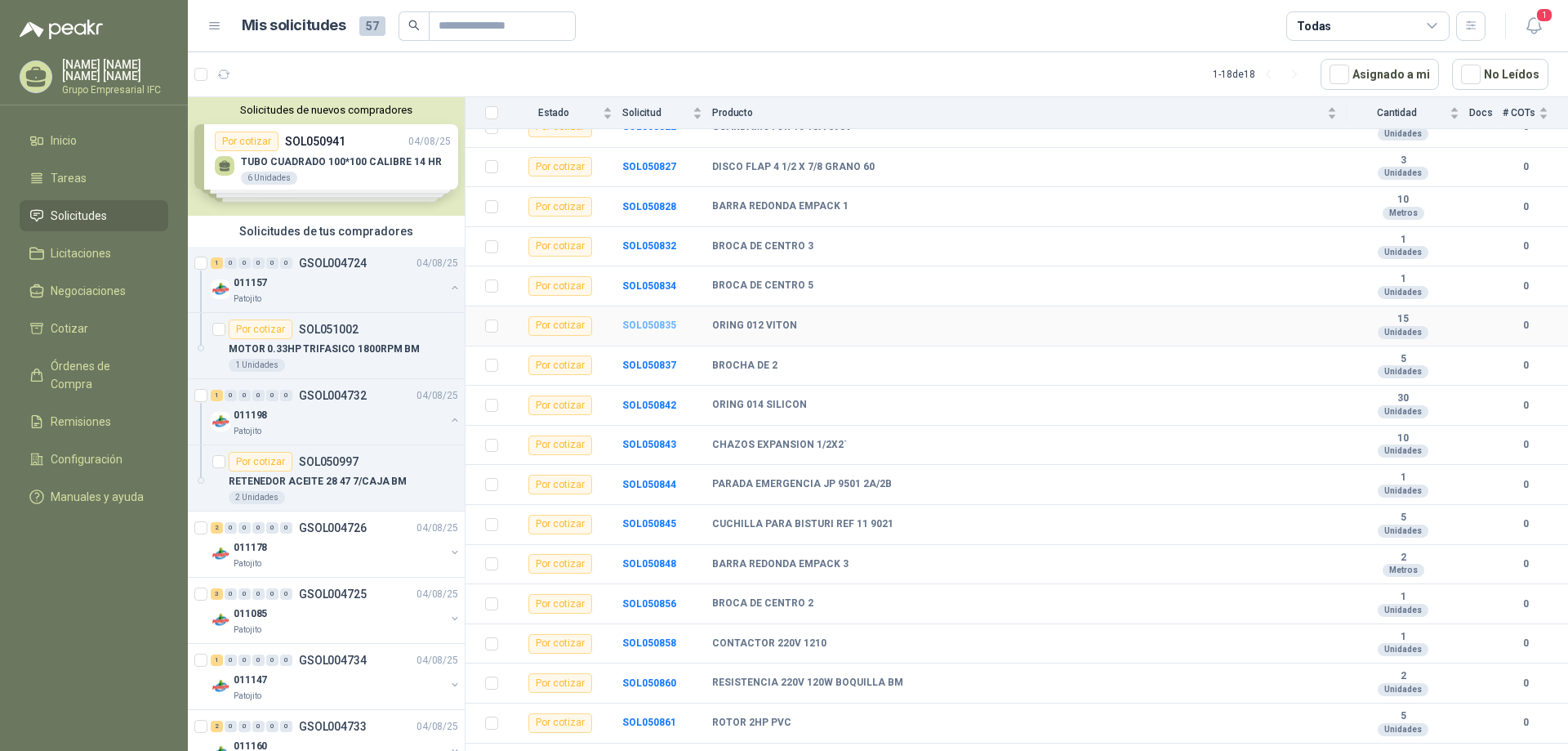 click on "SOL050835" at bounding box center (649, 325) 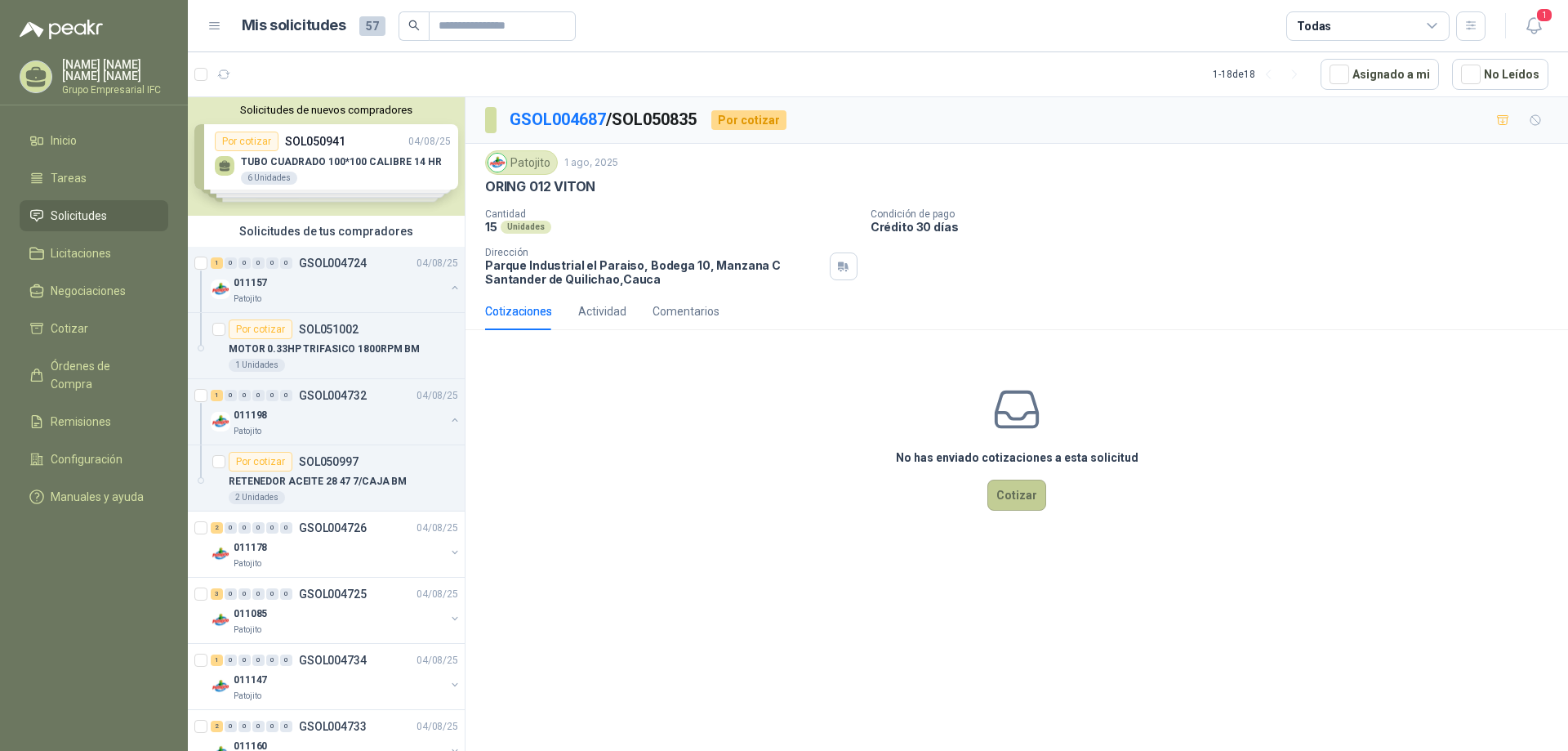 click on "Cotizar" at bounding box center [1017, 495] 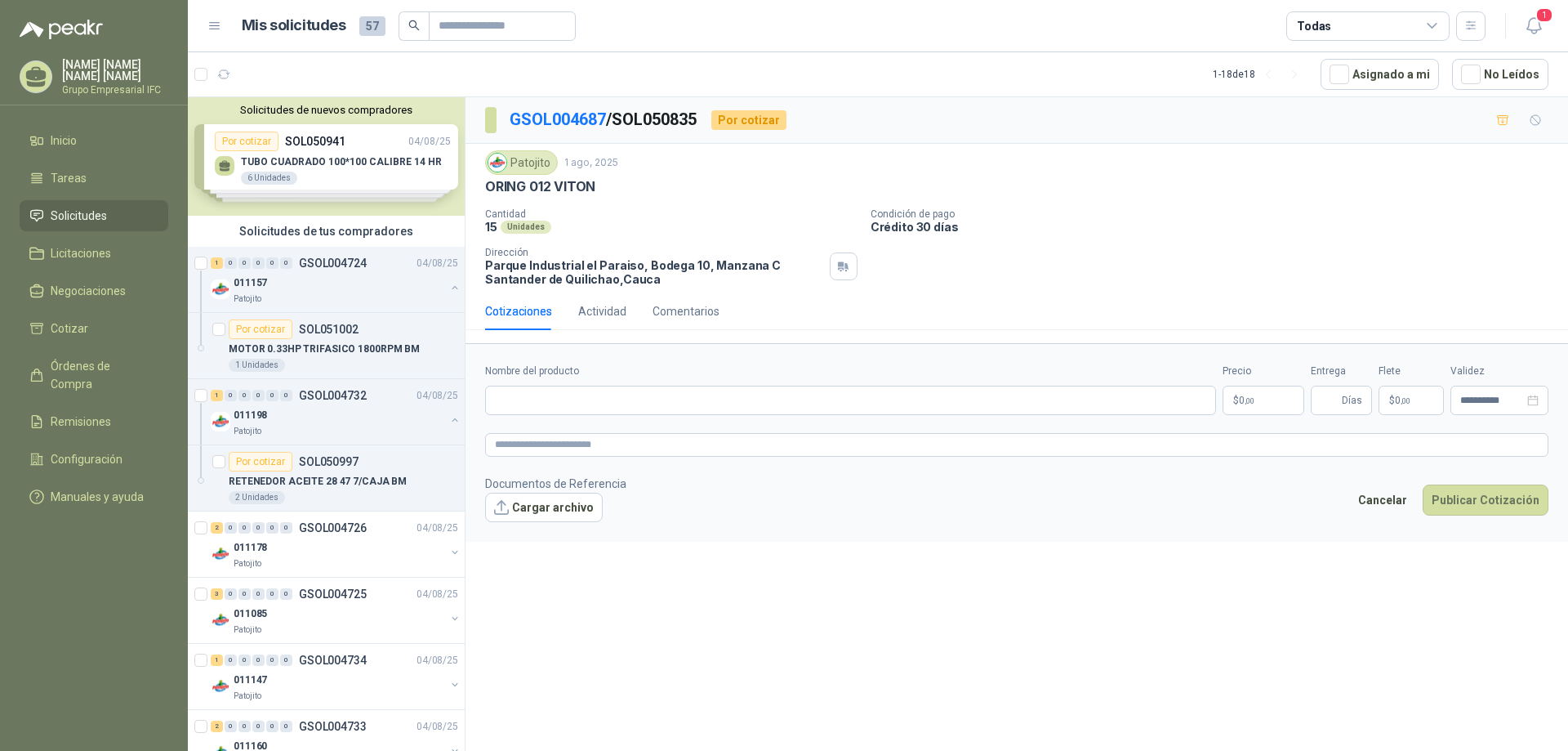 type 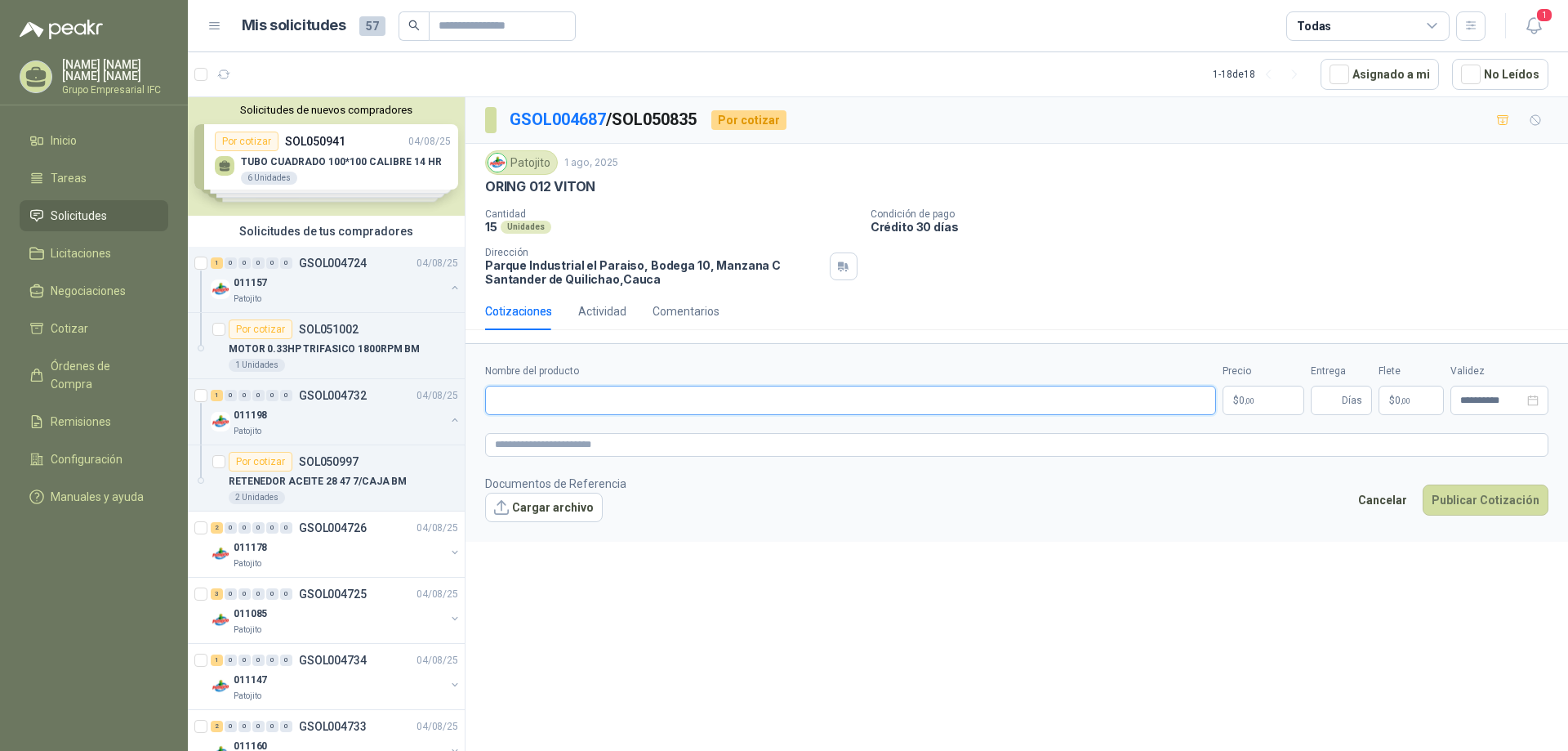 click on "Nombre del producto" at bounding box center (850, 400) 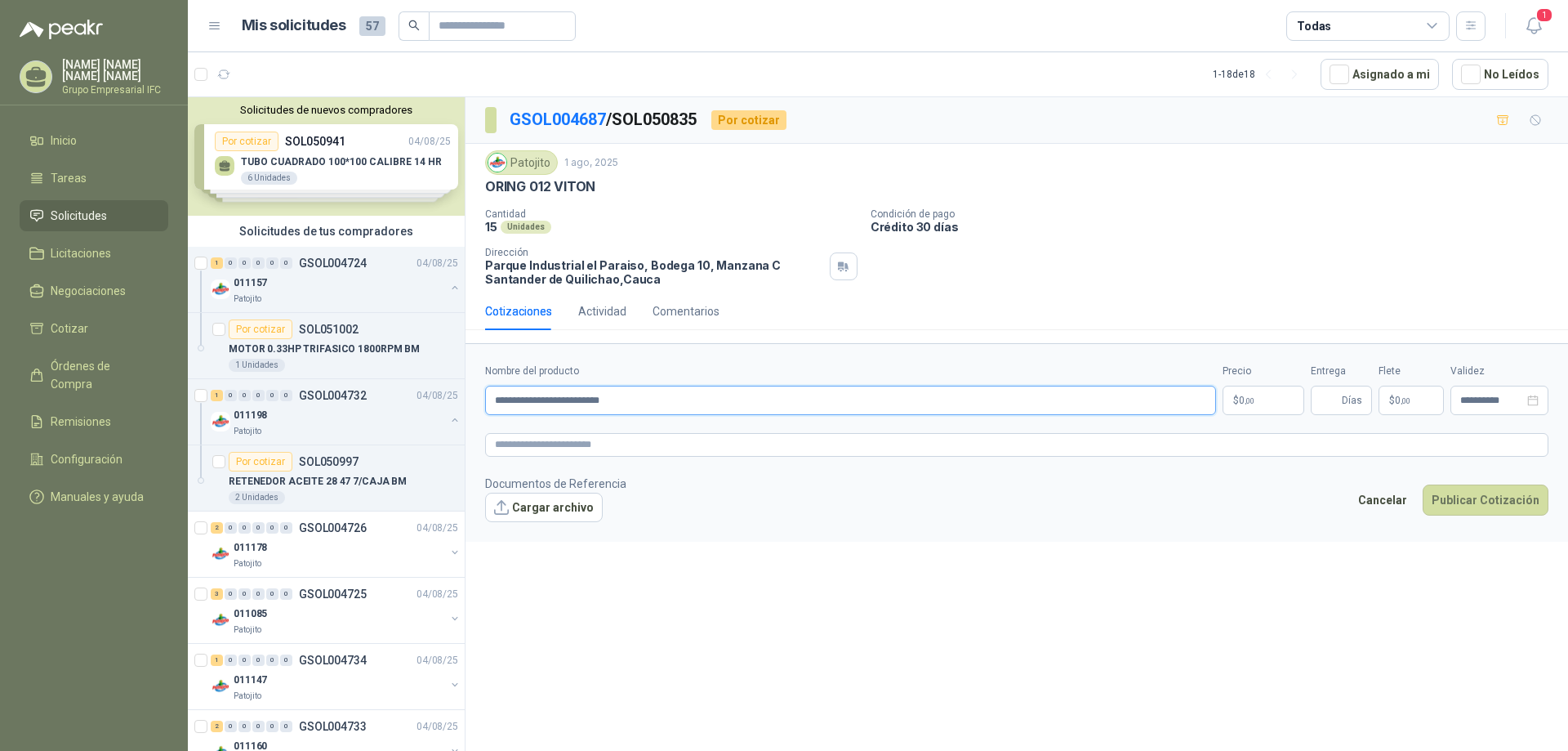 type on "**********" 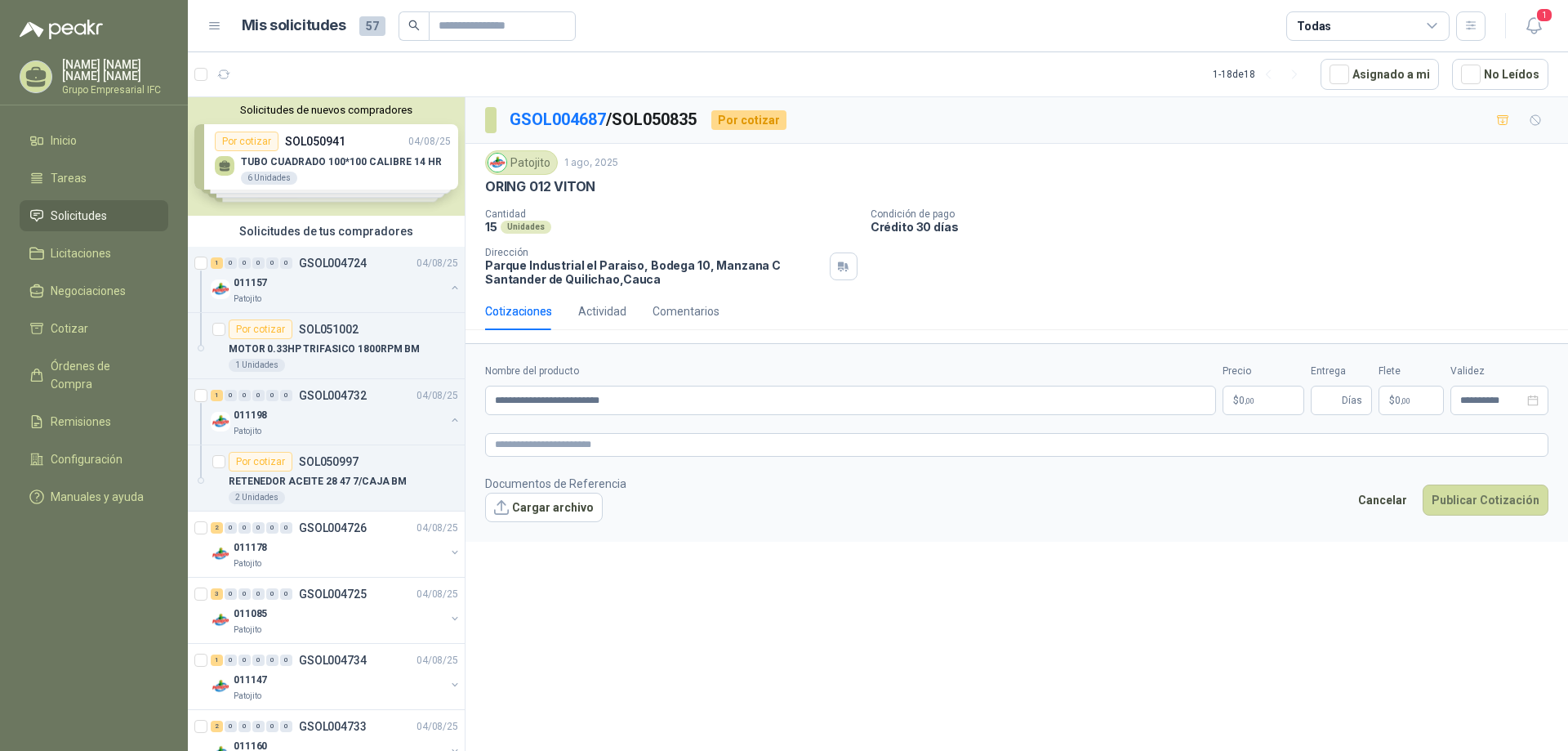 click on "$  0 ,00" at bounding box center [1263, 400] 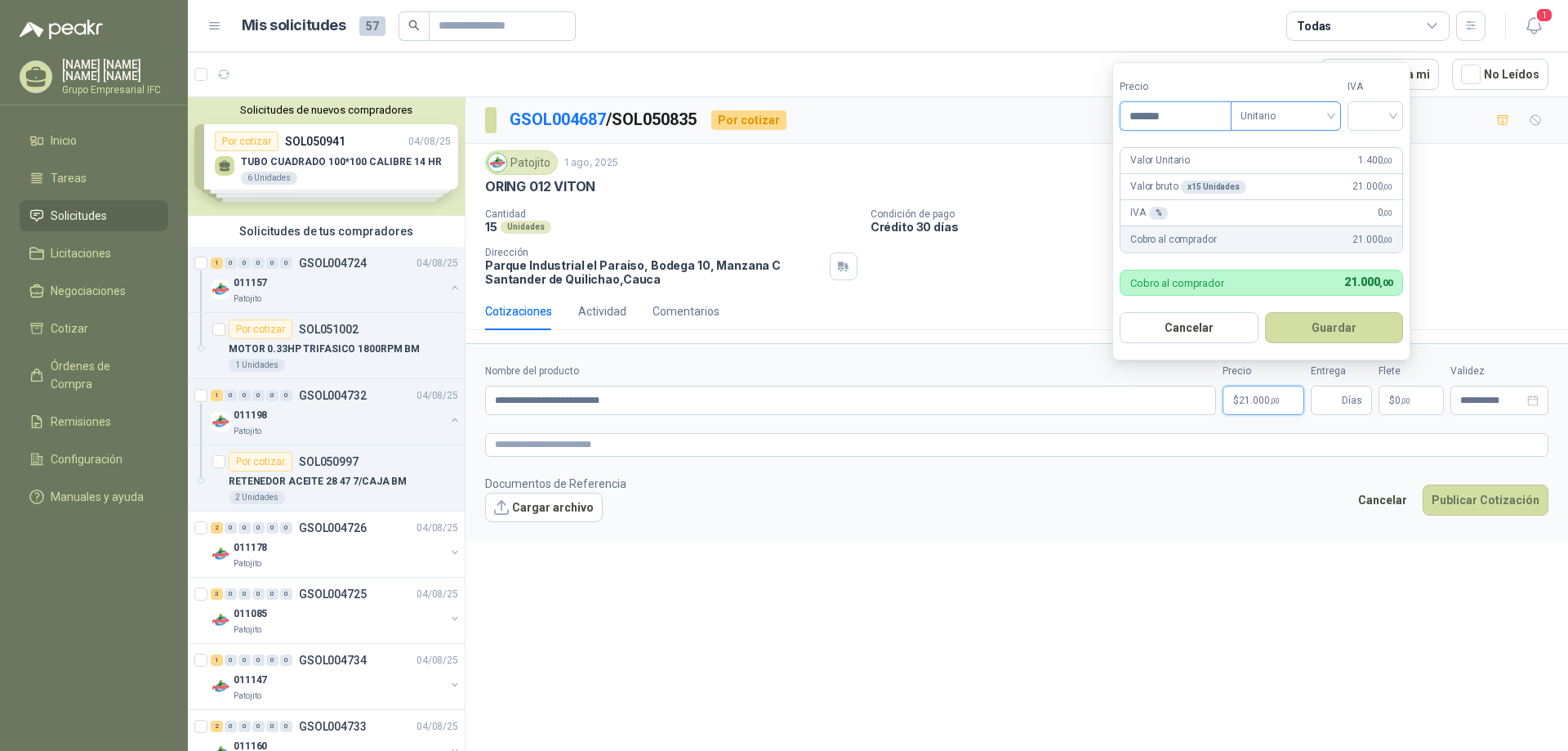 click on "Unitario" at bounding box center [1285, 116] 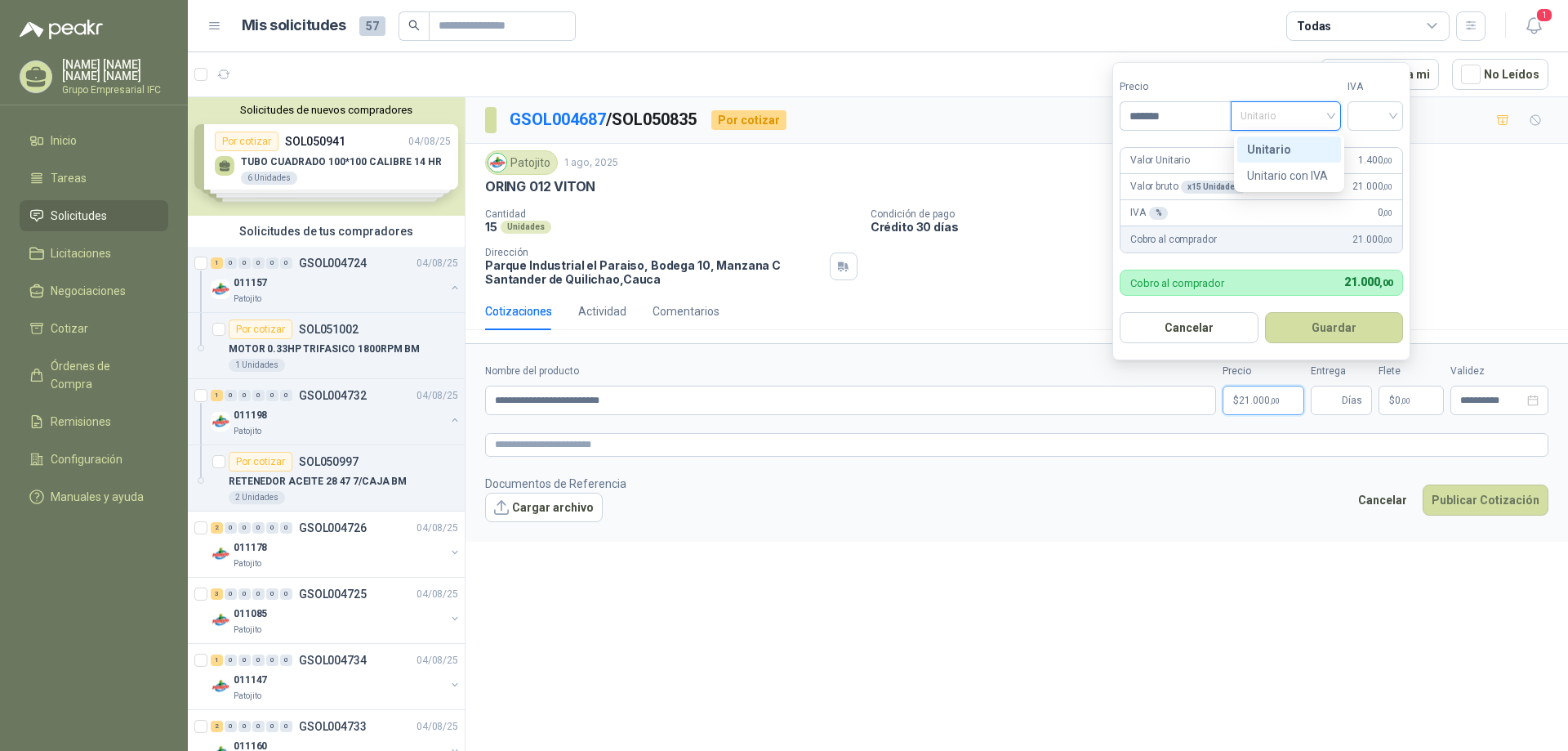 click on "Unitario" at bounding box center [1285, 116] 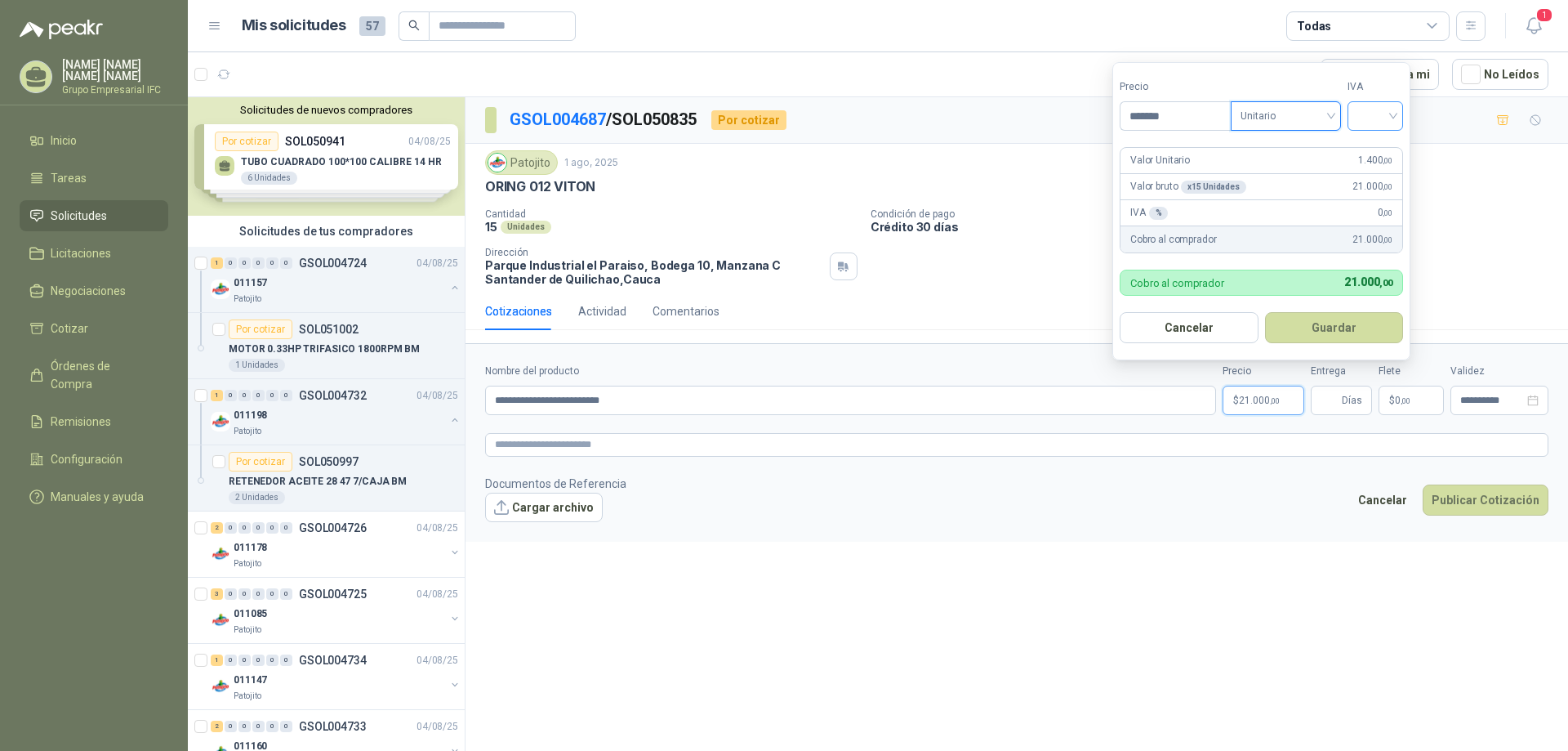 click at bounding box center (1375, 114) 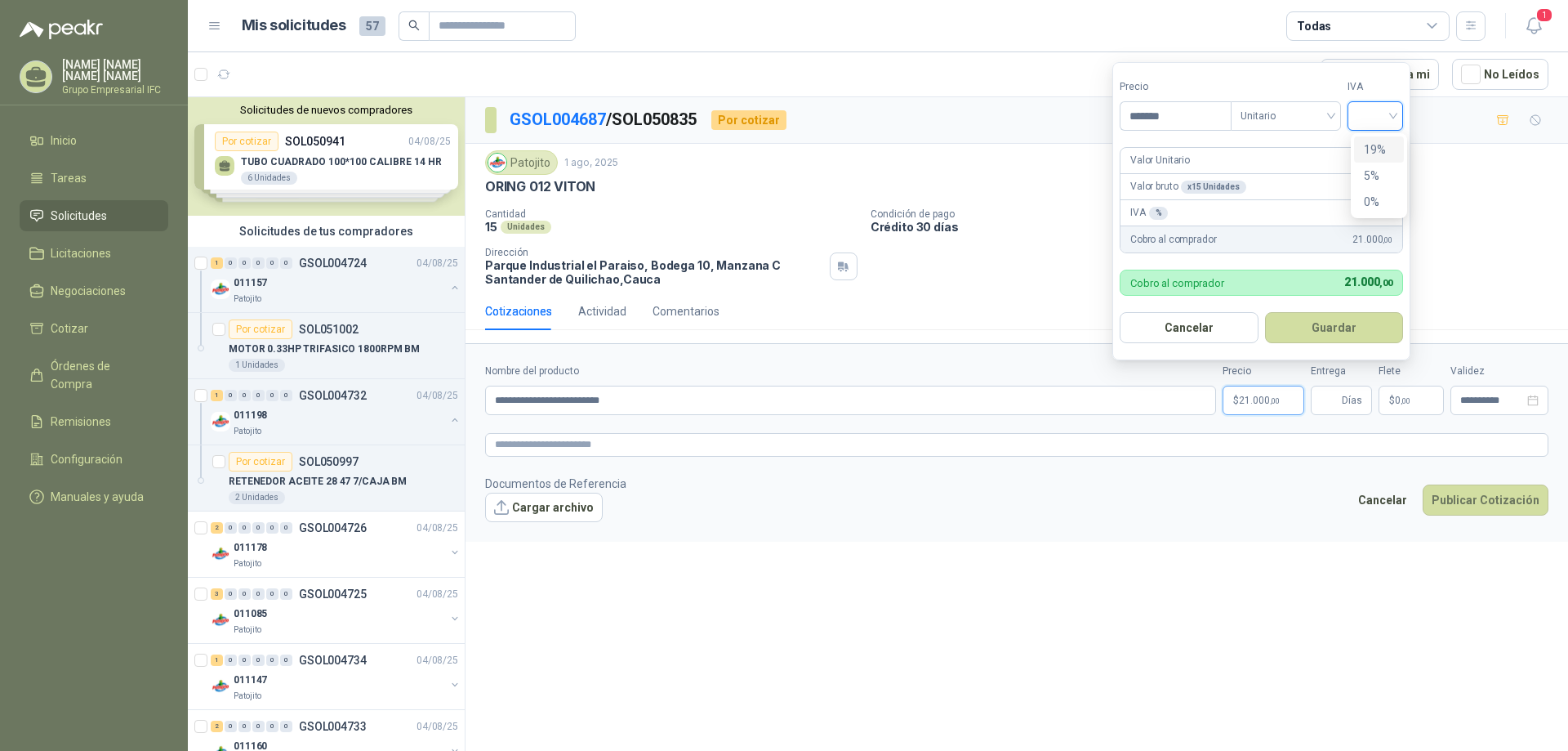click on "19%" at bounding box center (1379, 150) 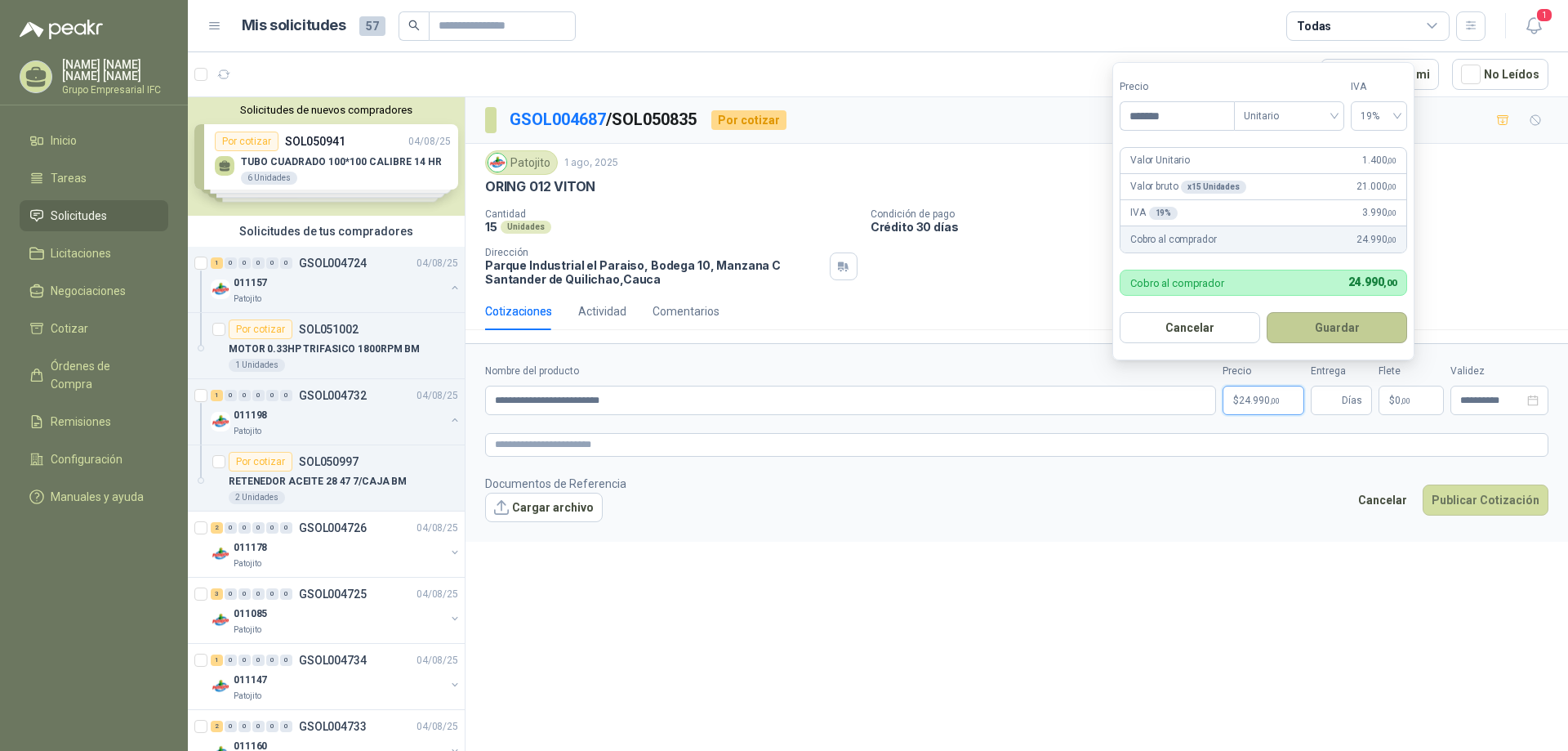 click on "Guardar" at bounding box center [1337, 328] 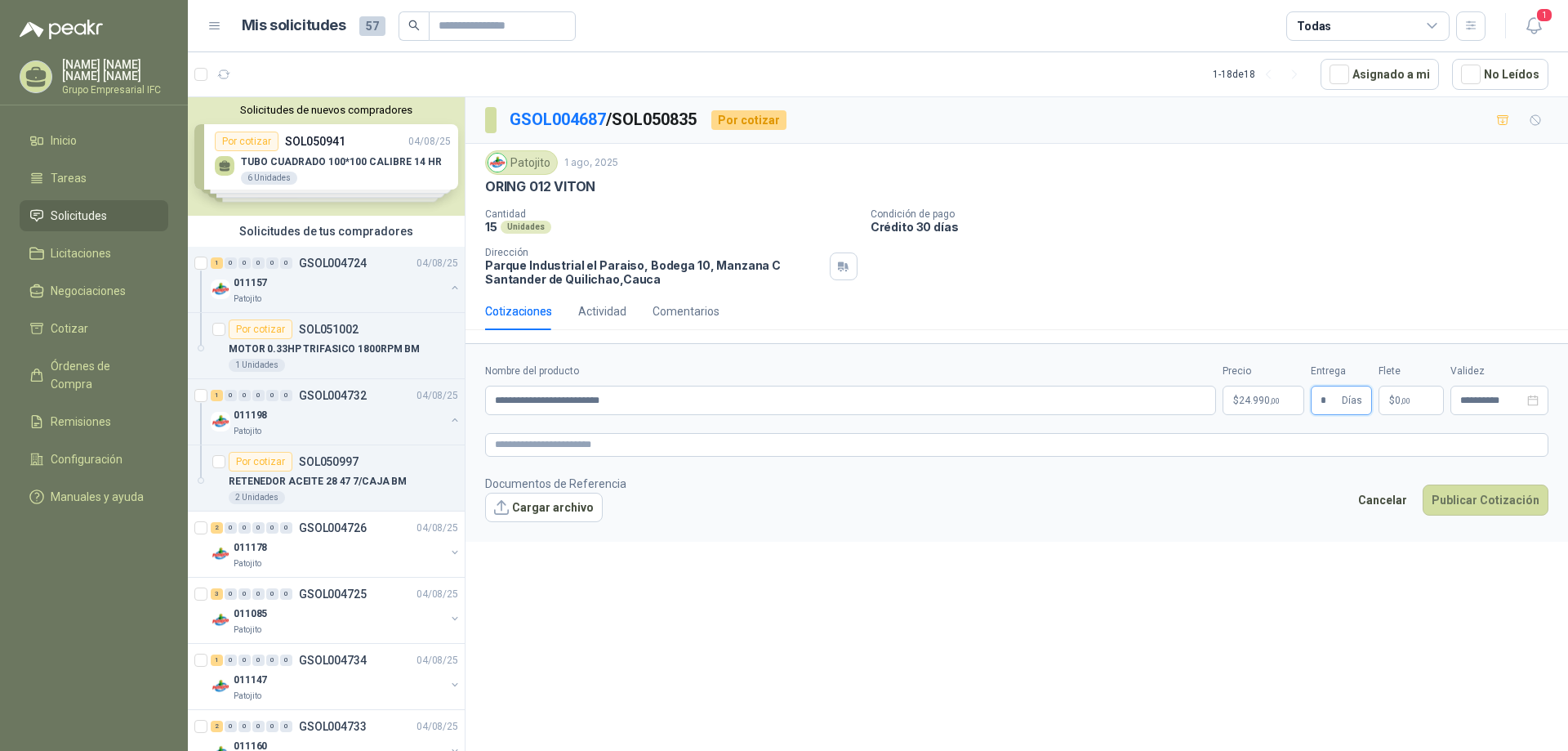 type on "*" 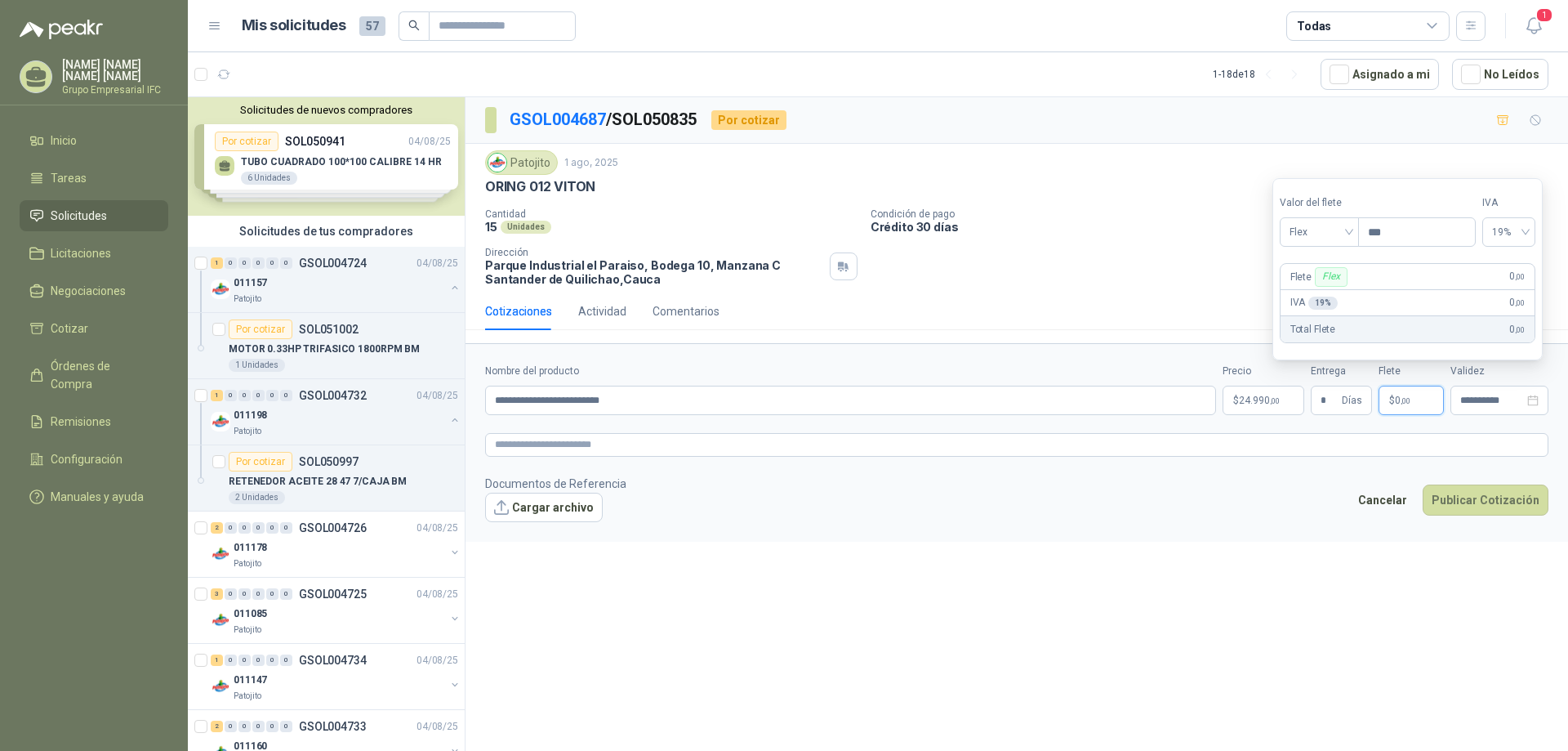 click on "Total Flete 0 ,00" at bounding box center (1407, 329) 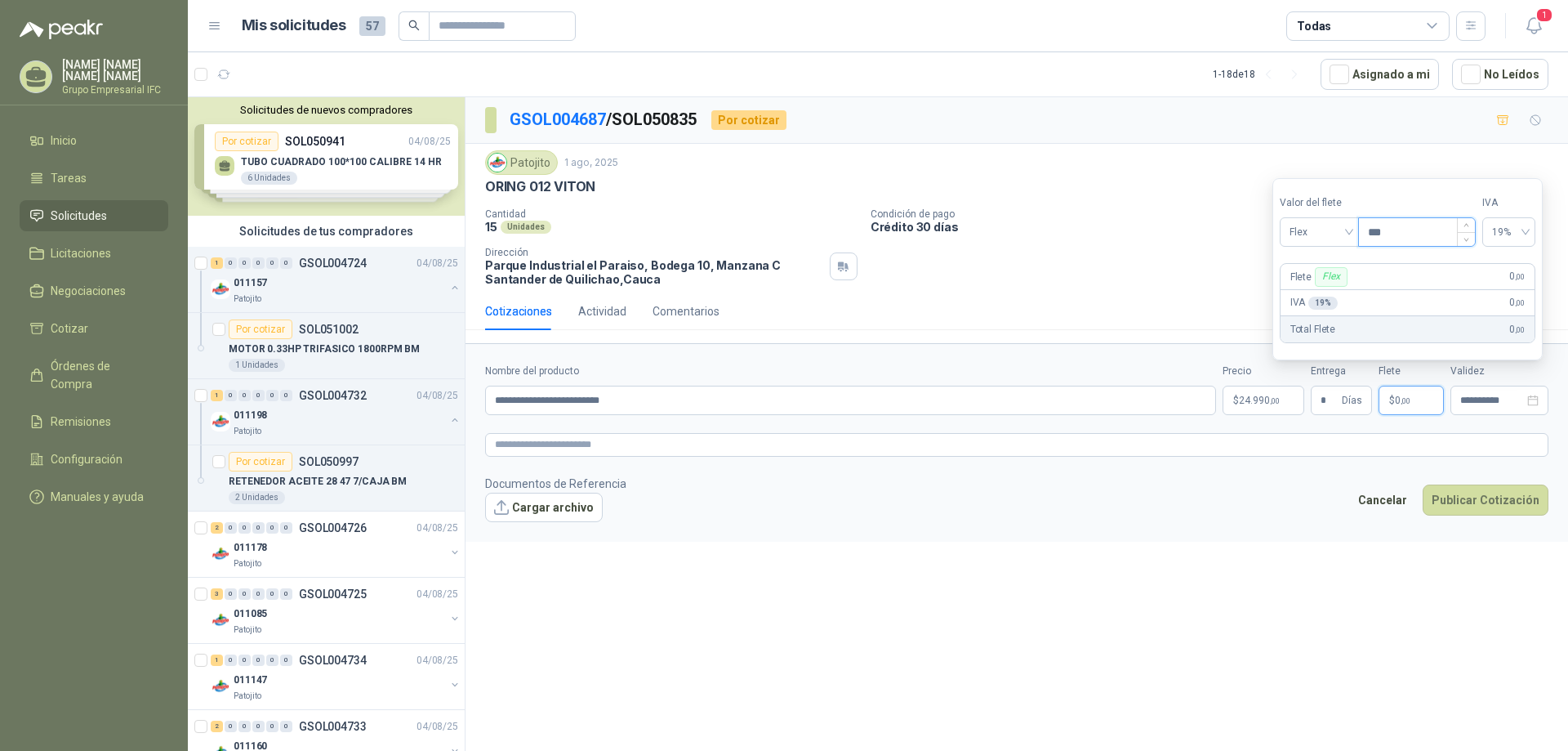 click on "***" at bounding box center [1417, 232] 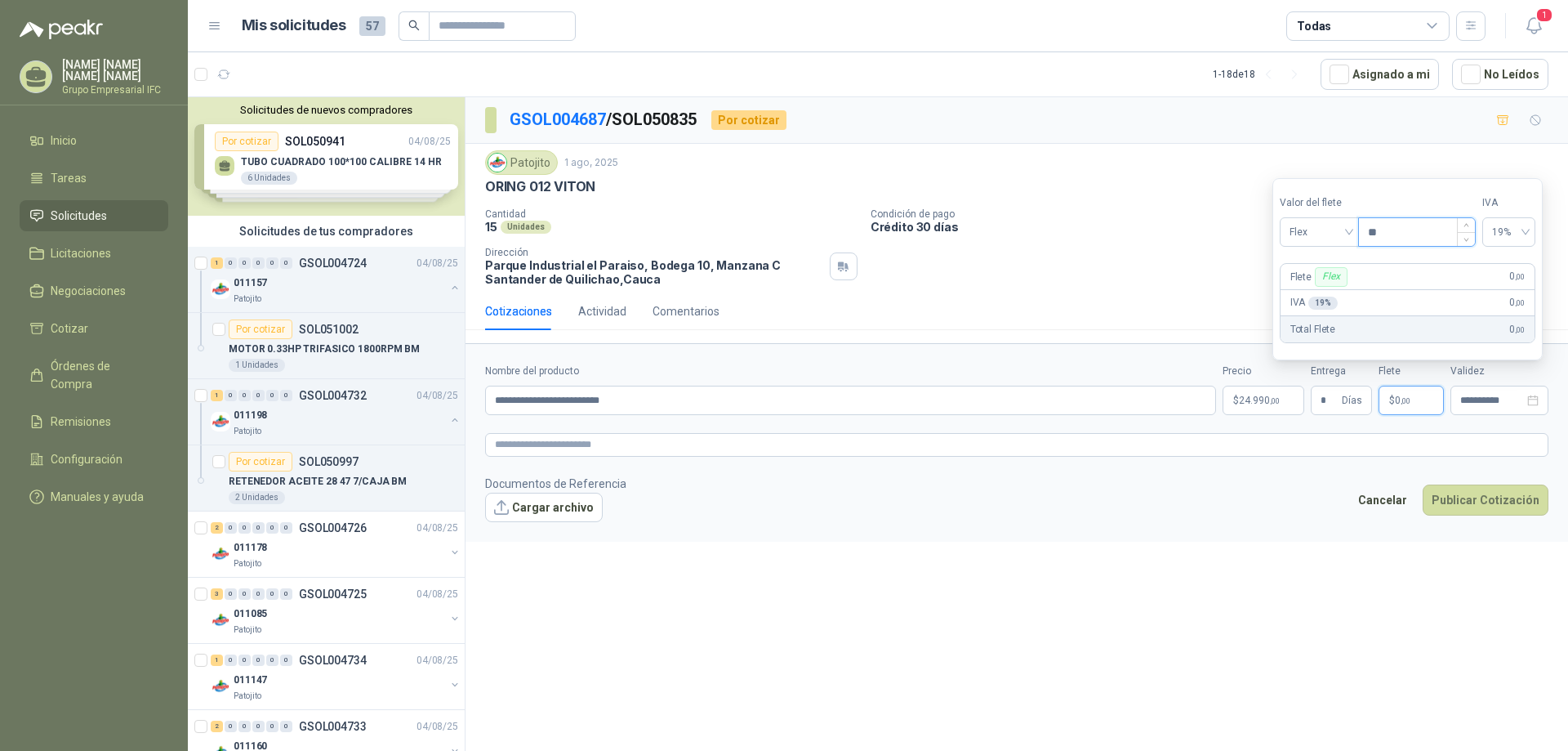 type on "***" 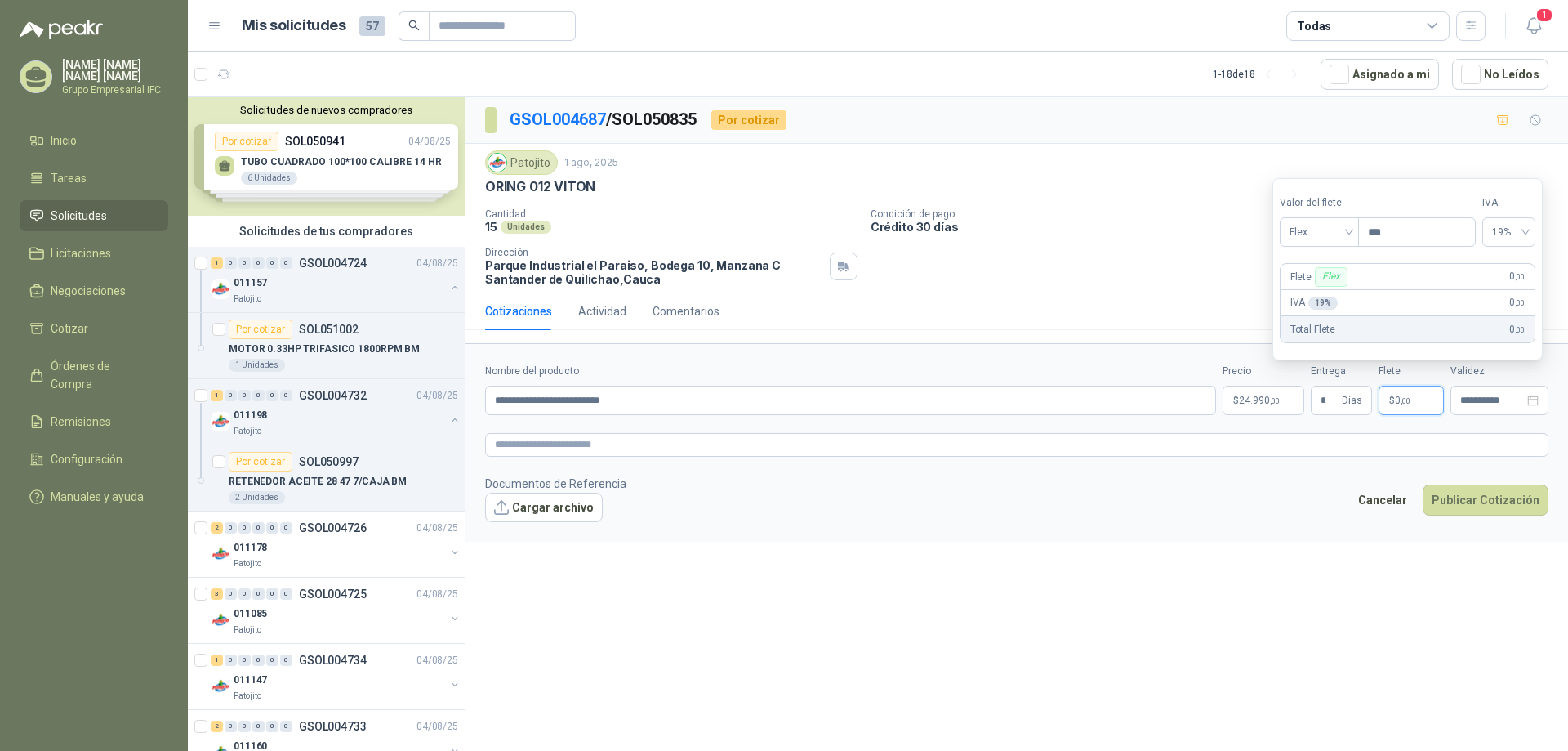 click on "Total Flete 0 ,00" at bounding box center (1407, 329) 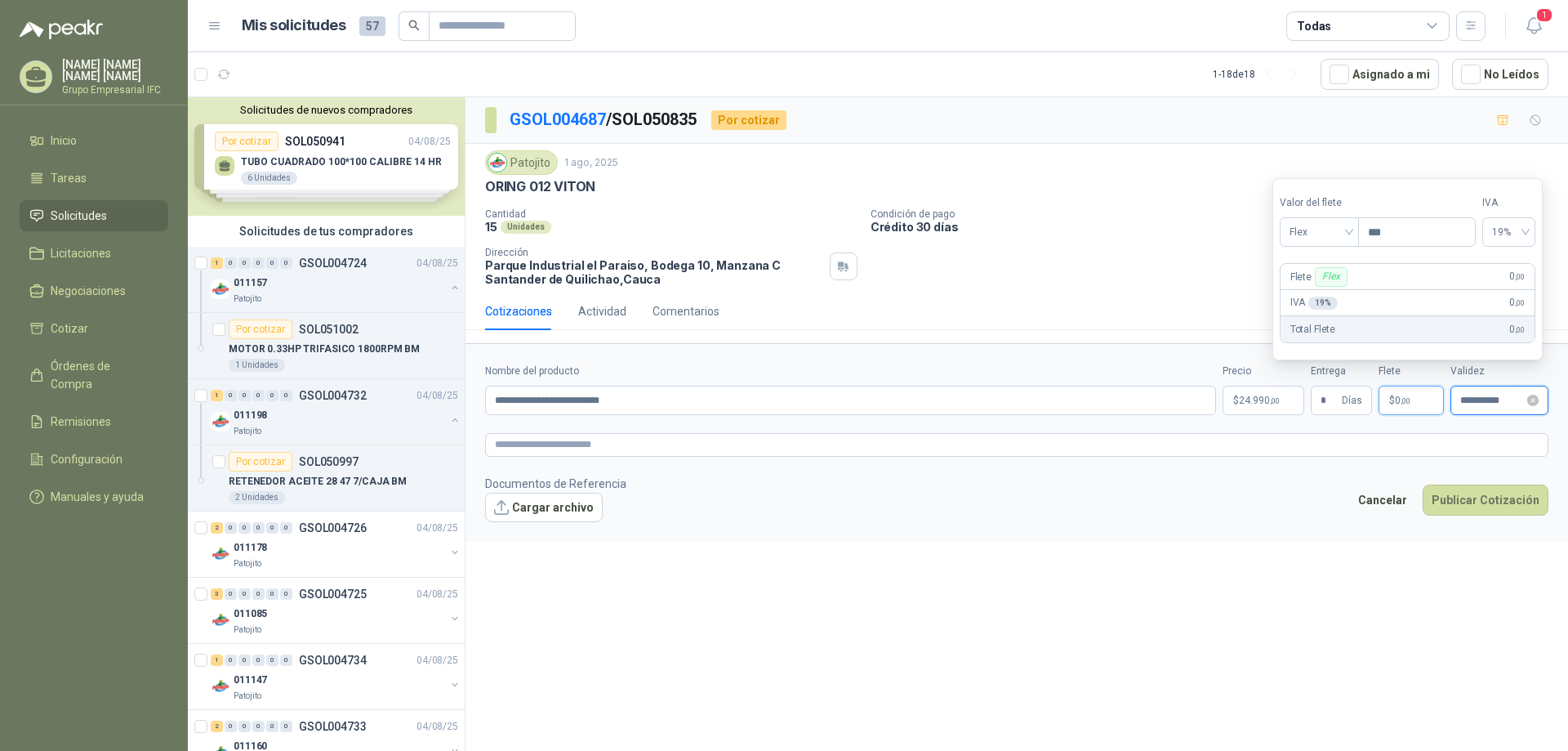 click on "**********" at bounding box center (1492, 400) 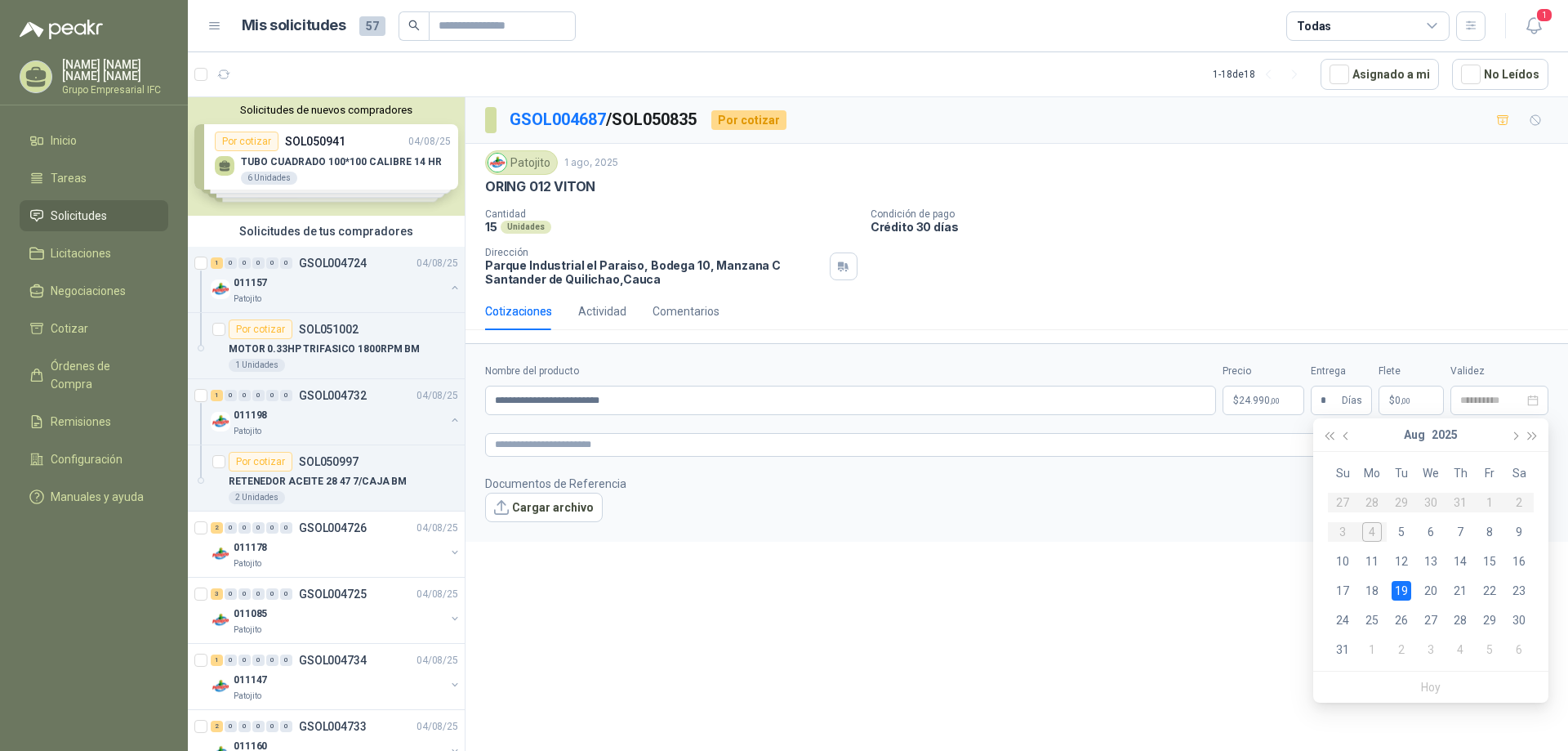 click on "19" at bounding box center (1401, 591) 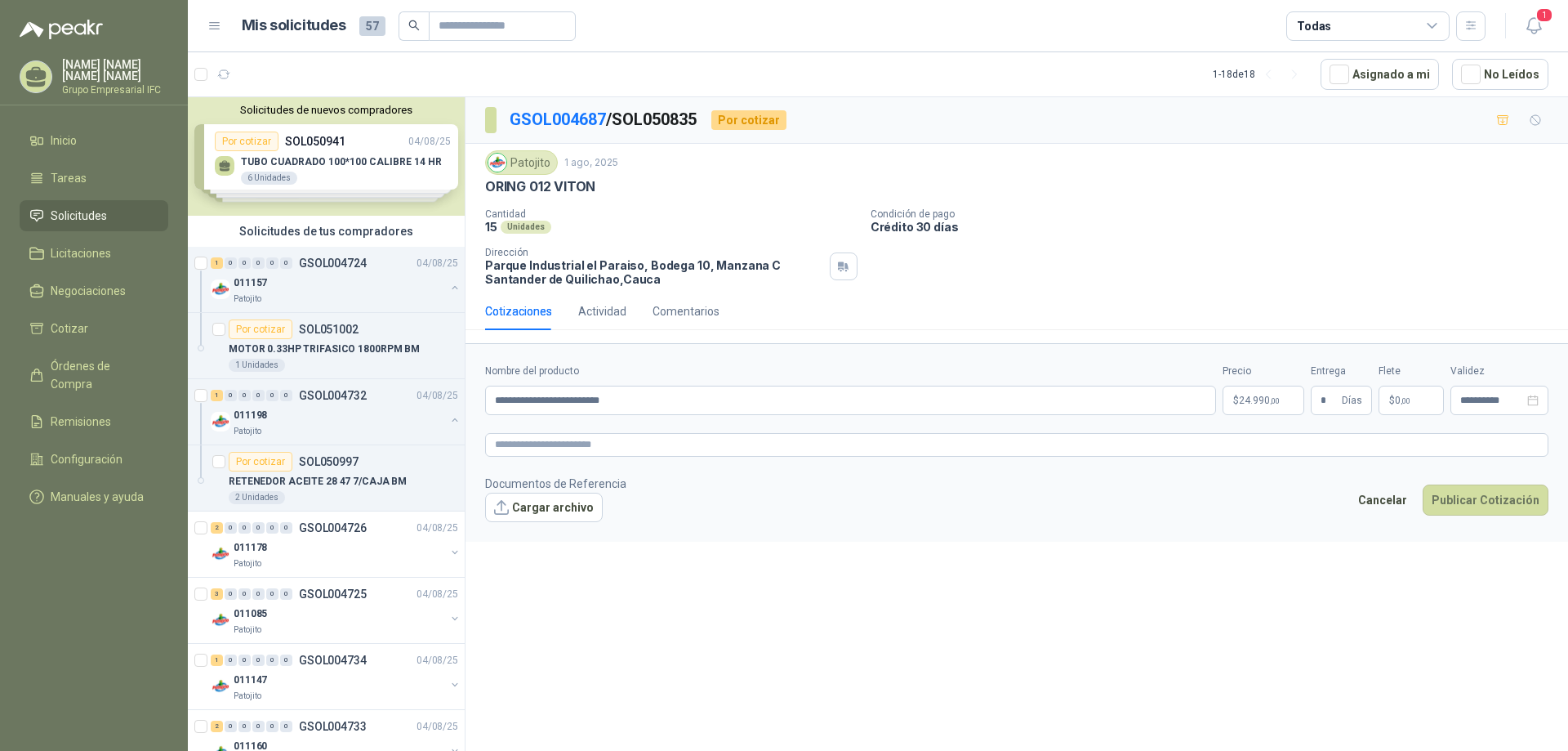 type on "**********" 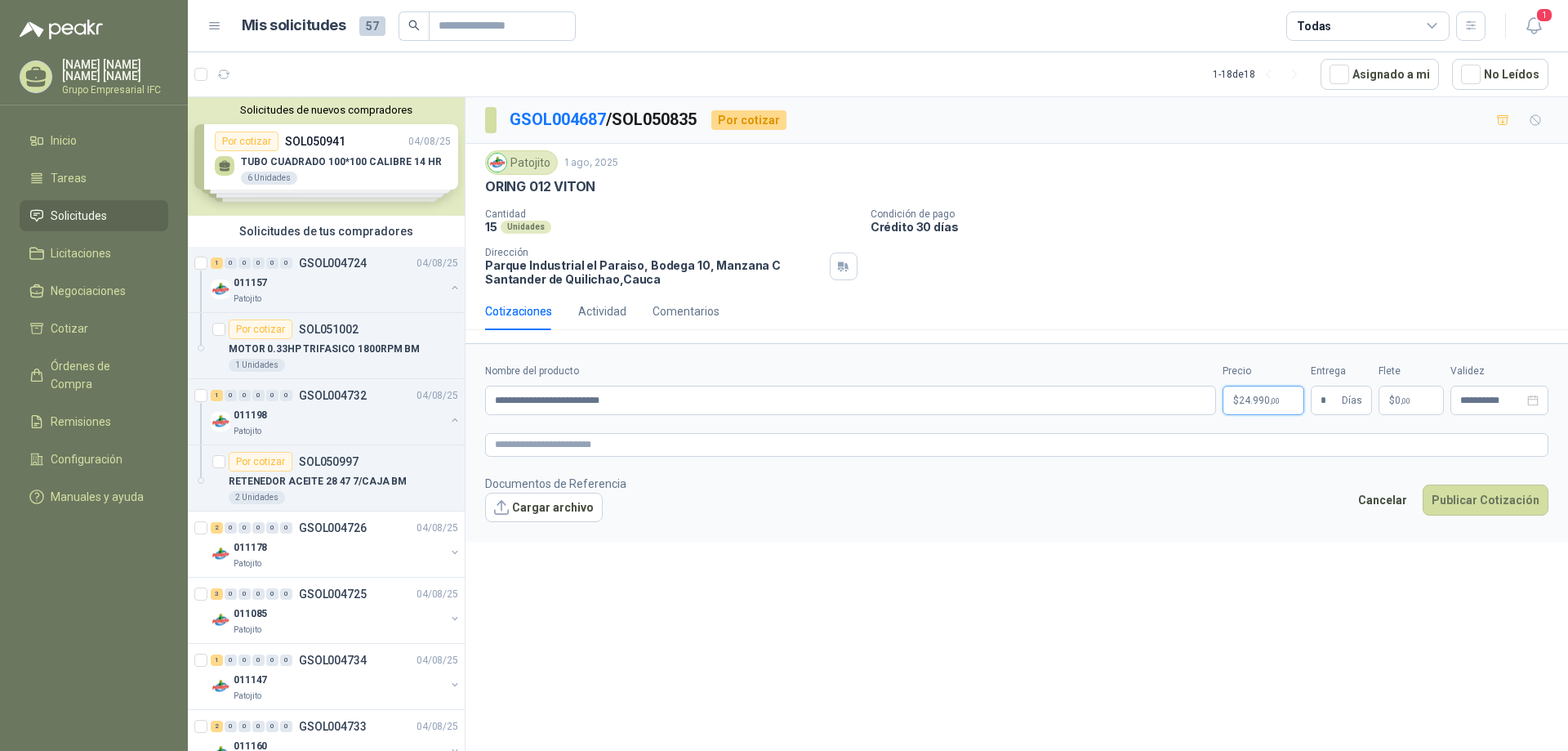 click on "24.990 ,00" at bounding box center [1259, 400] 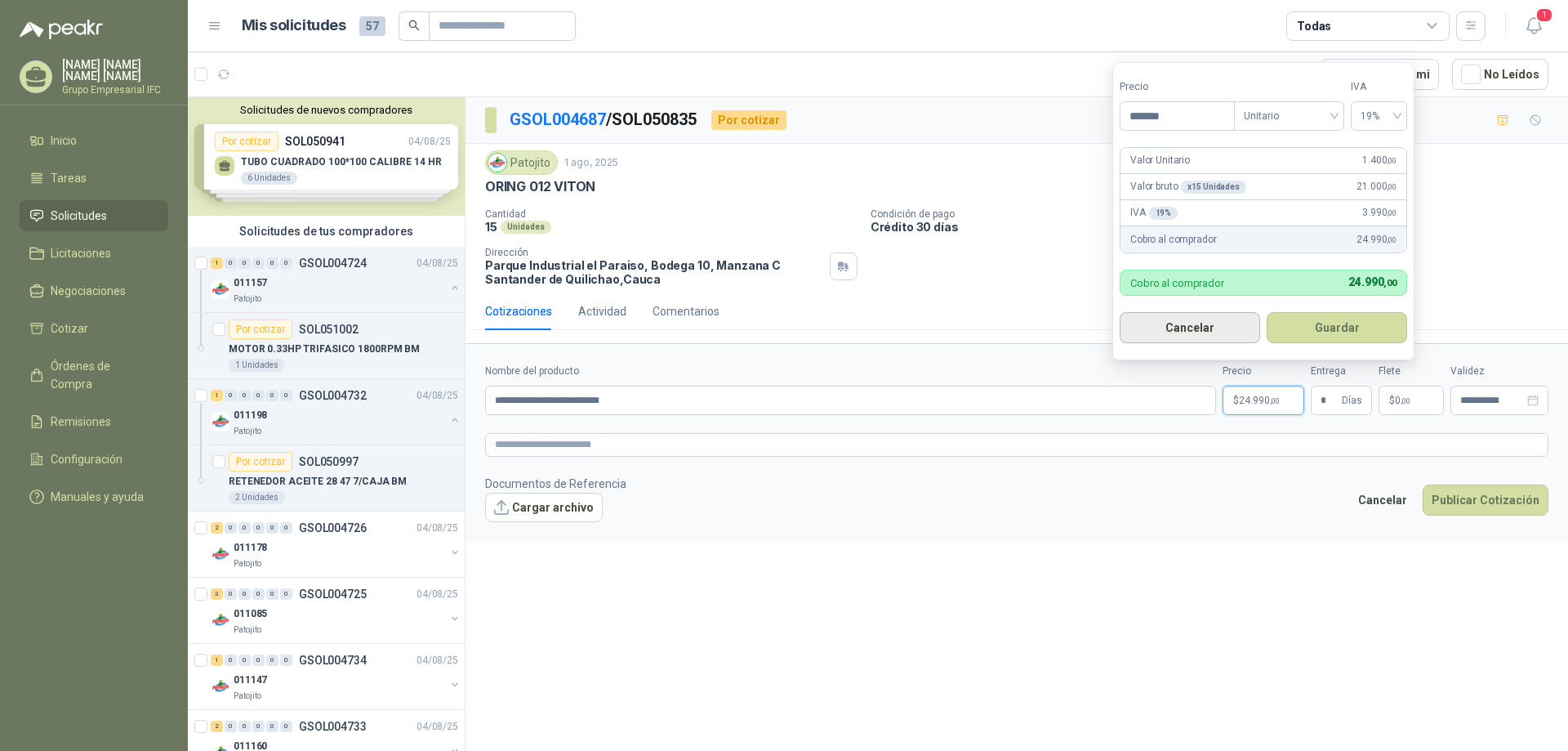 click on "Cancelar" at bounding box center (1190, 328) 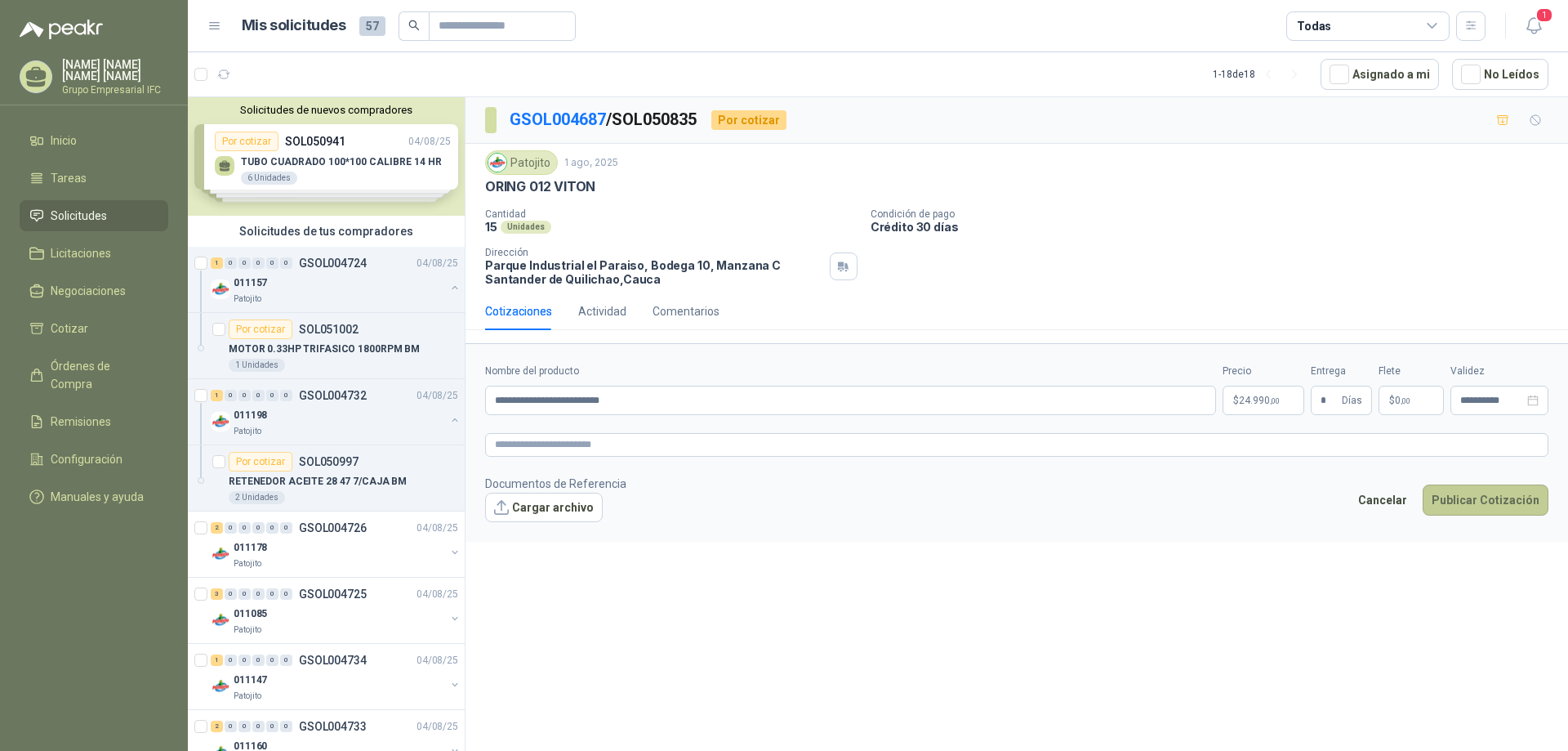 click on "Publicar Cotización" at bounding box center [1486, 500] 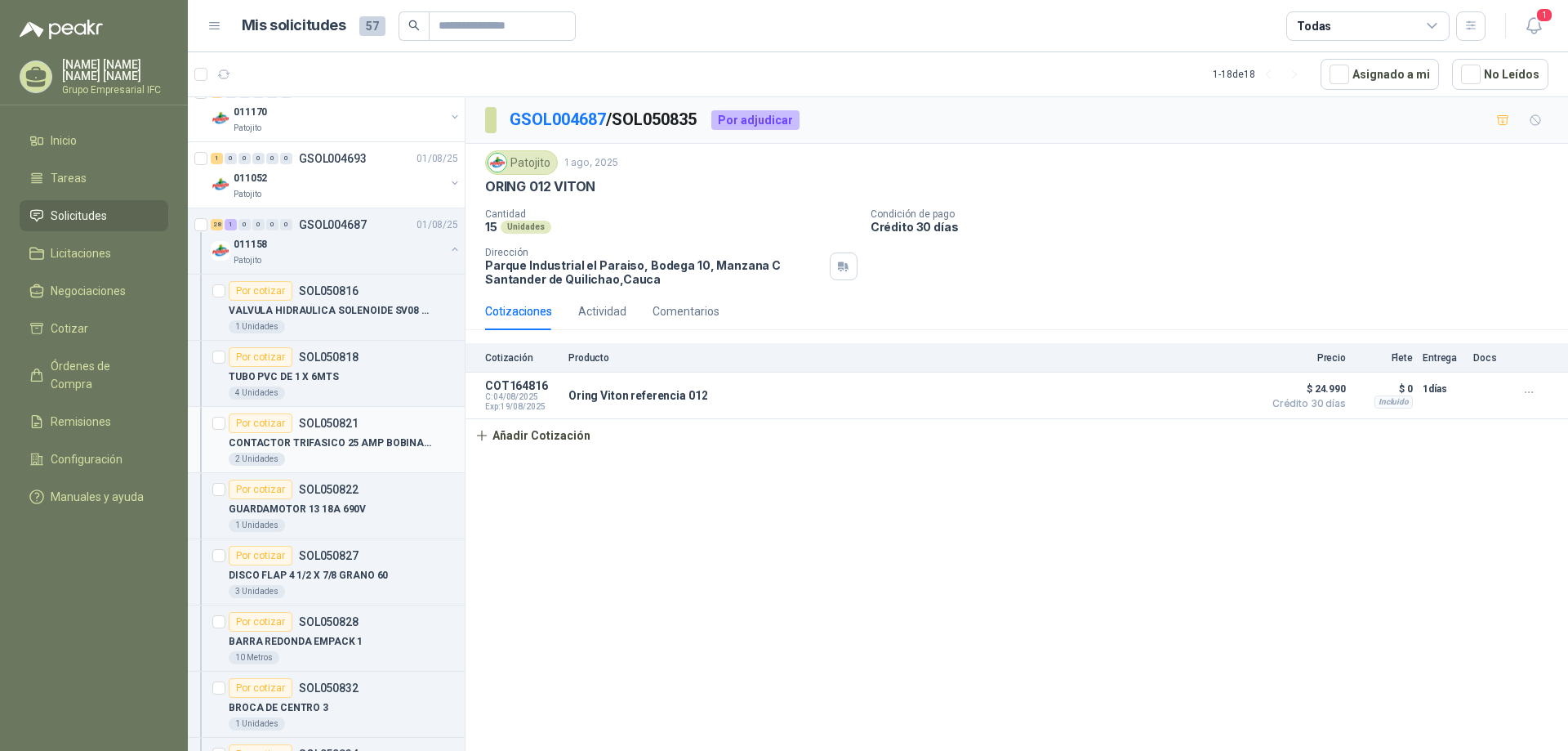scroll, scrollTop: 1471, scrollLeft: 0, axis: vertical 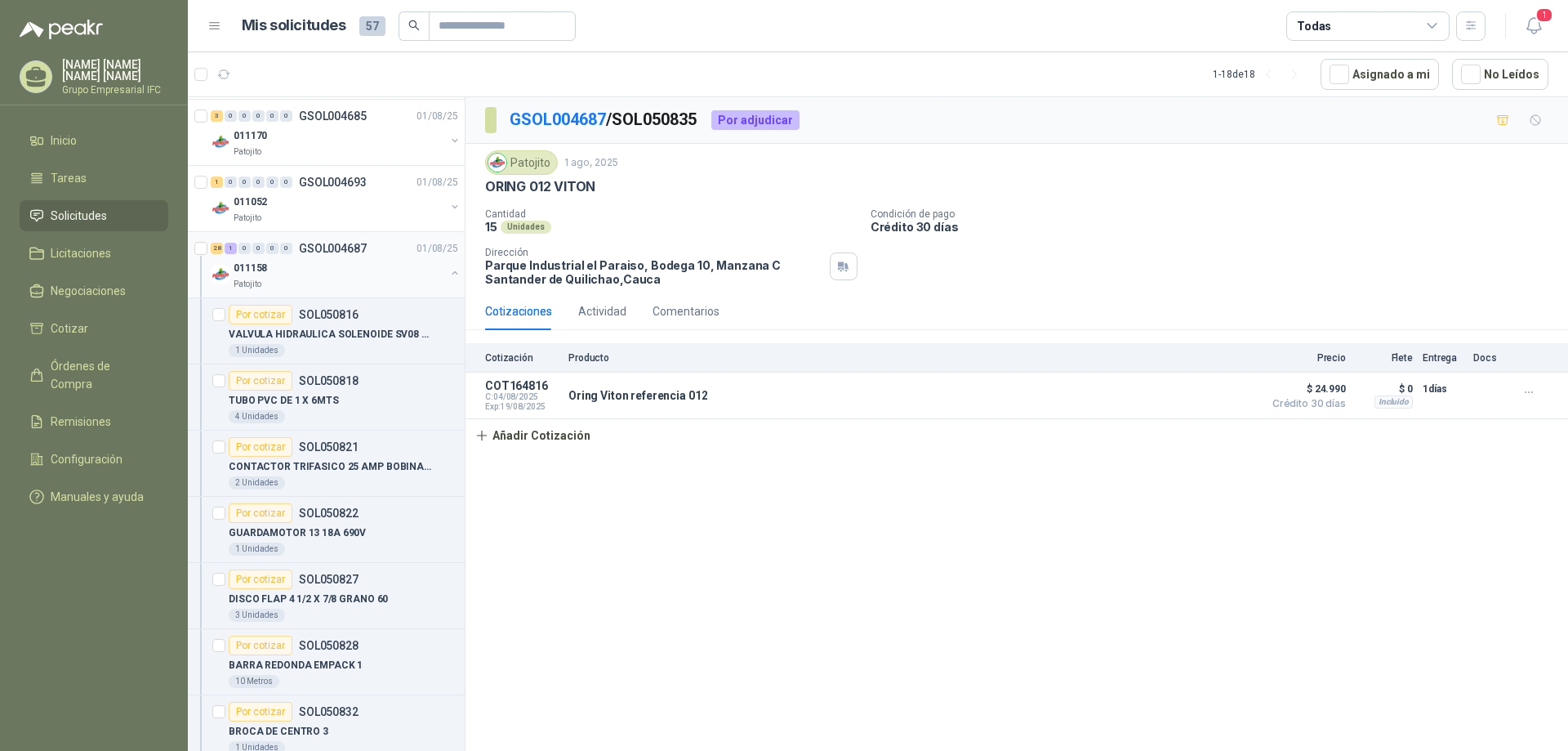 click on "011158" at bounding box center [339, 268] 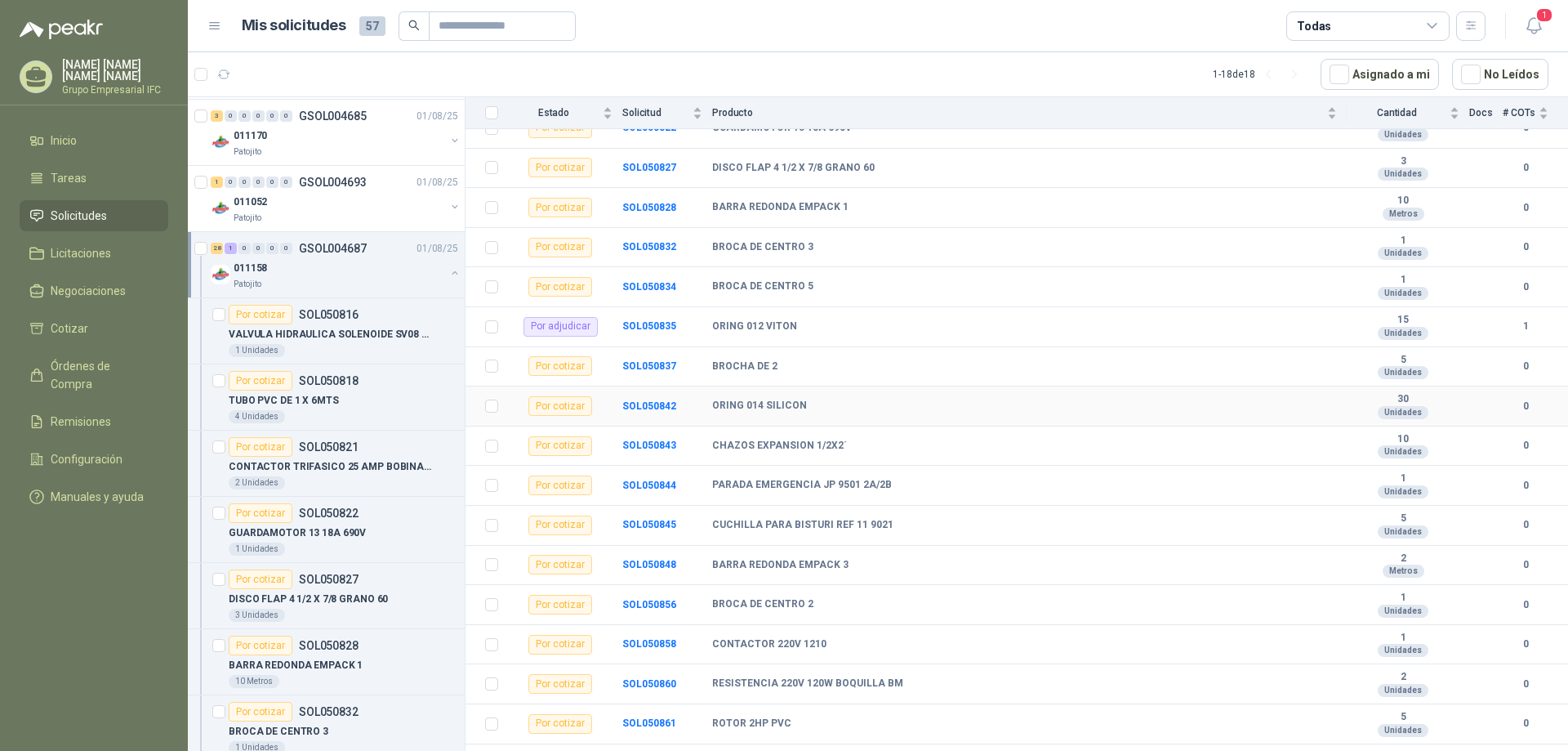 scroll, scrollTop: 327, scrollLeft: 0, axis: vertical 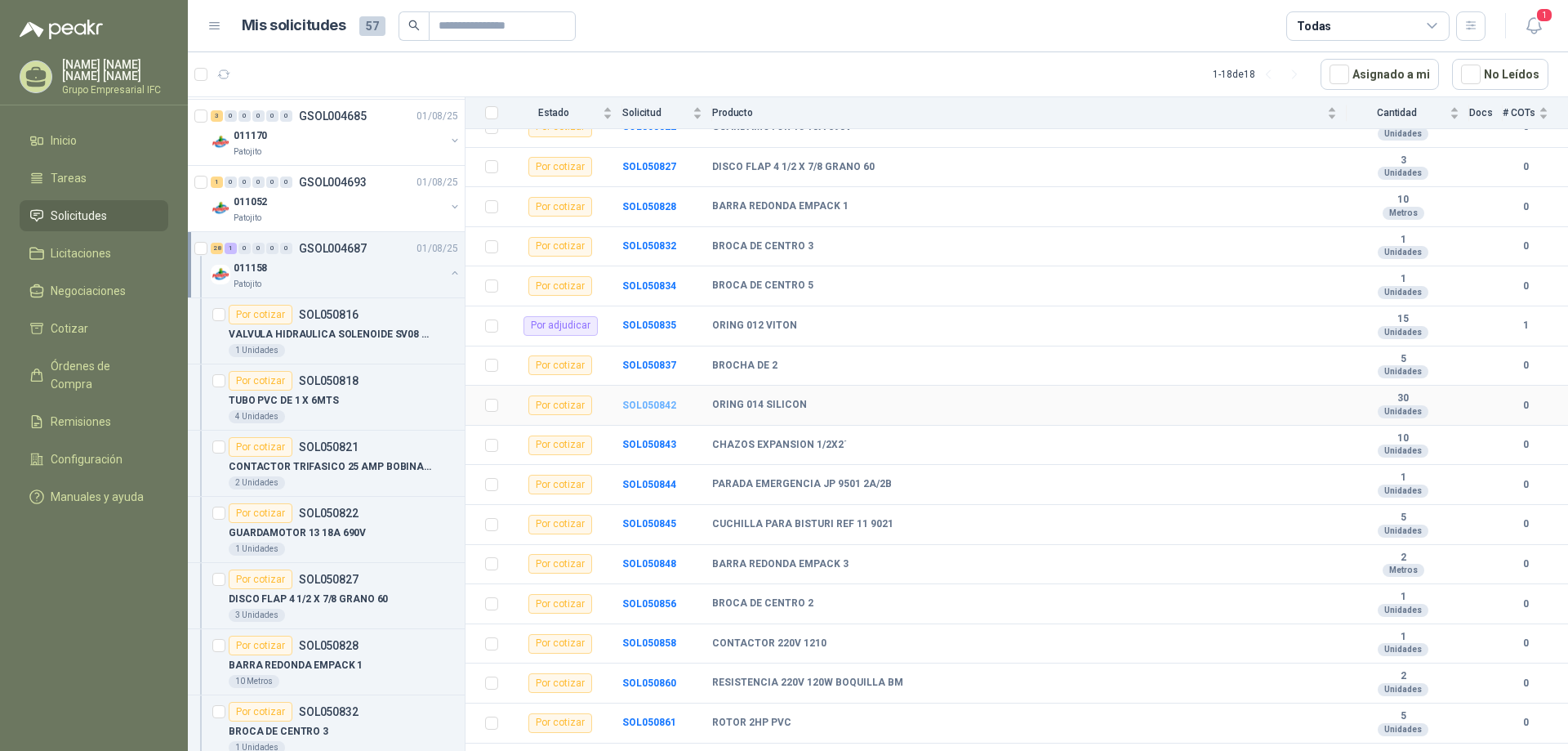 click on "SOL050842" at bounding box center (649, 405) 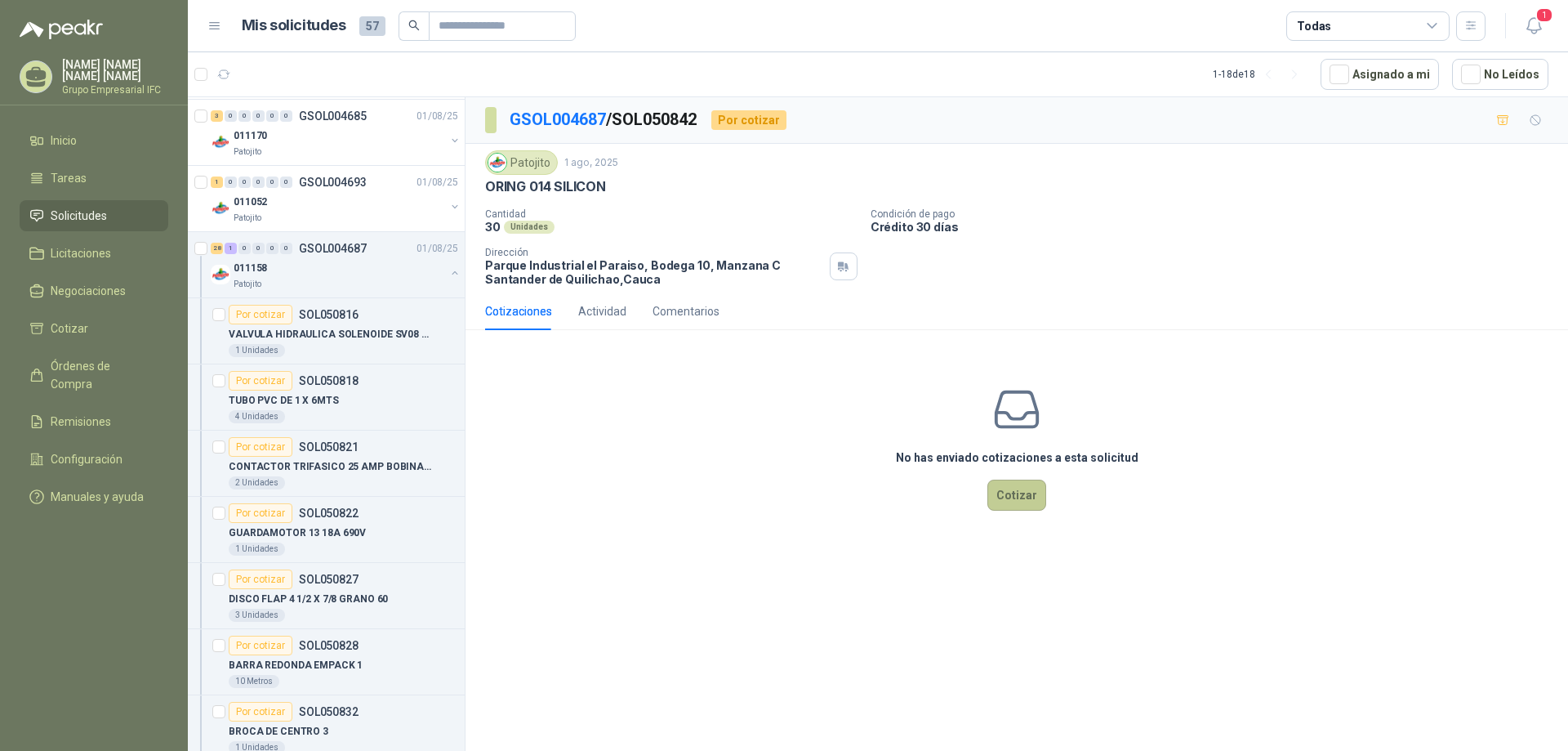 click on "Cotizar" at bounding box center (1017, 495) 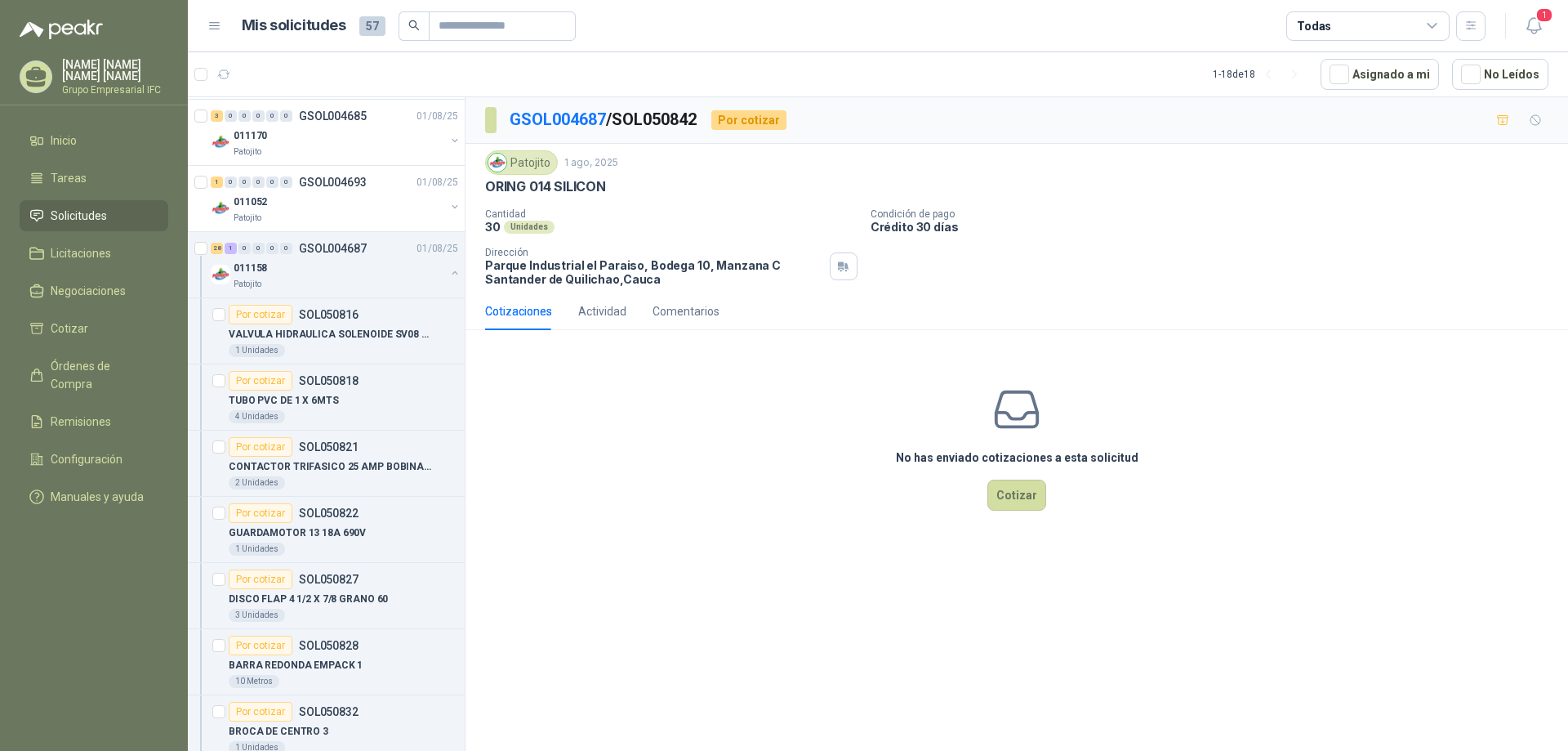 type 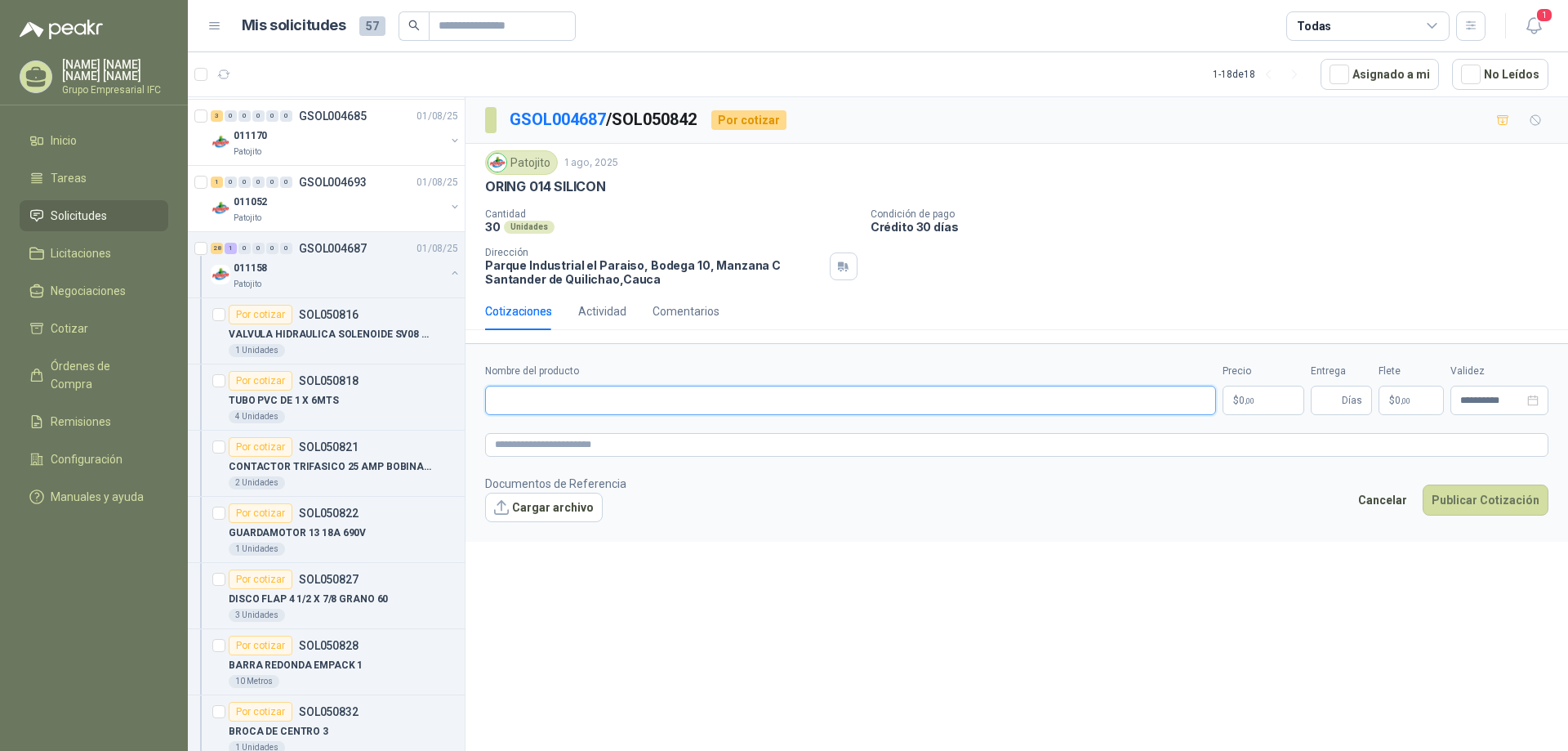 click on "Nombre del producto" at bounding box center [850, 400] 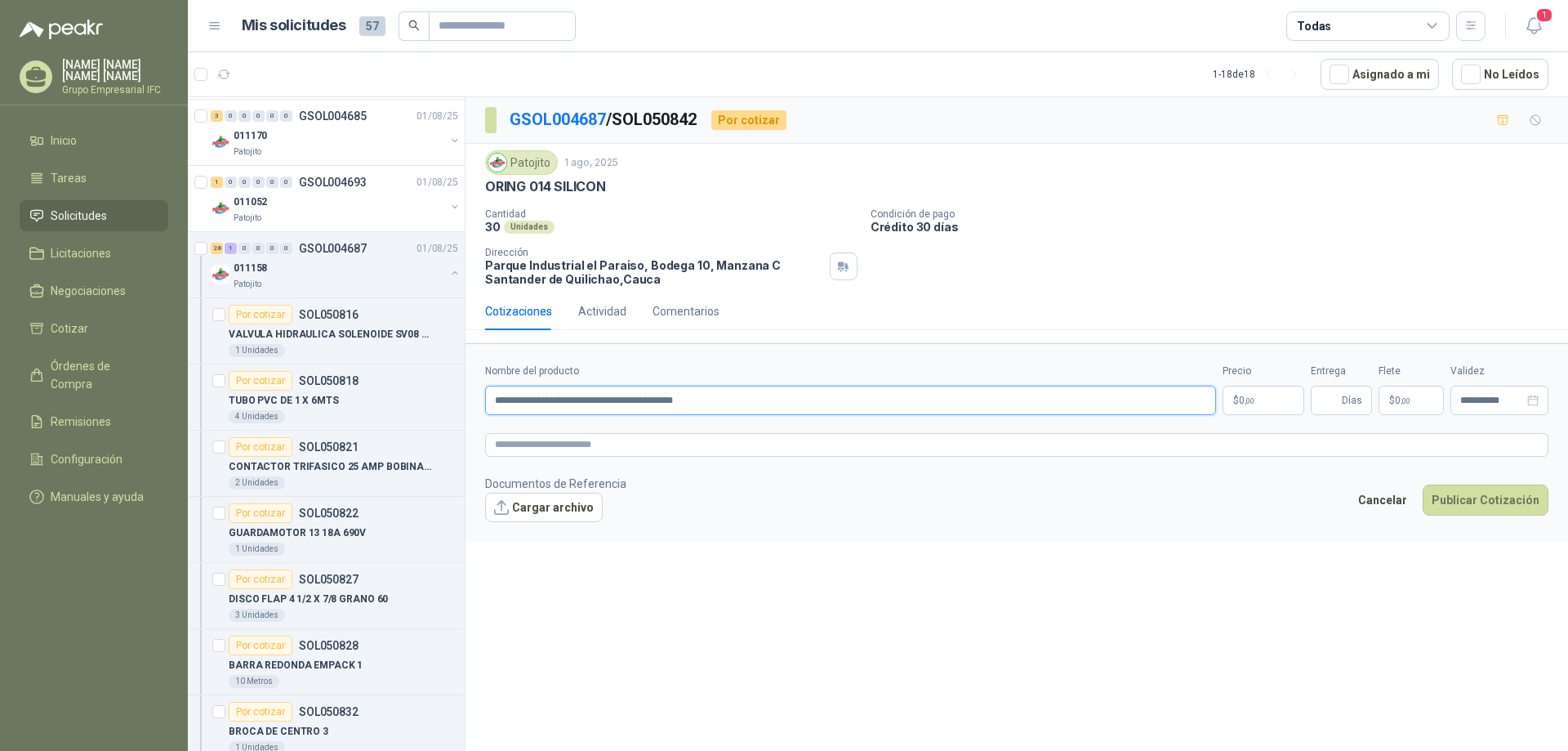 type on "**********" 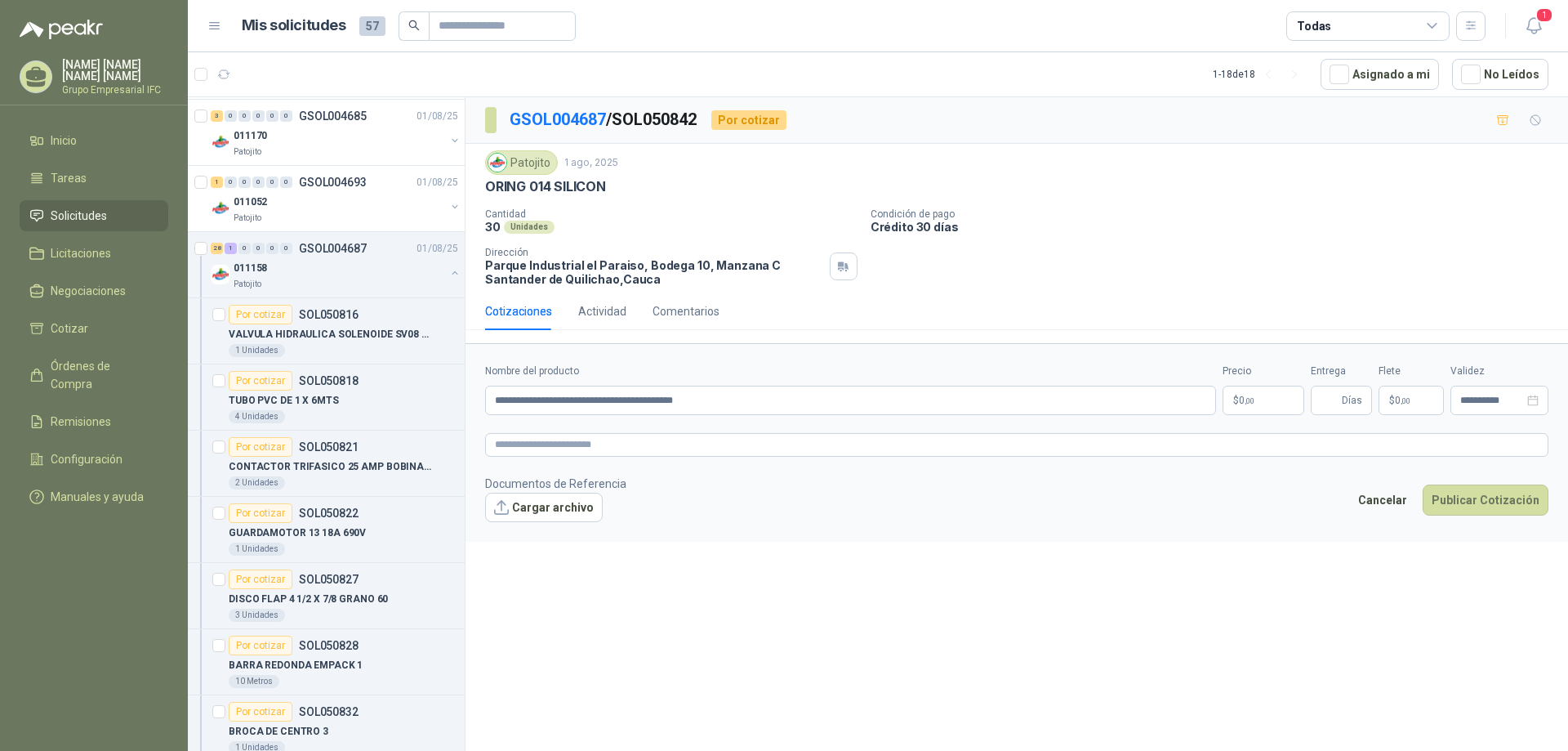click on "$  0 ,00" at bounding box center [1263, 400] 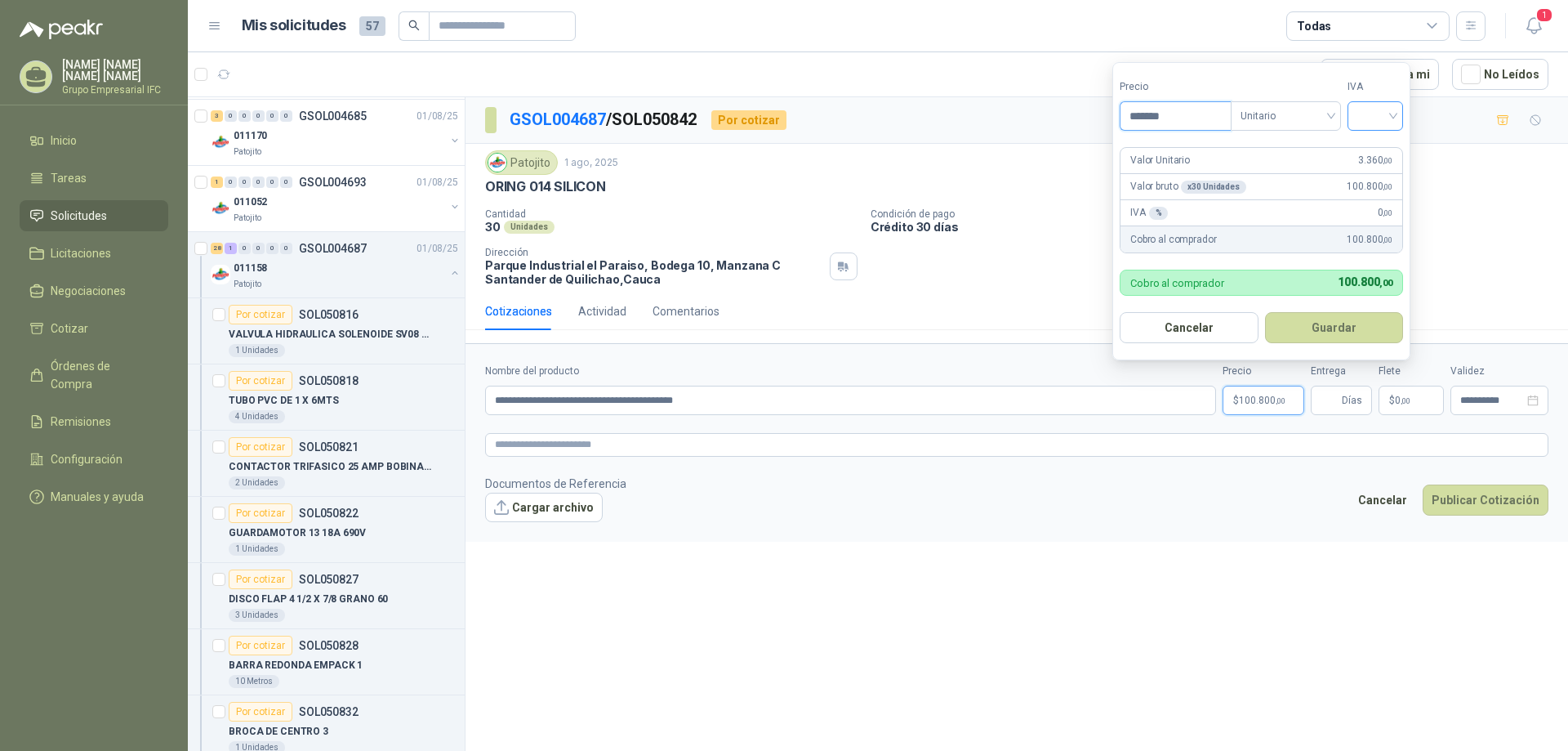 type on "*******" 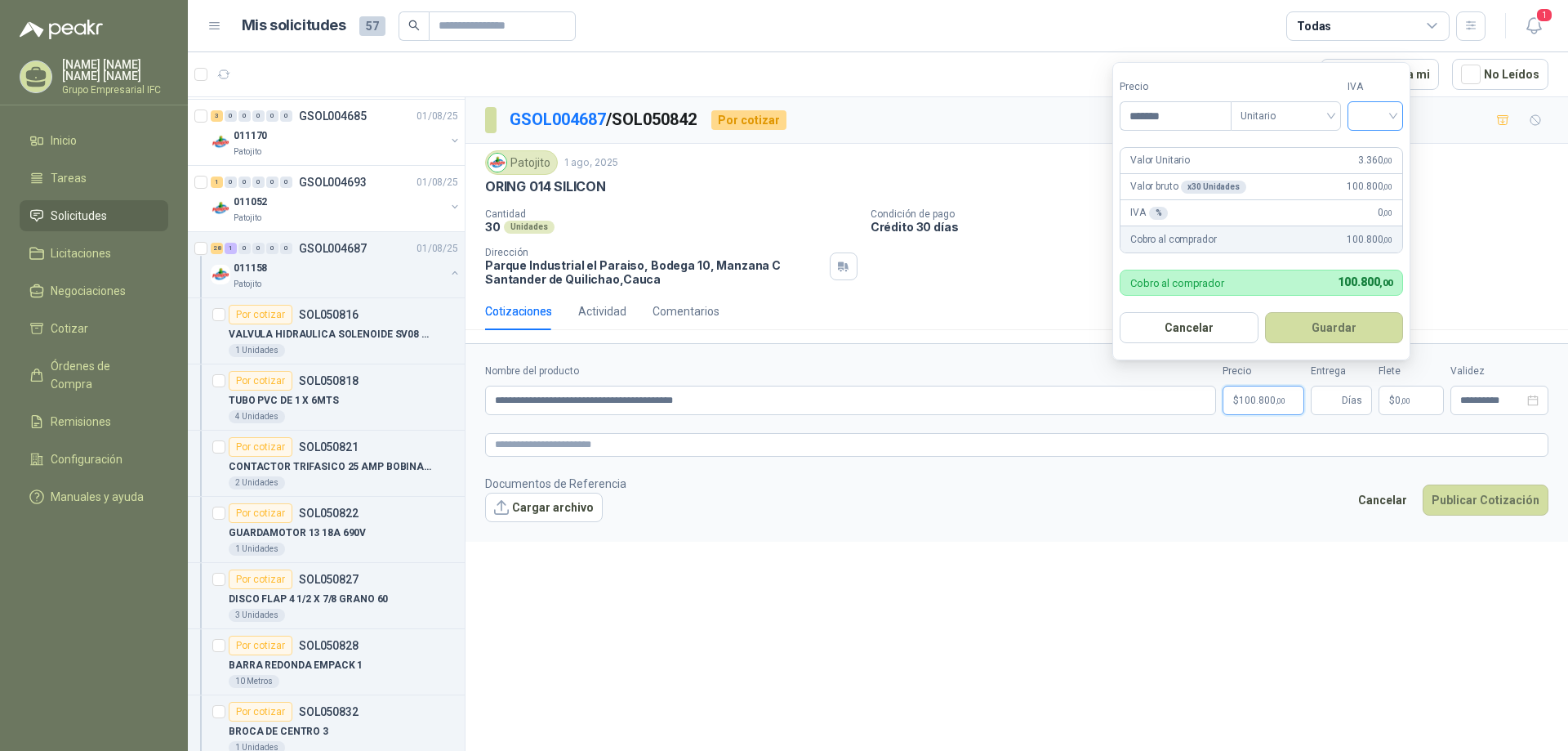 click at bounding box center (1375, 114) 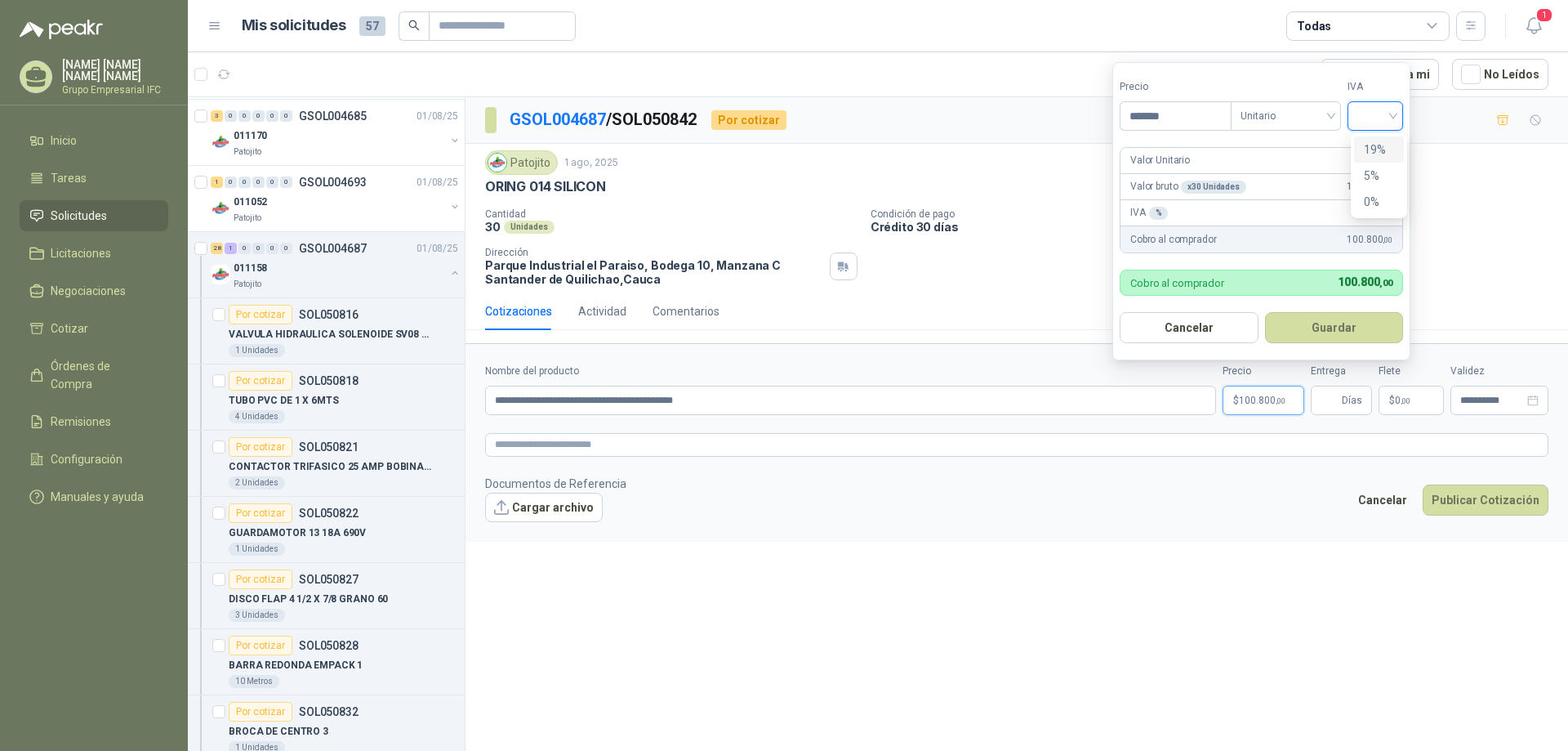 click on "19%" at bounding box center (1379, 150) 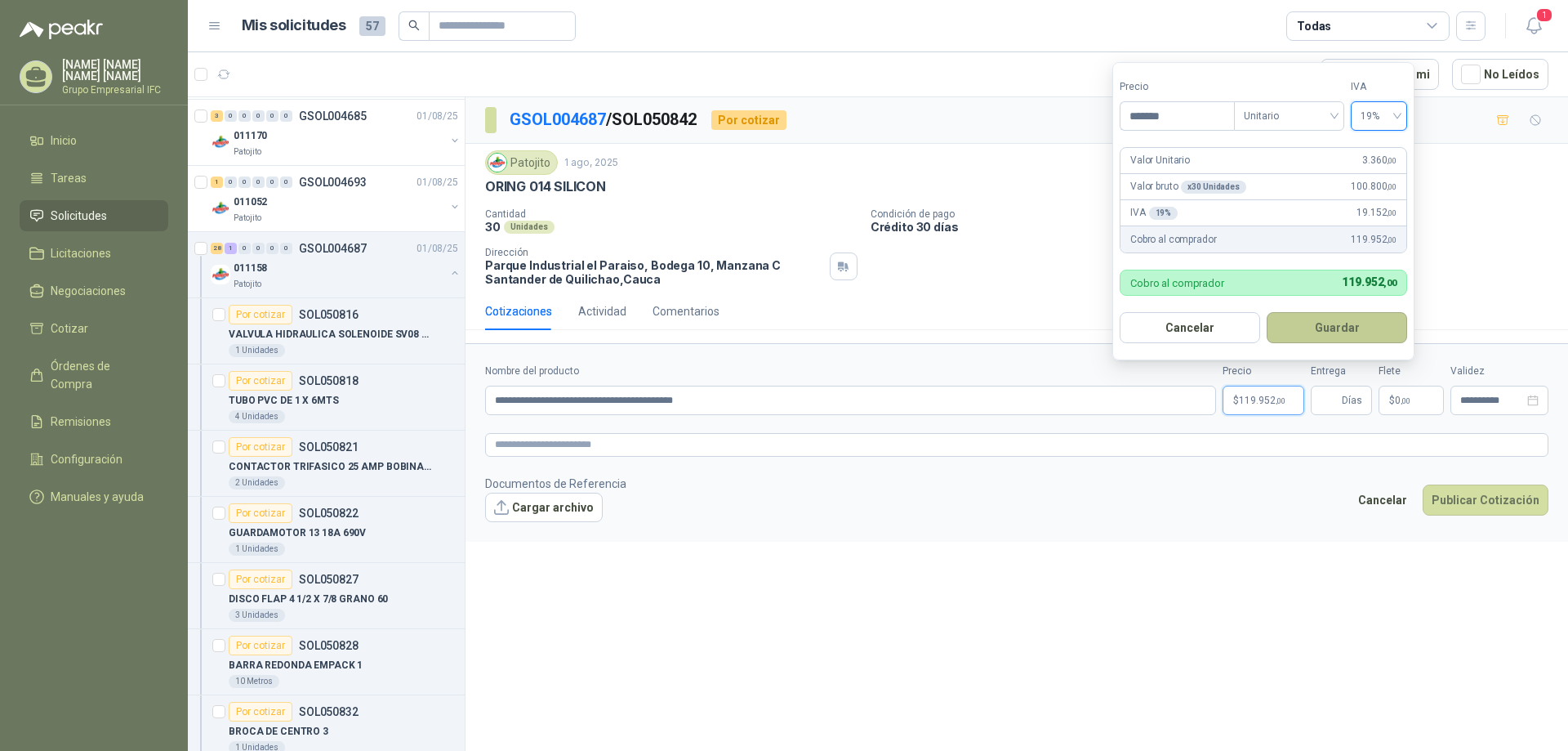 click on "Guardar" at bounding box center [1337, 328] 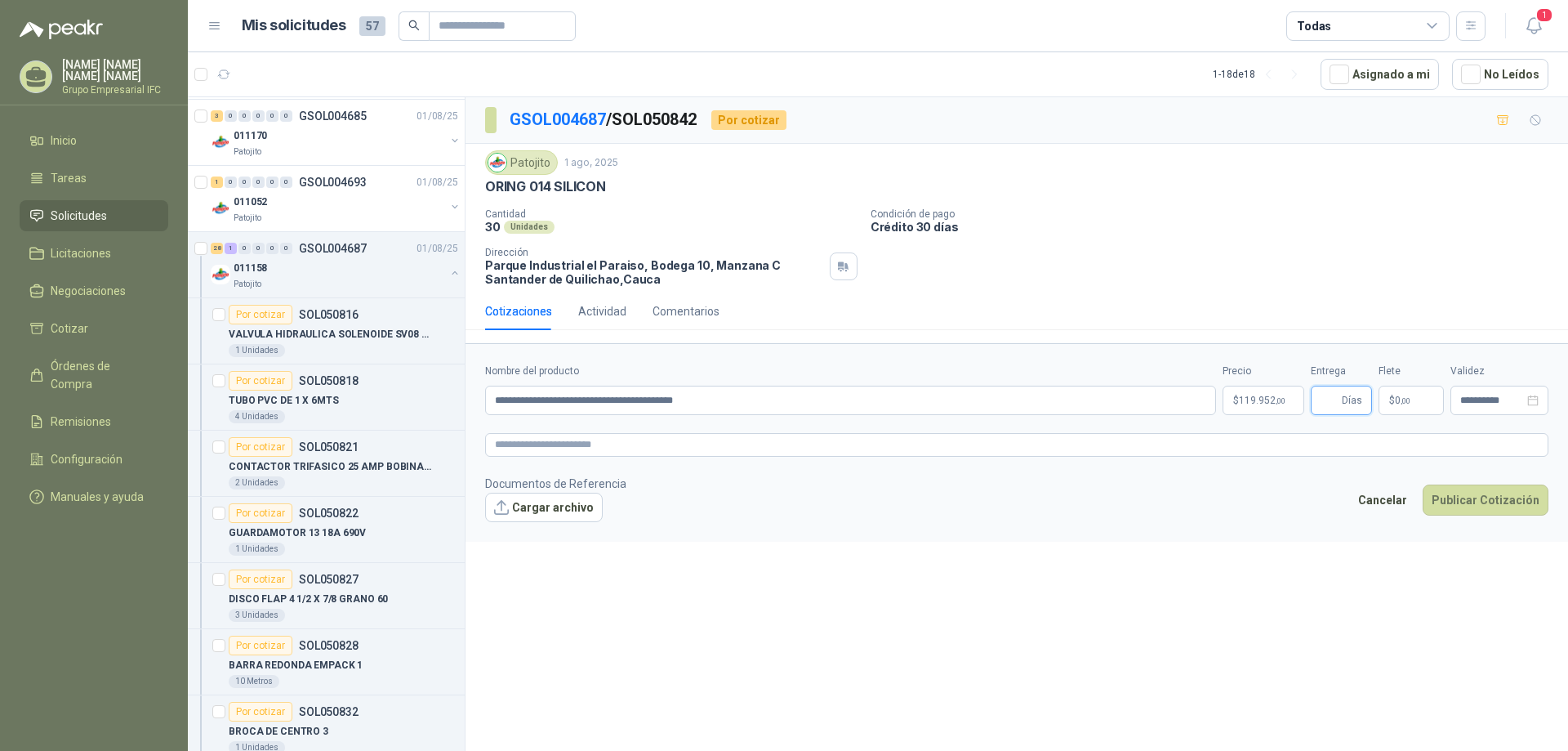 click on "Entrega" at bounding box center (1330, 400) 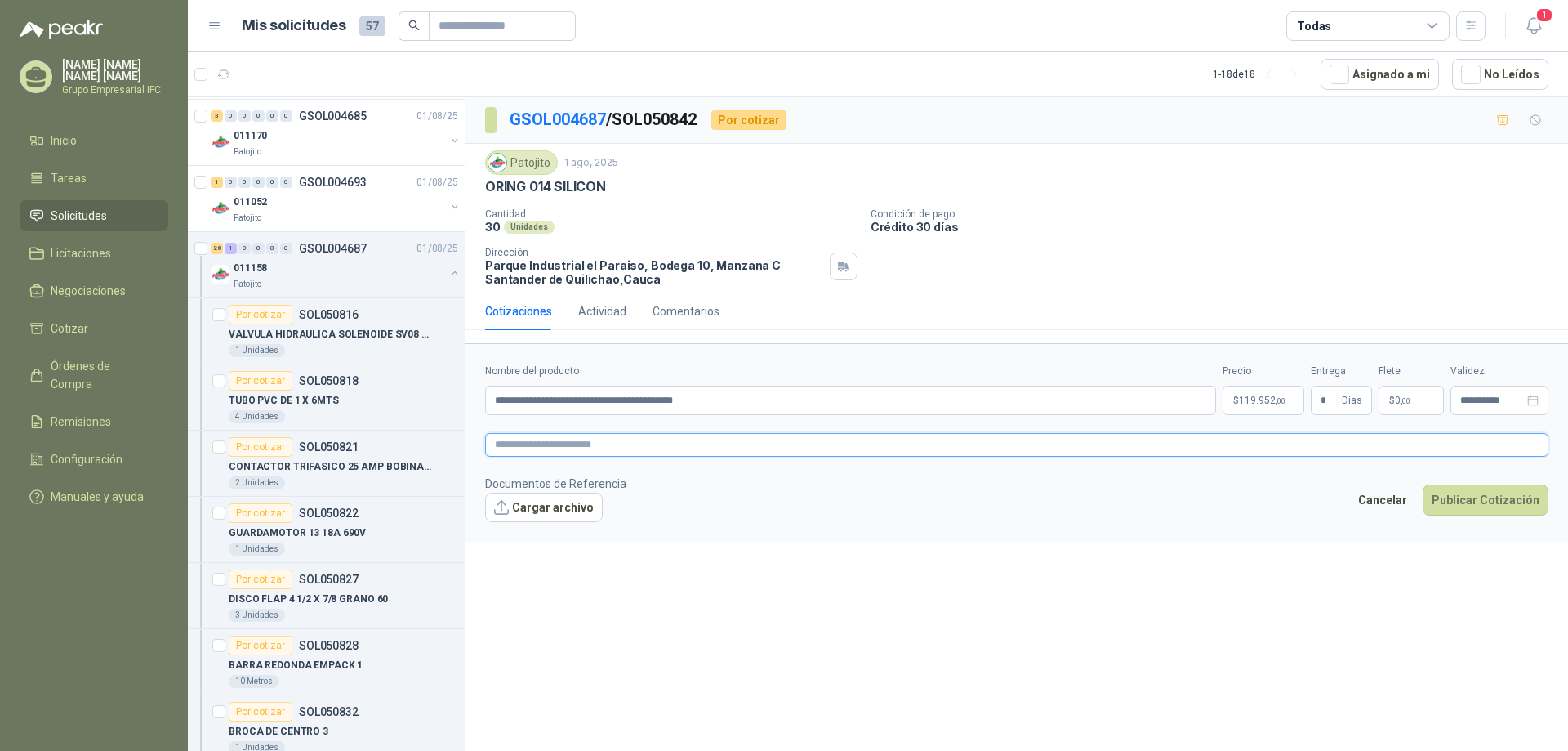click at bounding box center (1017, 445) 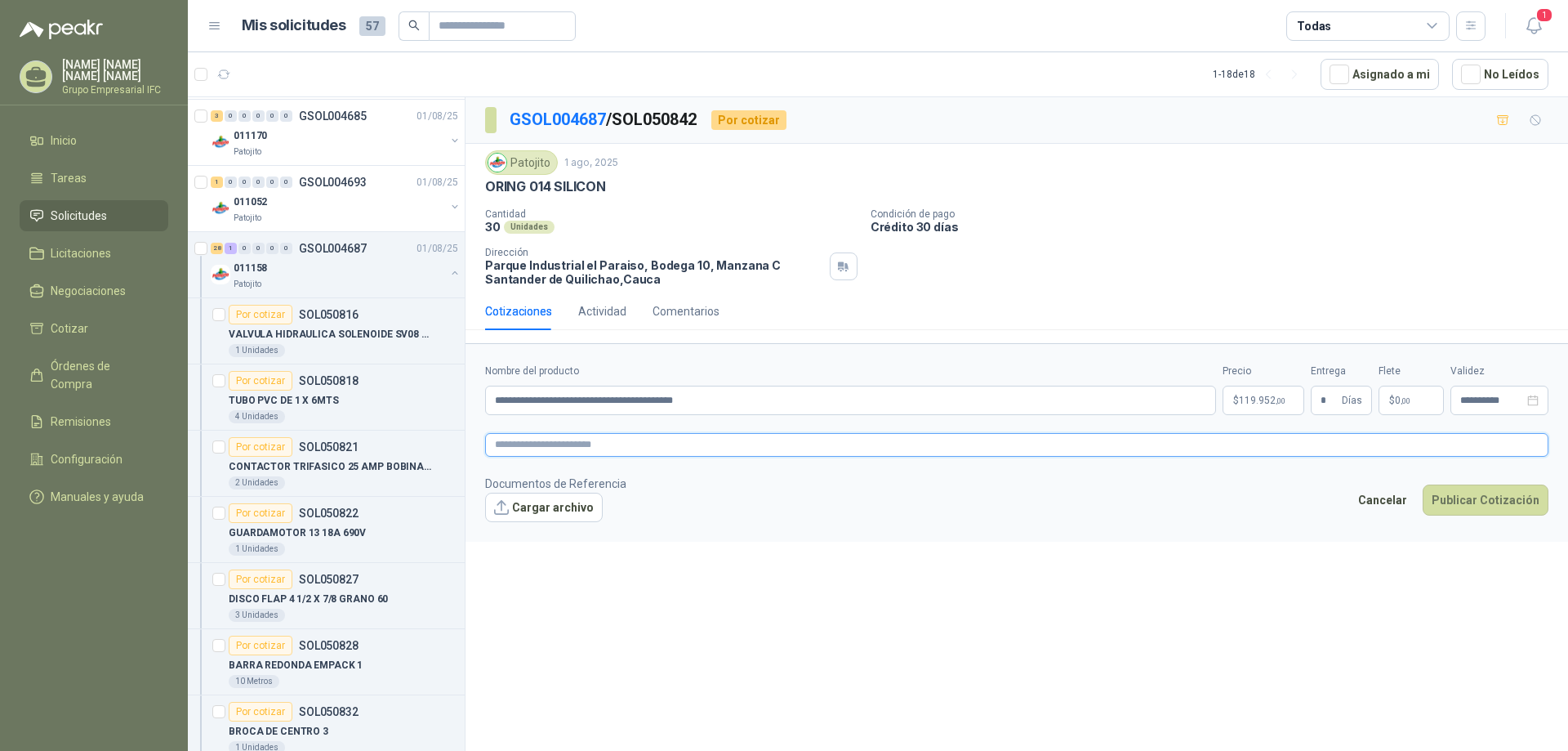 click at bounding box center [1017, 445] 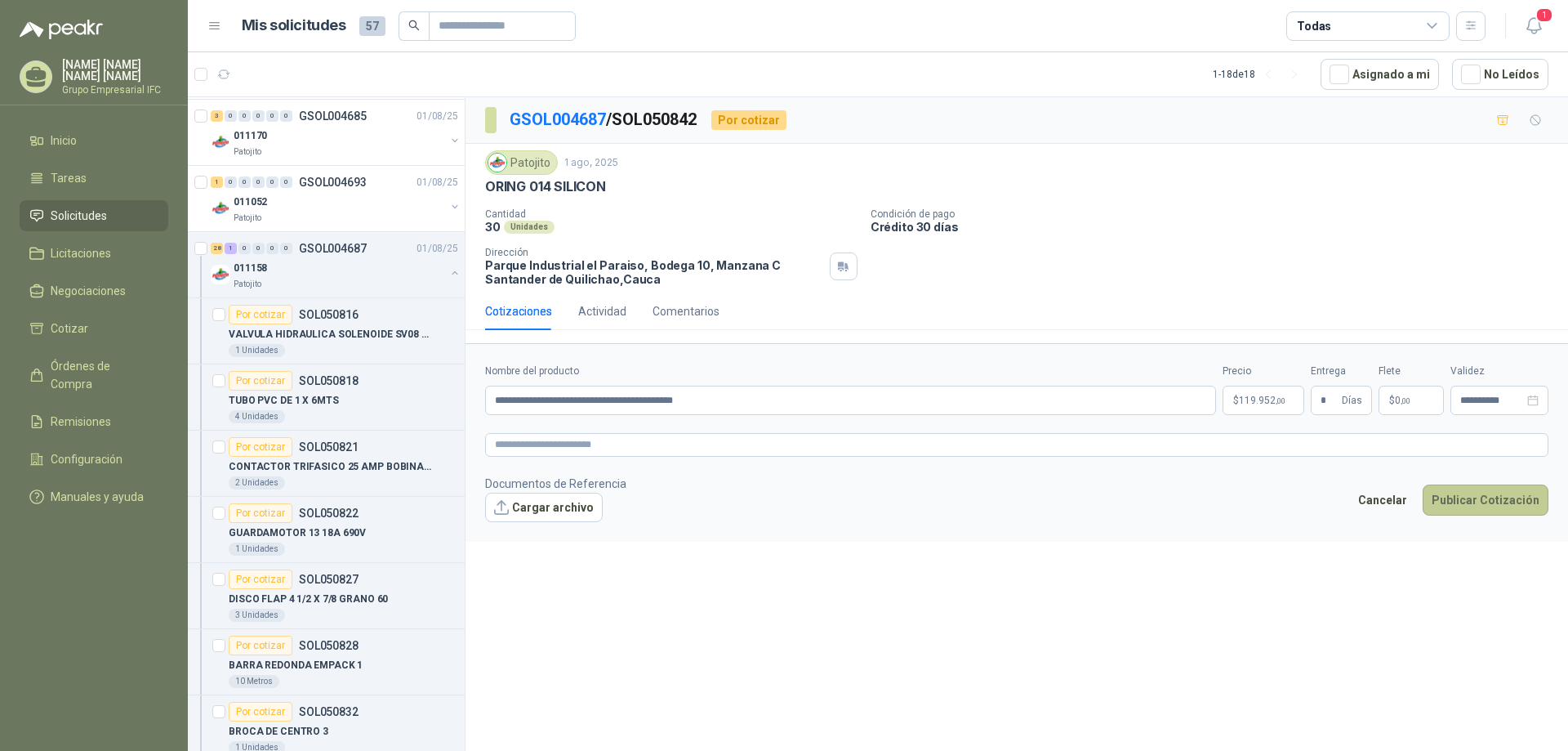 click on "Publicar Cotización" at bounding box center (1486, 500) 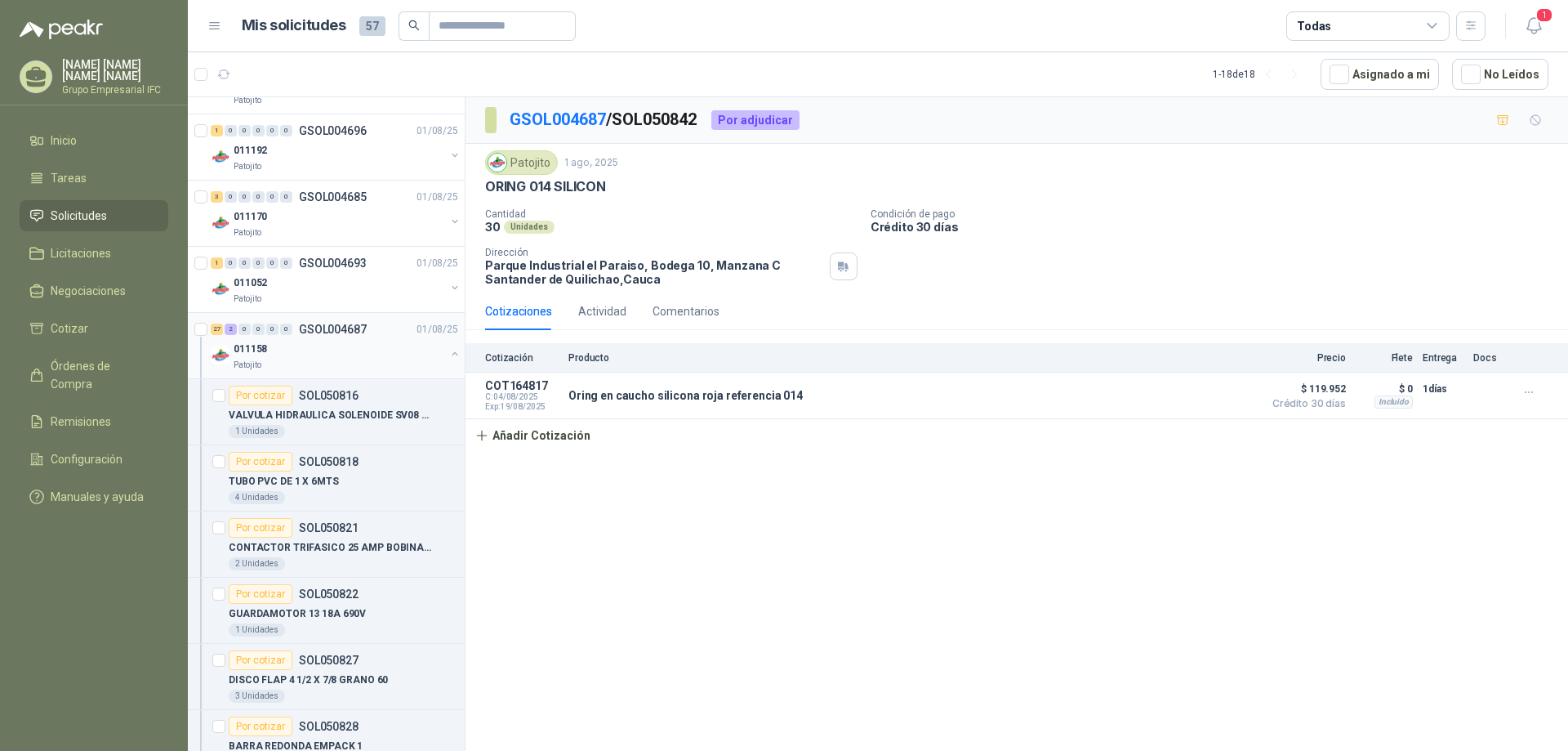 scroll, scrollTop: 1389, scrollLeft: 0, axis: vertical 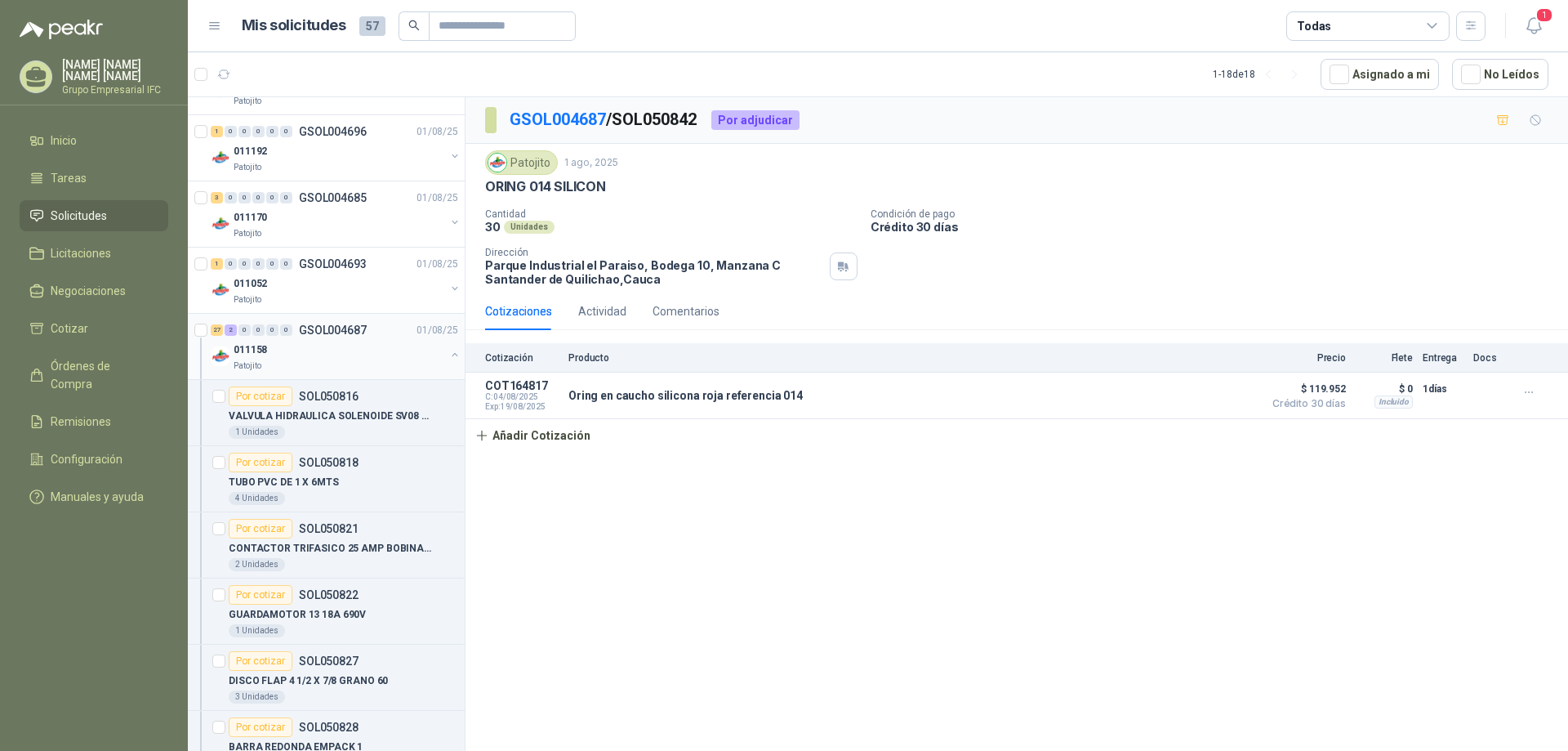drag, startPoint x: 312, startPoint y: 351, endPoint x: 432, endPoint y: 360, distance: 120.33703 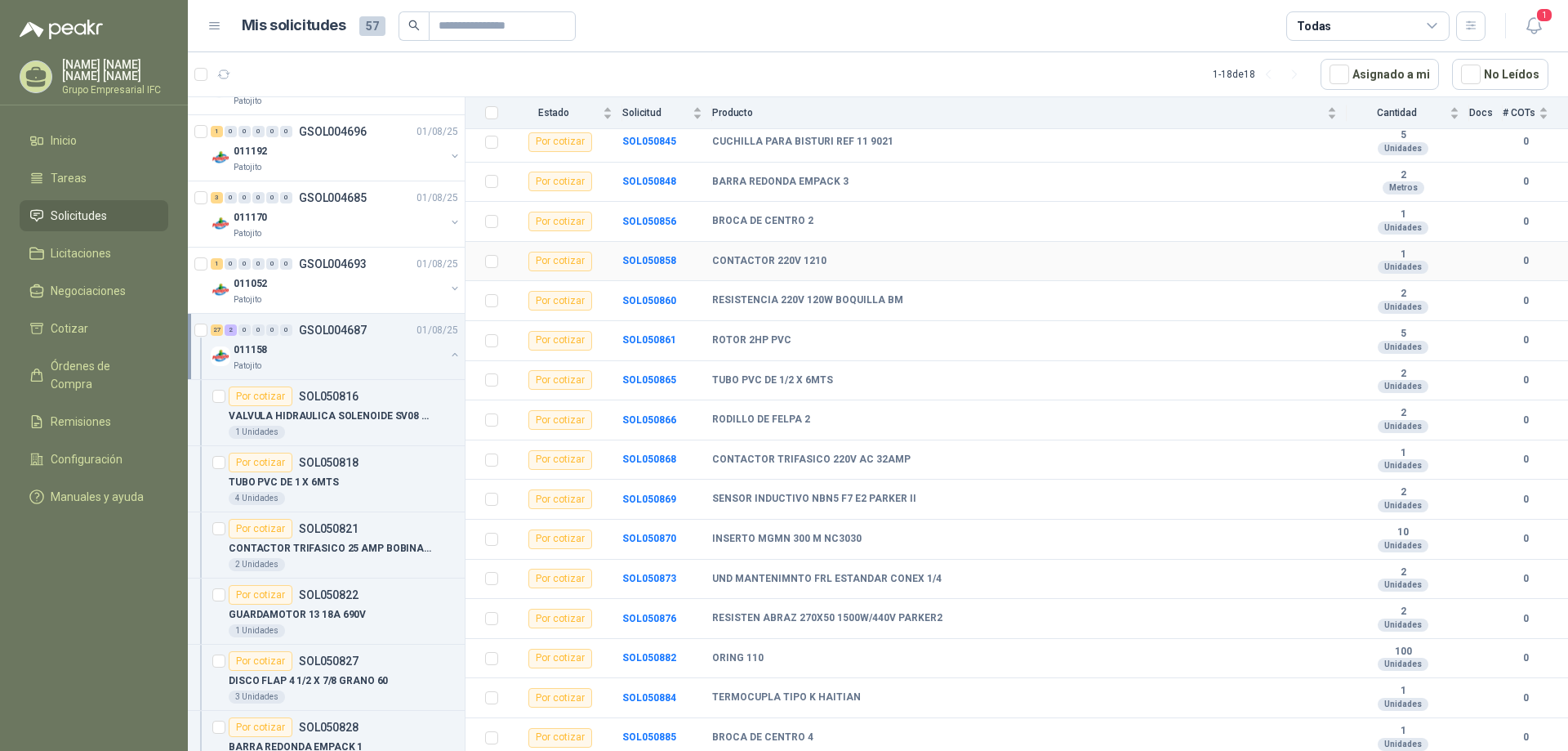 scroll, scrollTop: 711, scrollLeft: 0, axis: vertical 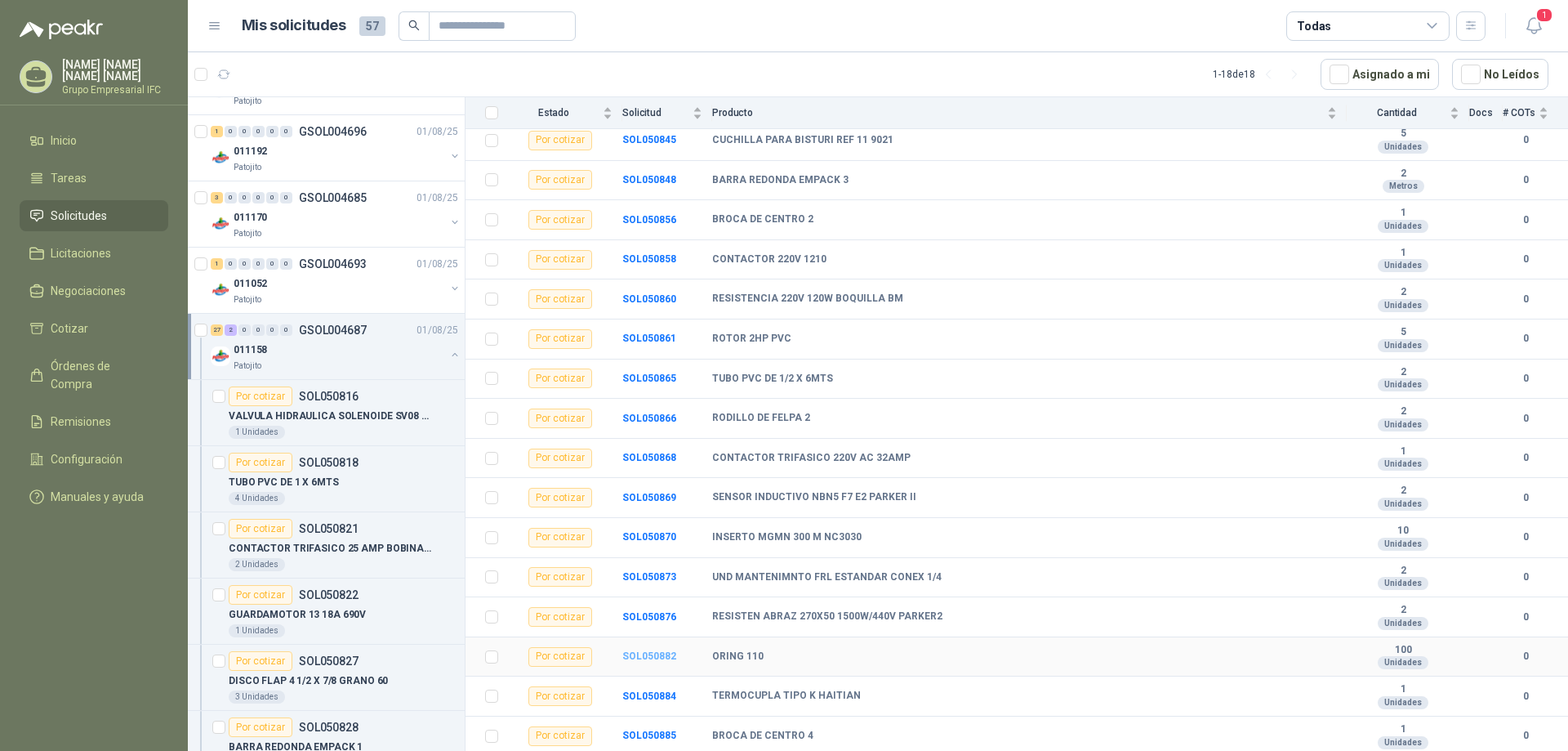 click on "SOL050882" at bounding box center [649, 656] 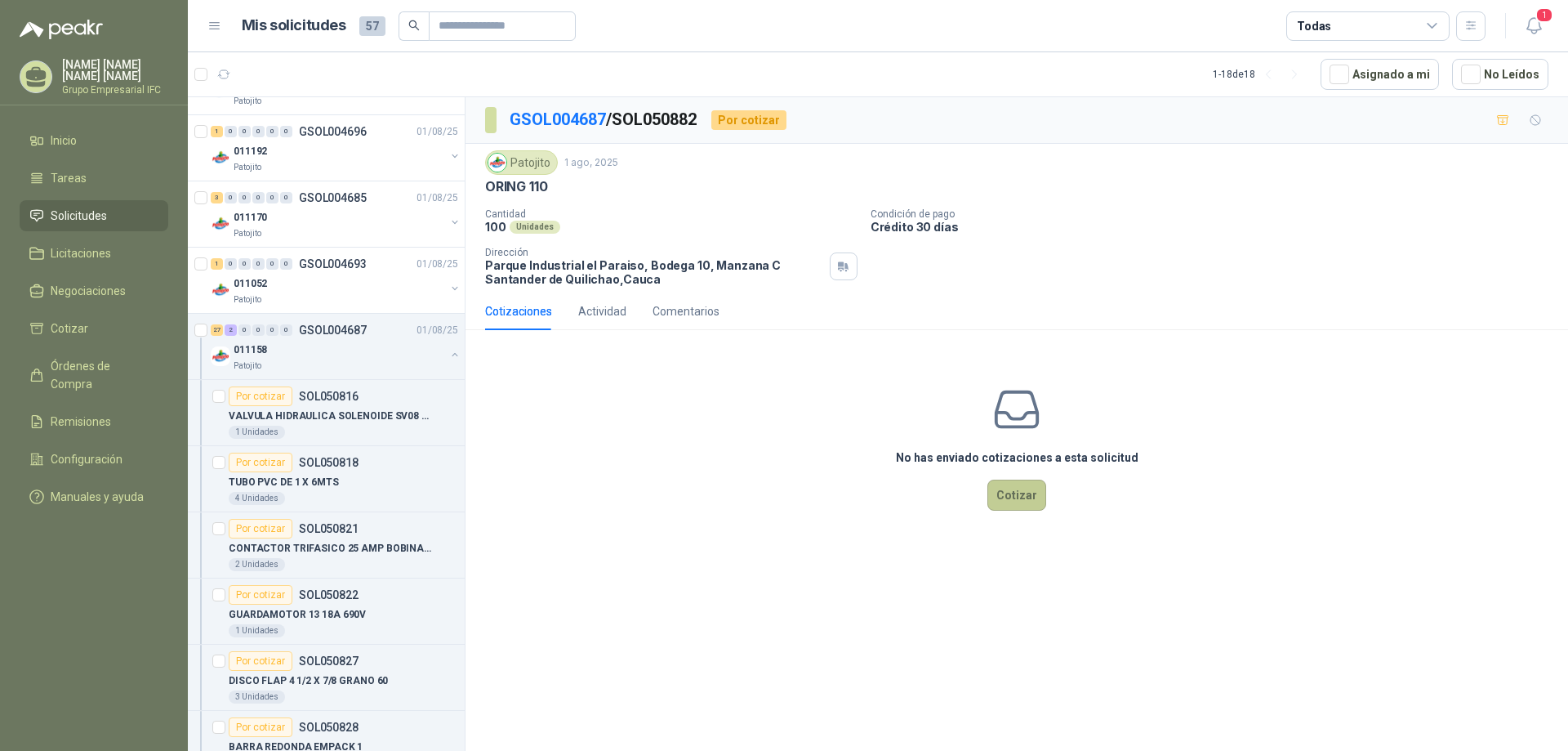 click on "Cotizar" at bounding box center (1017, 495) 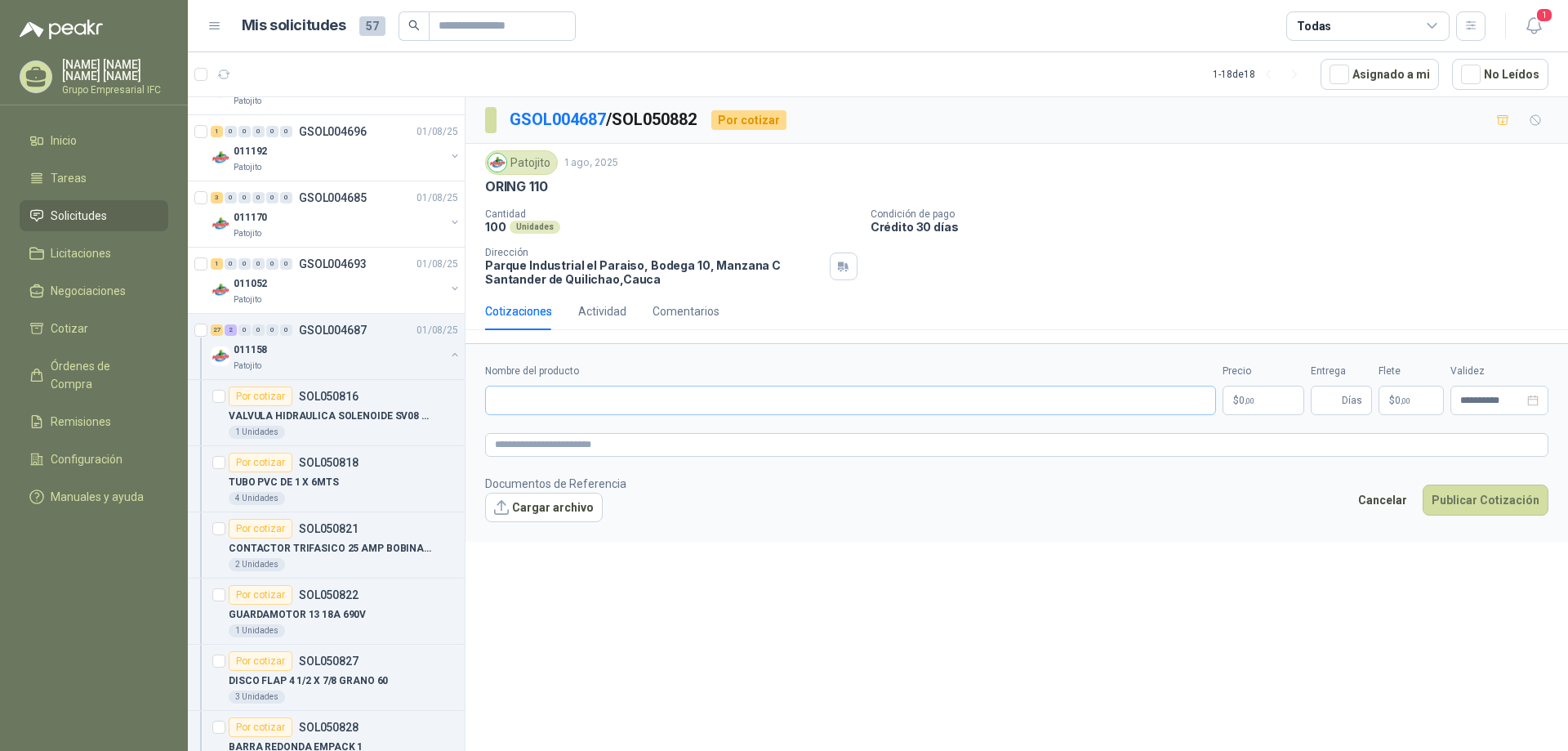 type 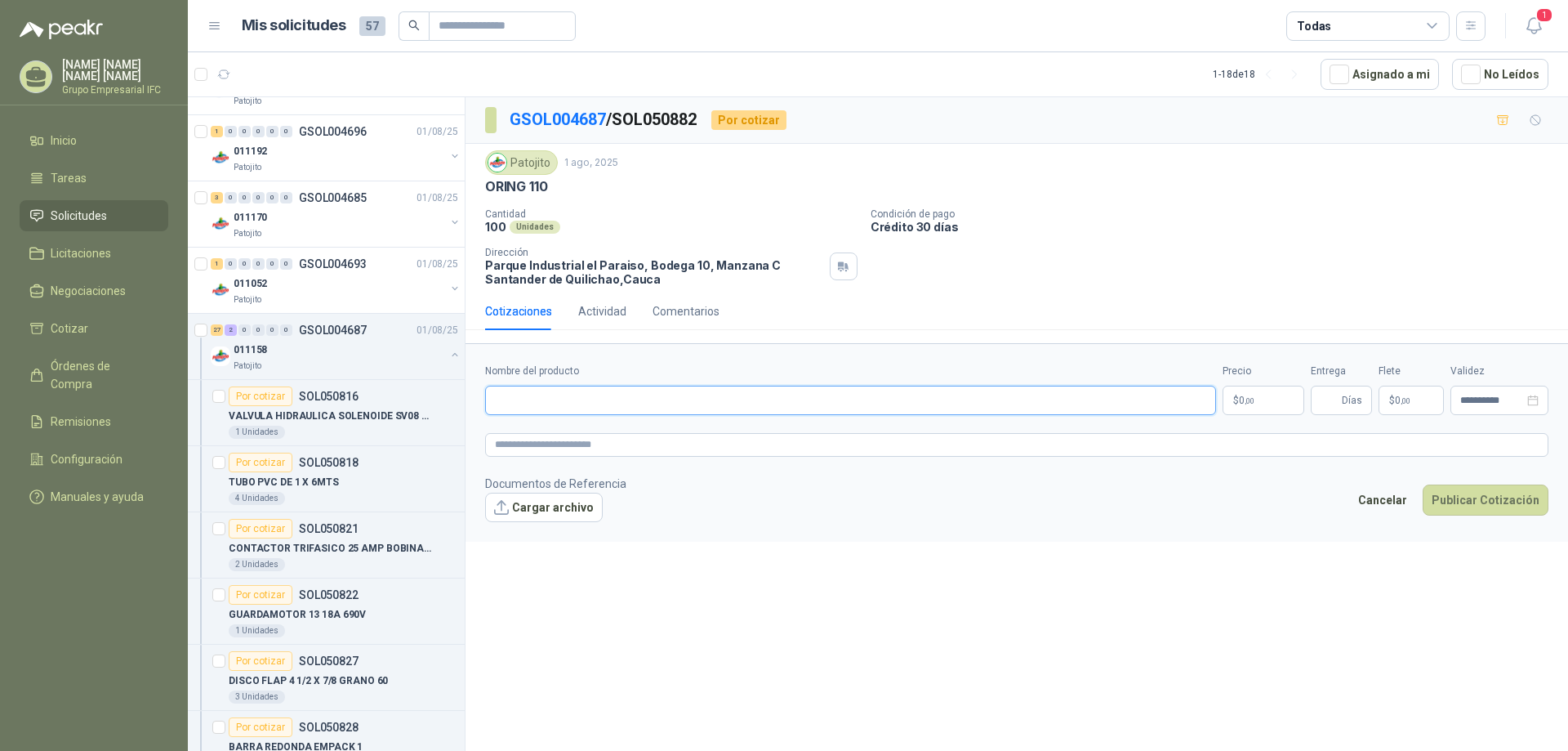 click on "Nombre del producto" at bounding box center [850, 400] 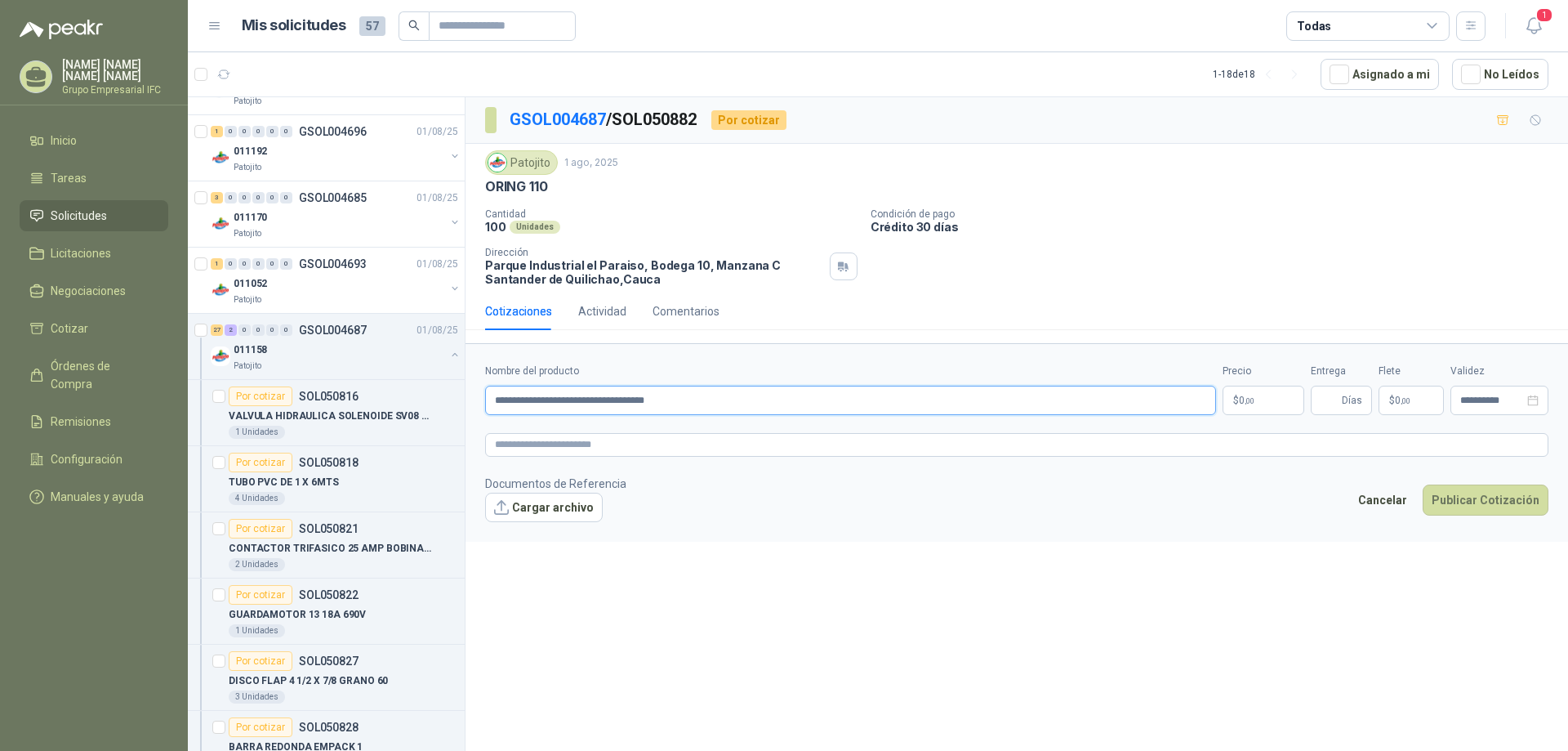 type on "**********" 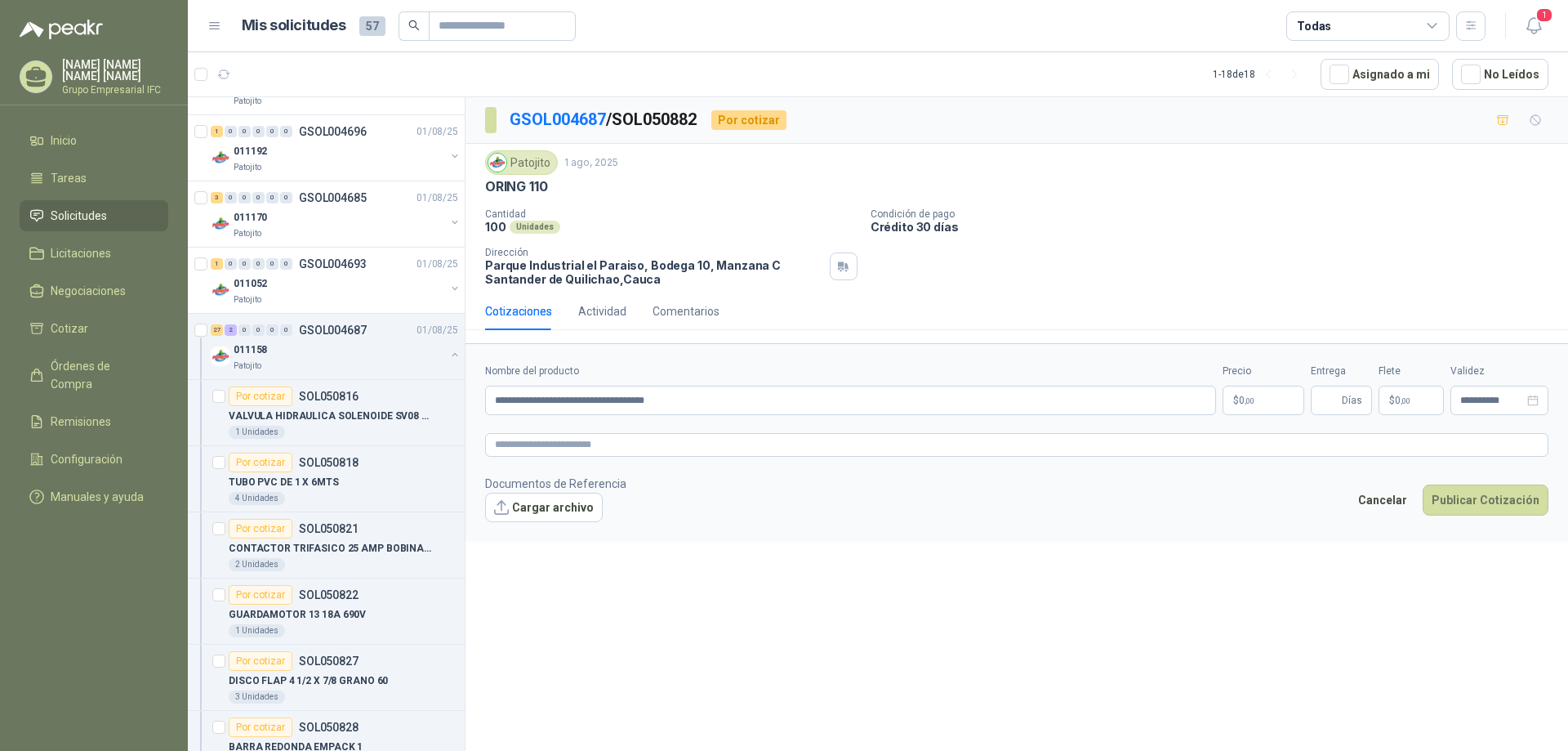 click on "$  0 ,00" at bounding box center (1263, 400) 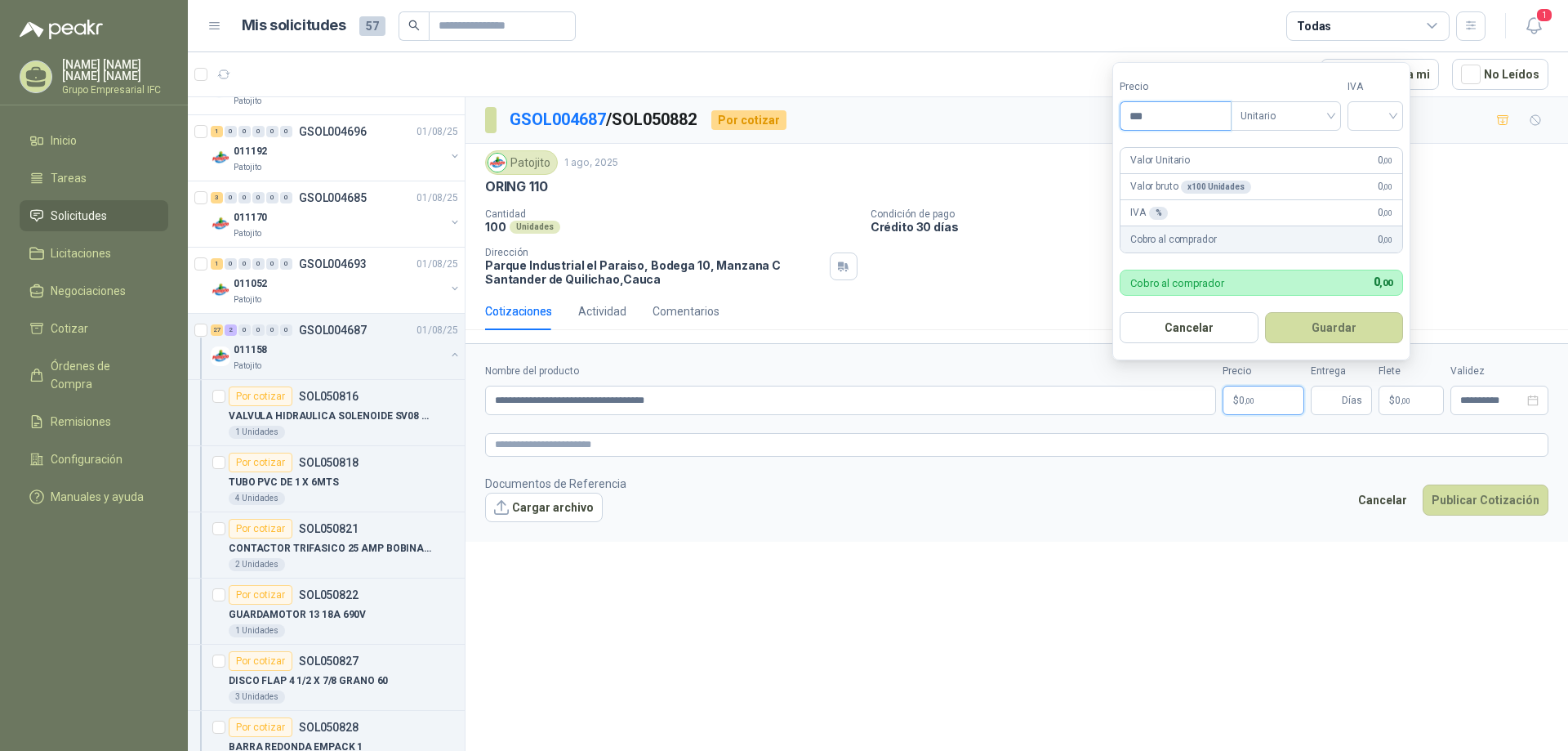 click on "***" at bounding box center [1175, 116] 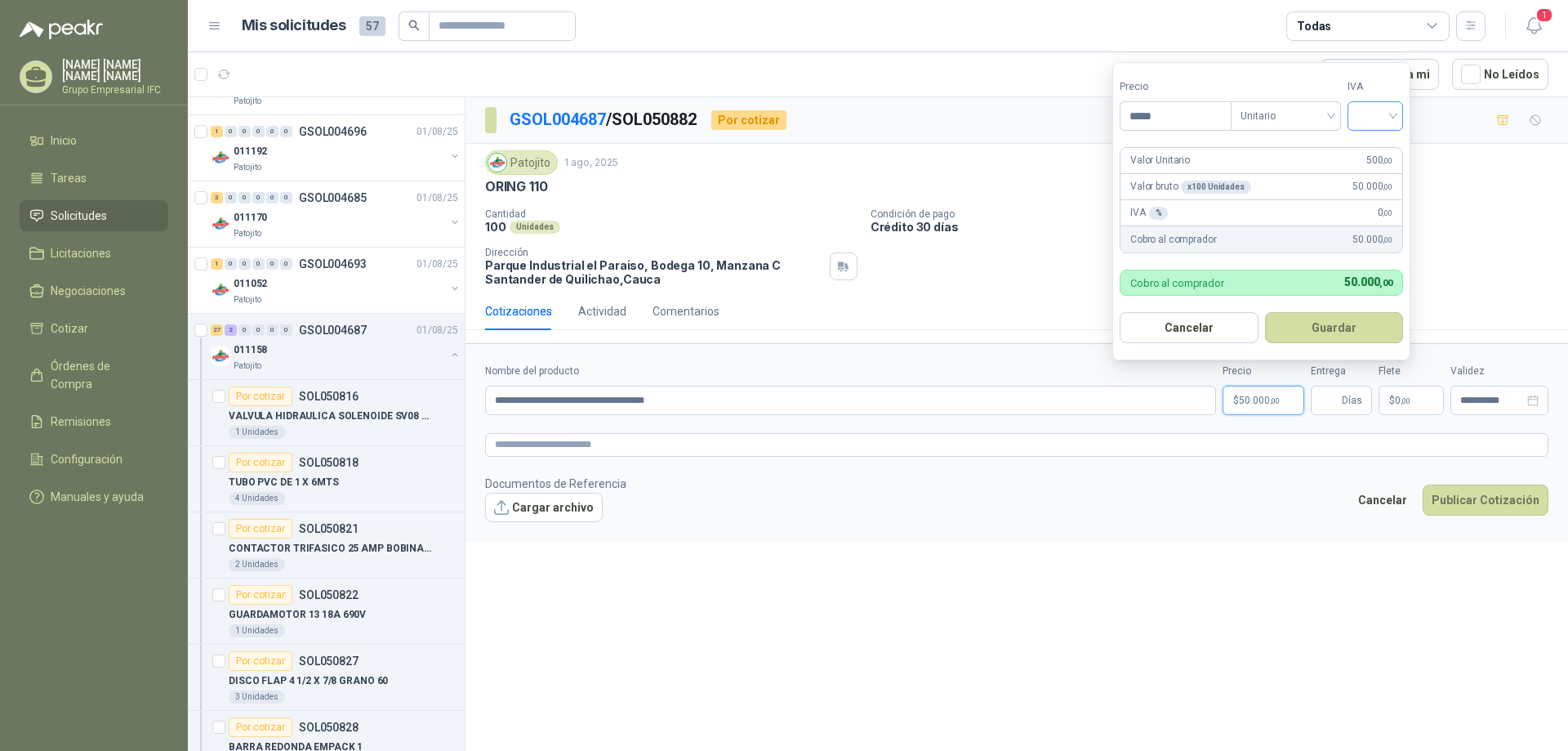 click at bounding box center [1375, 114] 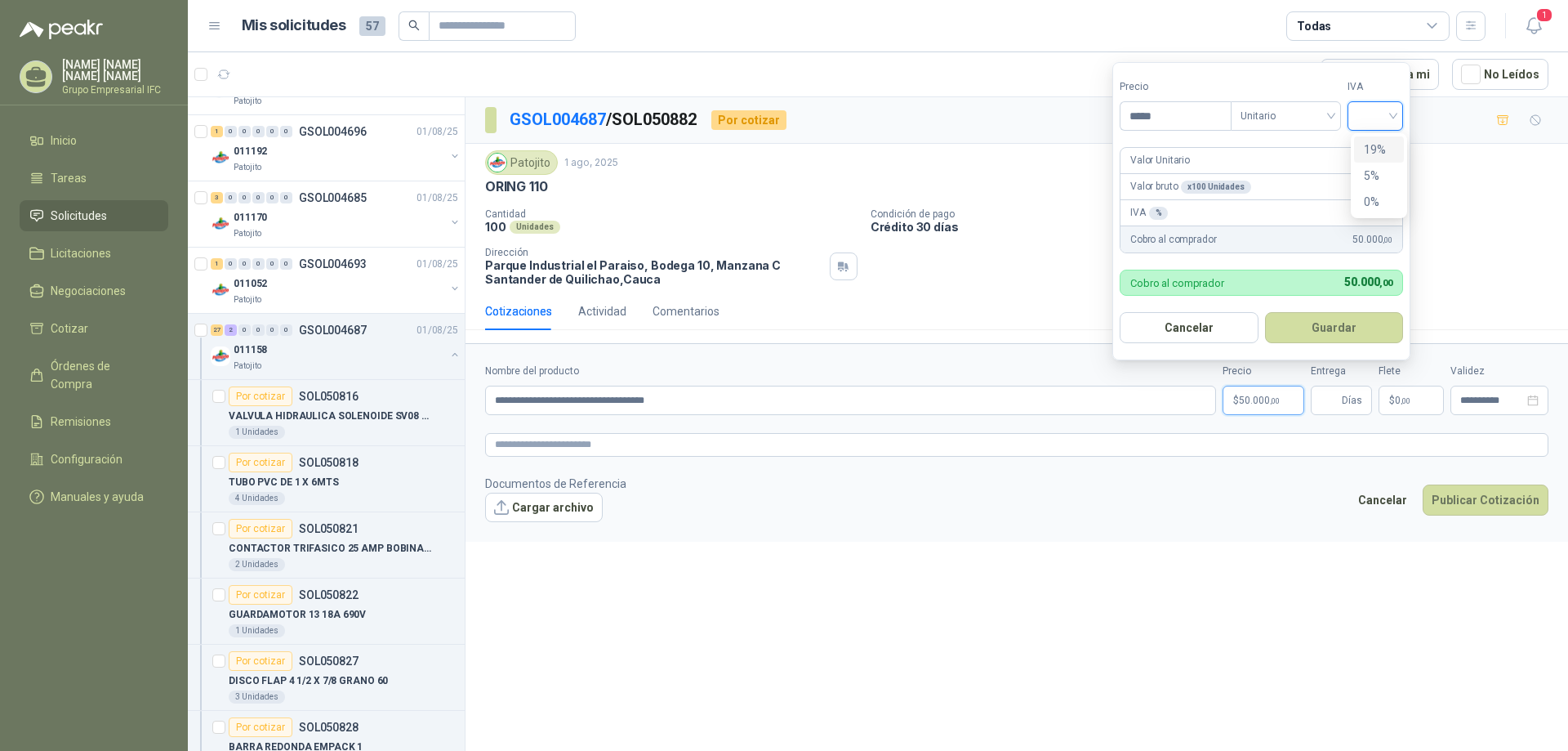 click on "19%" at bounding box center [1379, 150] 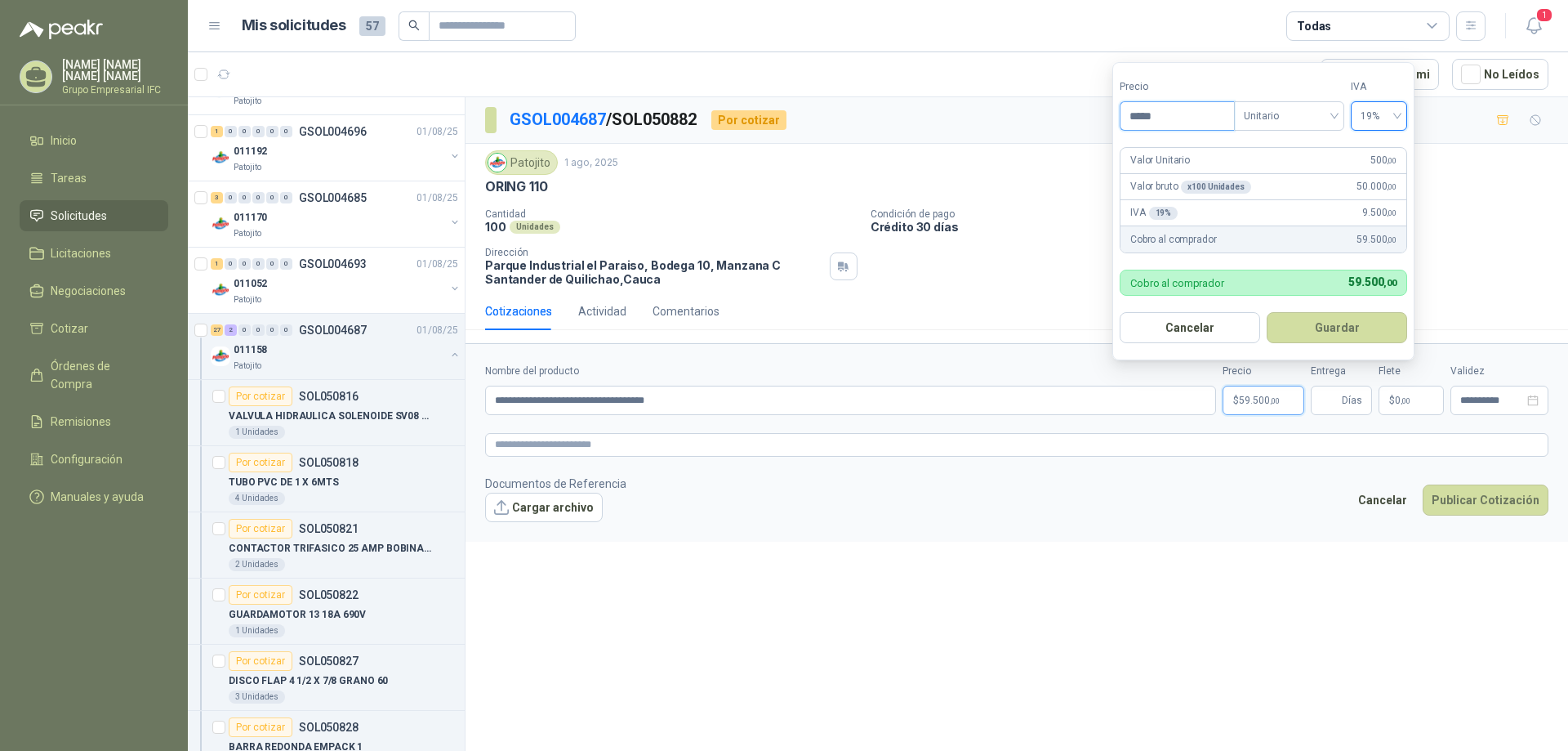 click on "*****" at bounding box center (1177, 116) 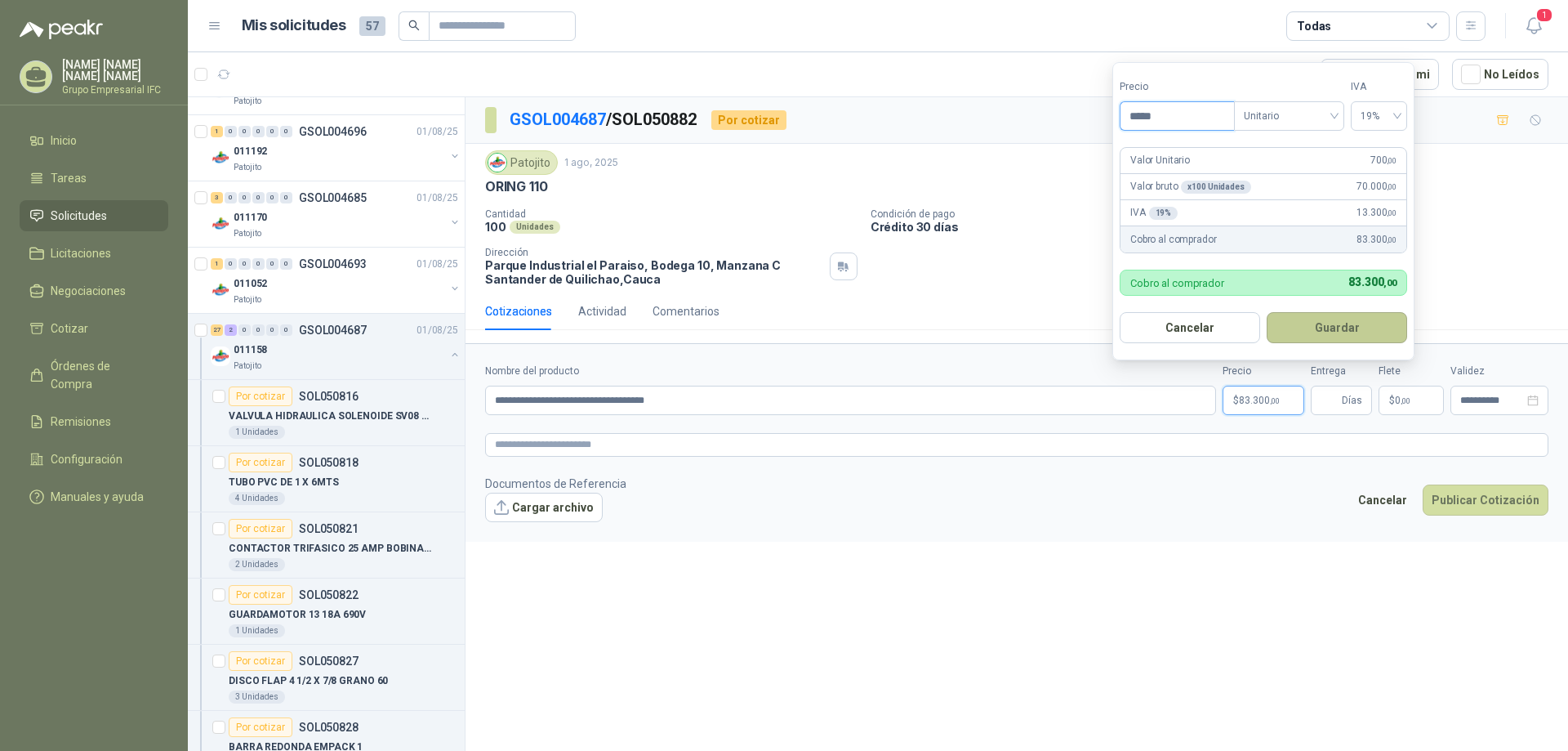 type on "*****" 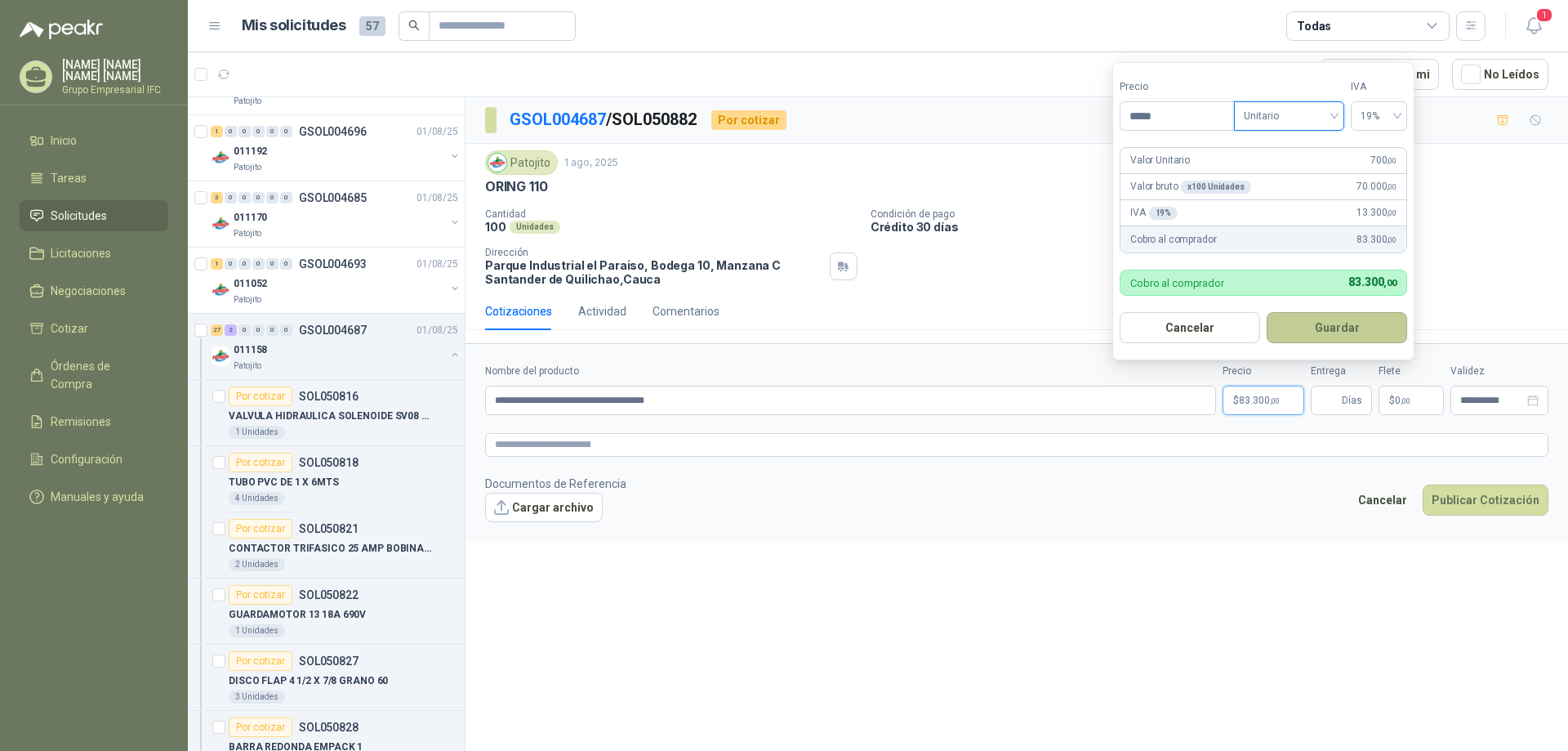 drag, startPoint x: 1321, startPoint y: 325, endPoint x: 1337, endPoint y: 454, distance: 129.98846 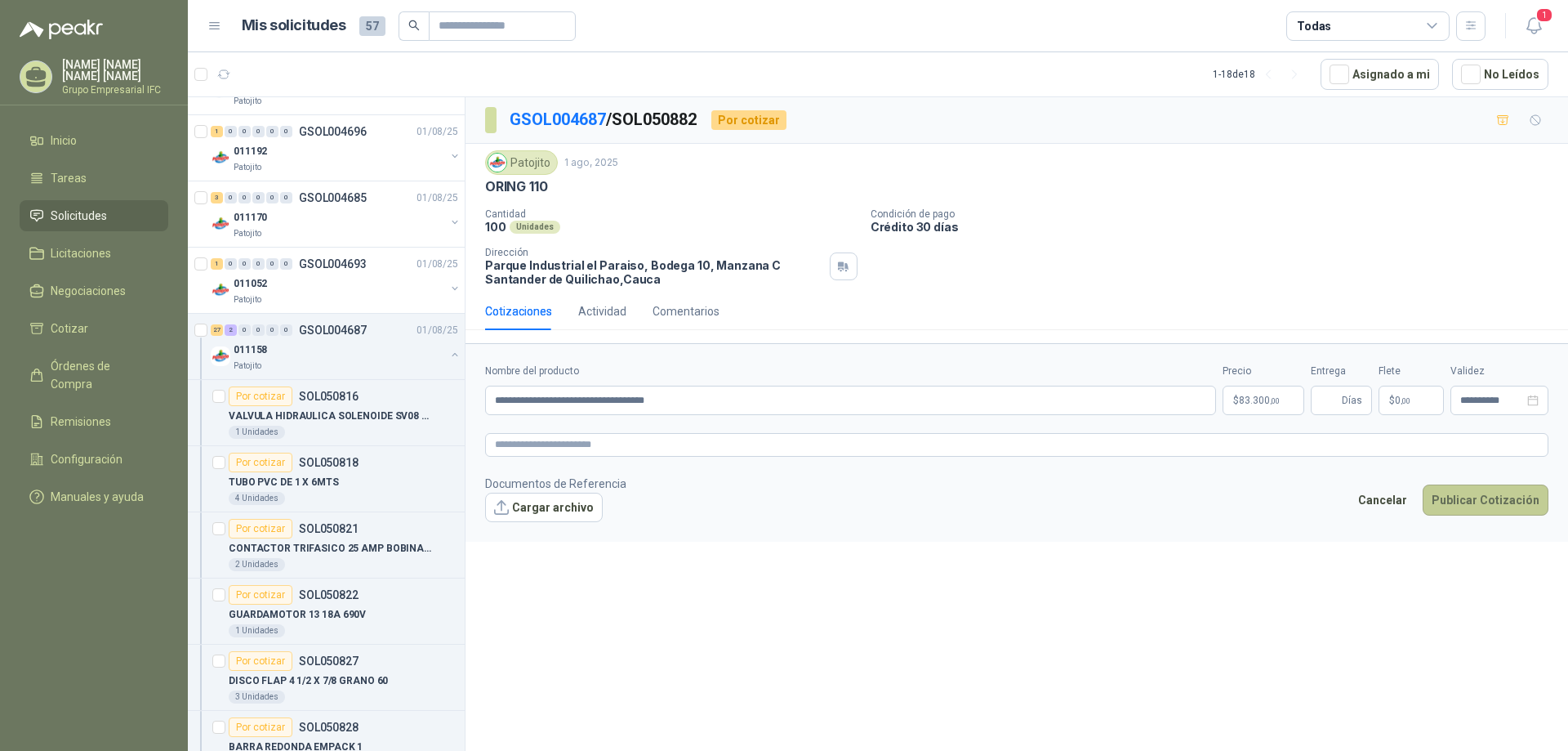 click on "Publicar Cotización" at bounding box center (1486, 500) 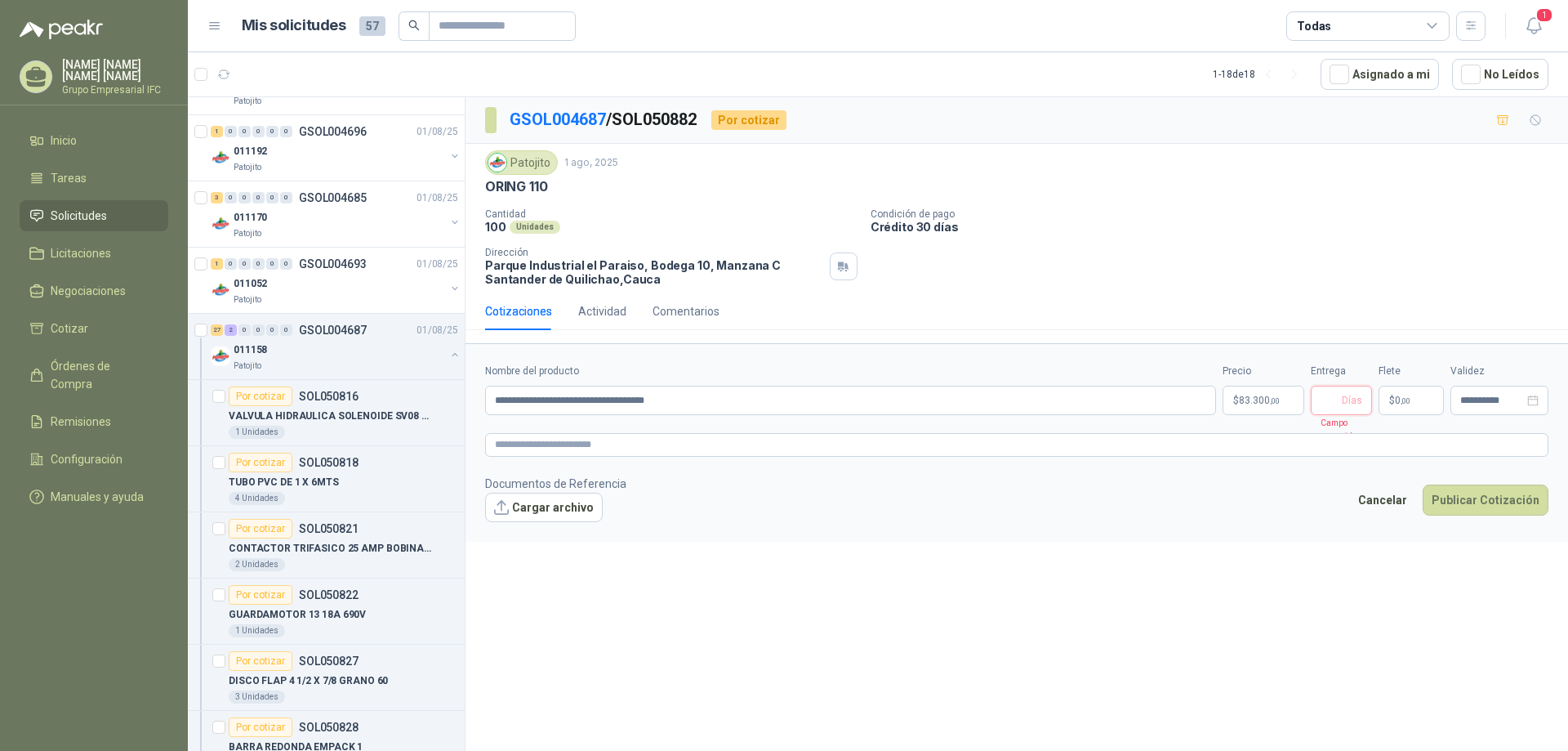 click on "Entrega" at bounding box center (1330, 400) 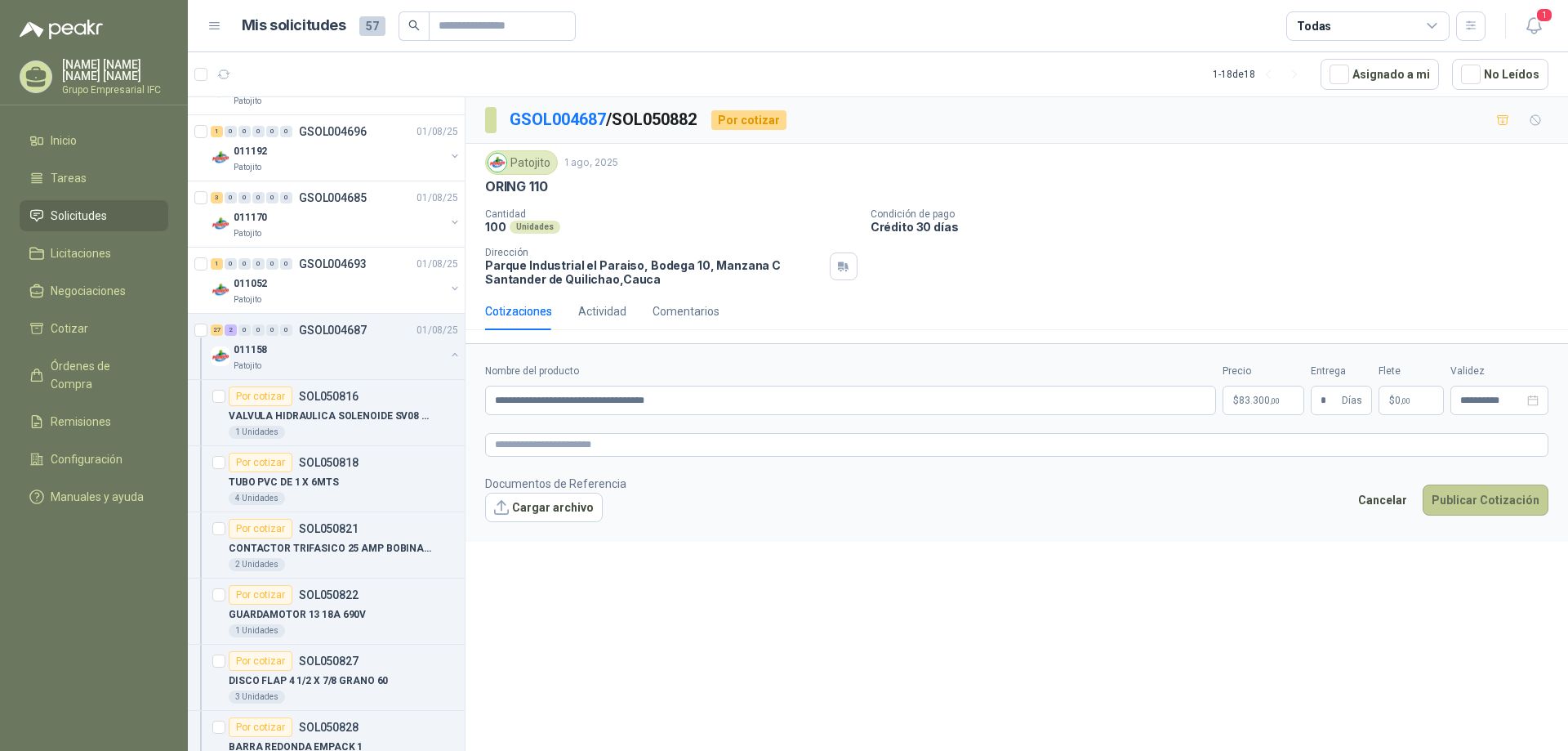 click on "Publicar Cotización" at bounding box center (1486, 500) 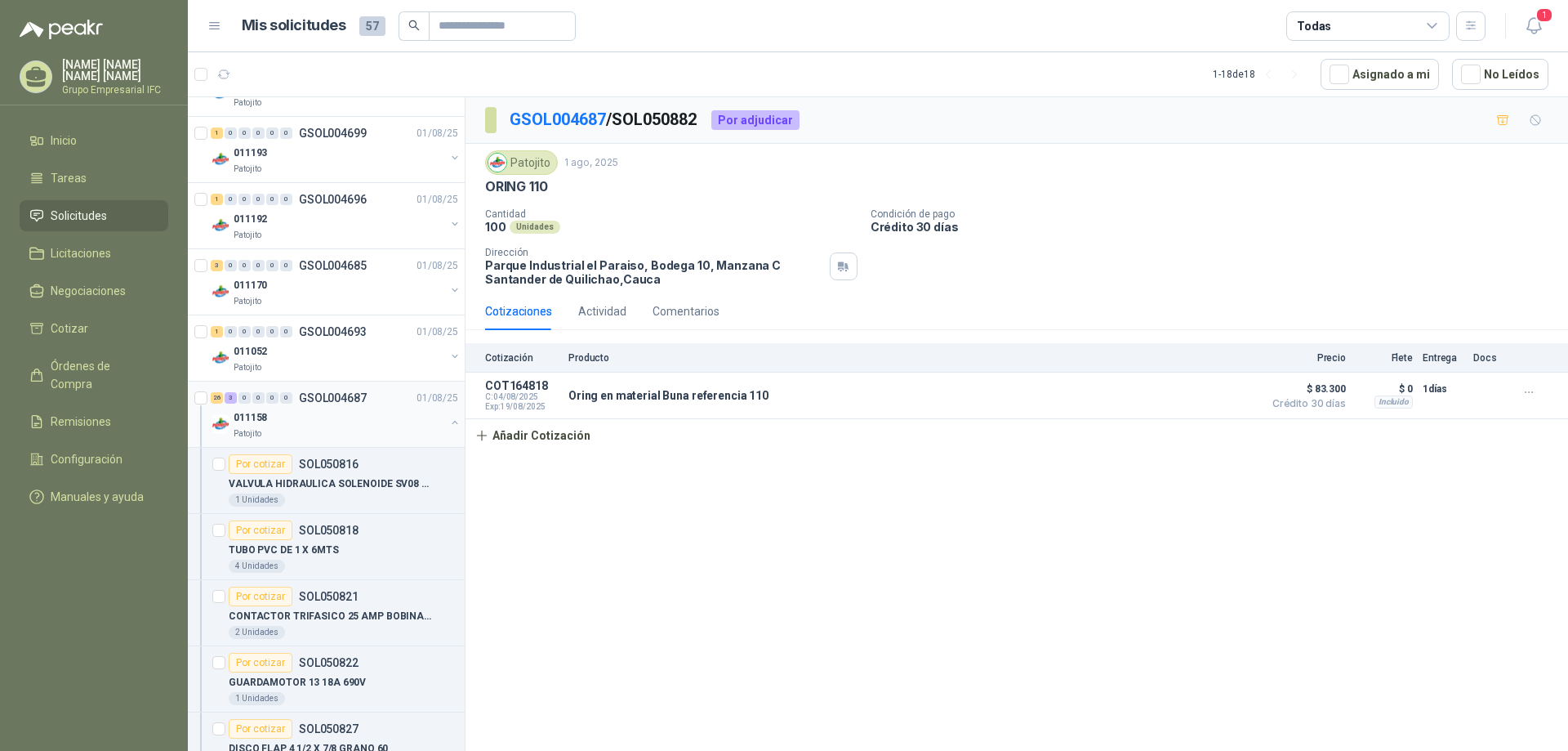 scroll, scrollTop: 1321, scrollLeft: 0, axis: vertical 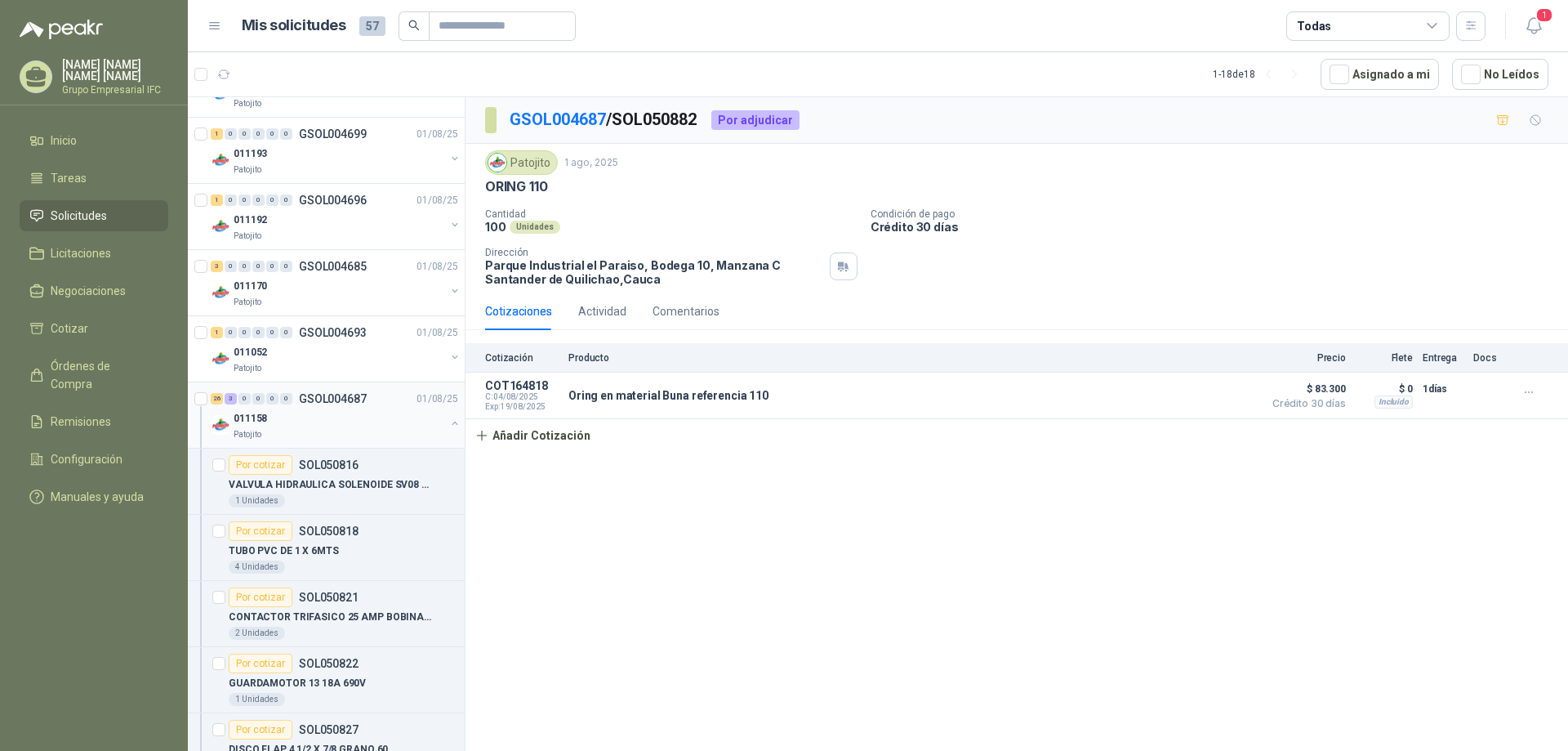 drag, startPoint x: 296, startPoint y: 435, endPoint x: 320, endPoint y: 446, distance: 26.400758 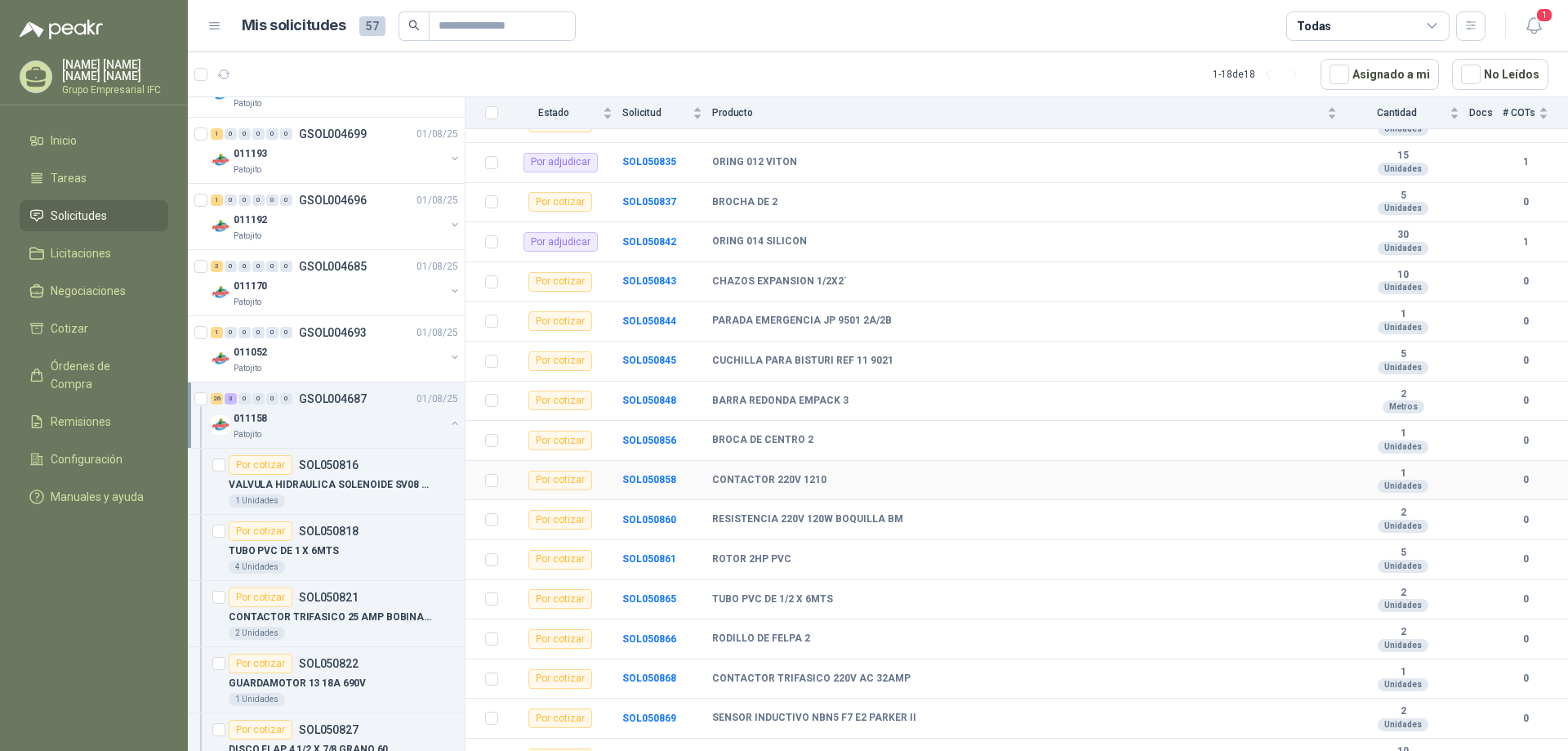 scroll, scrollTop: 572, scrollLeft: 0, axis: vertical 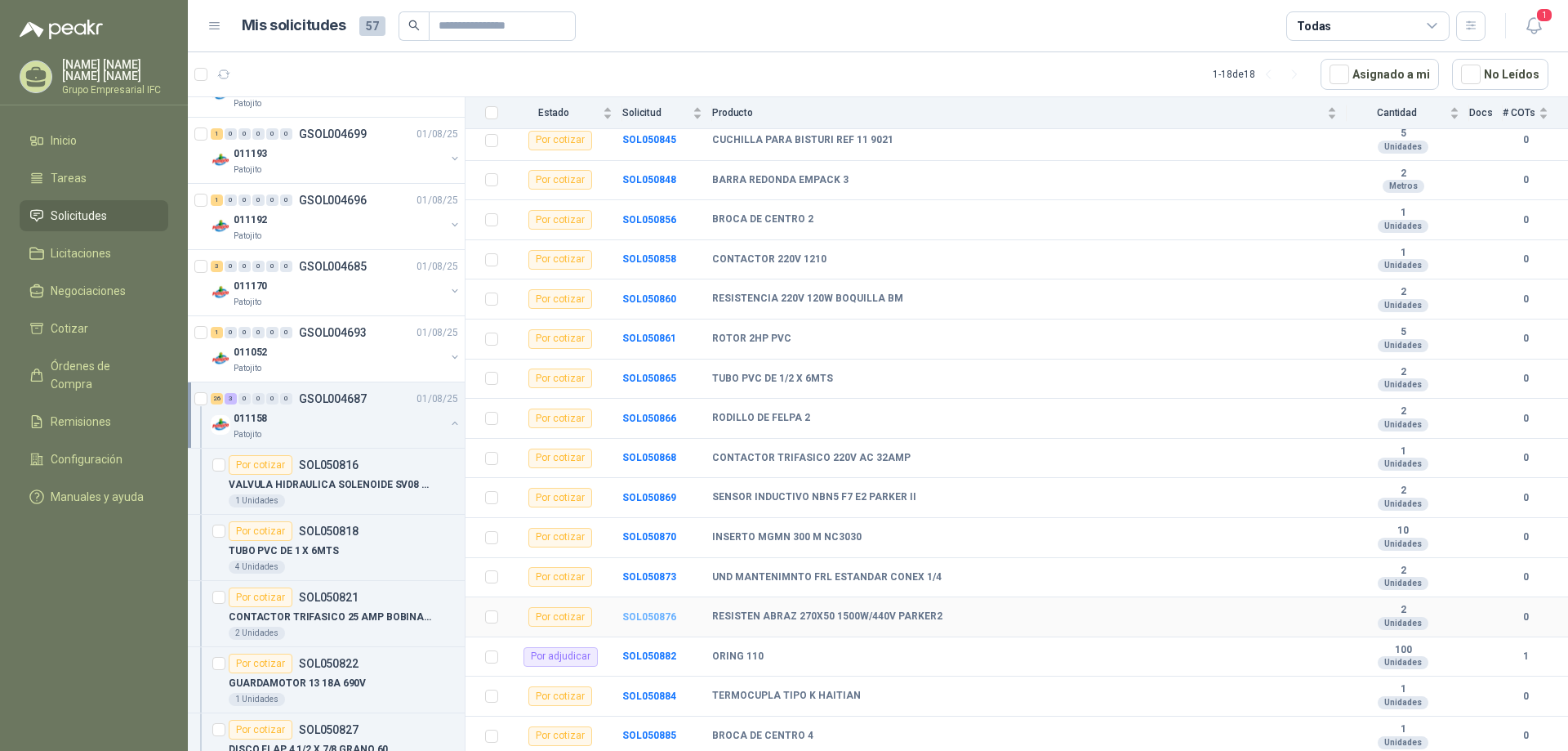 click on "SOL050876" at bounding box center (649, 617) 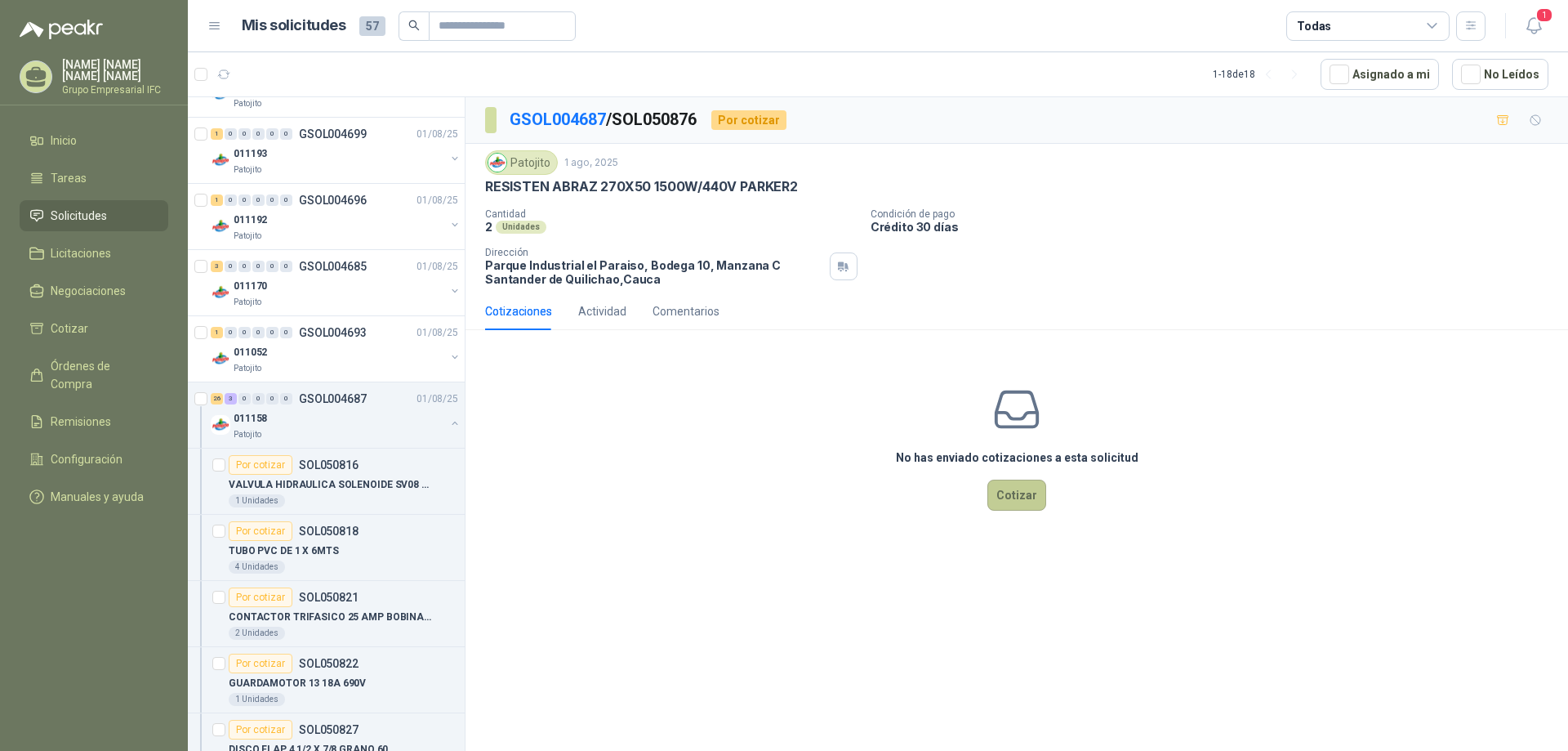click on "Cotizar" at bounding box center [1017, 495] 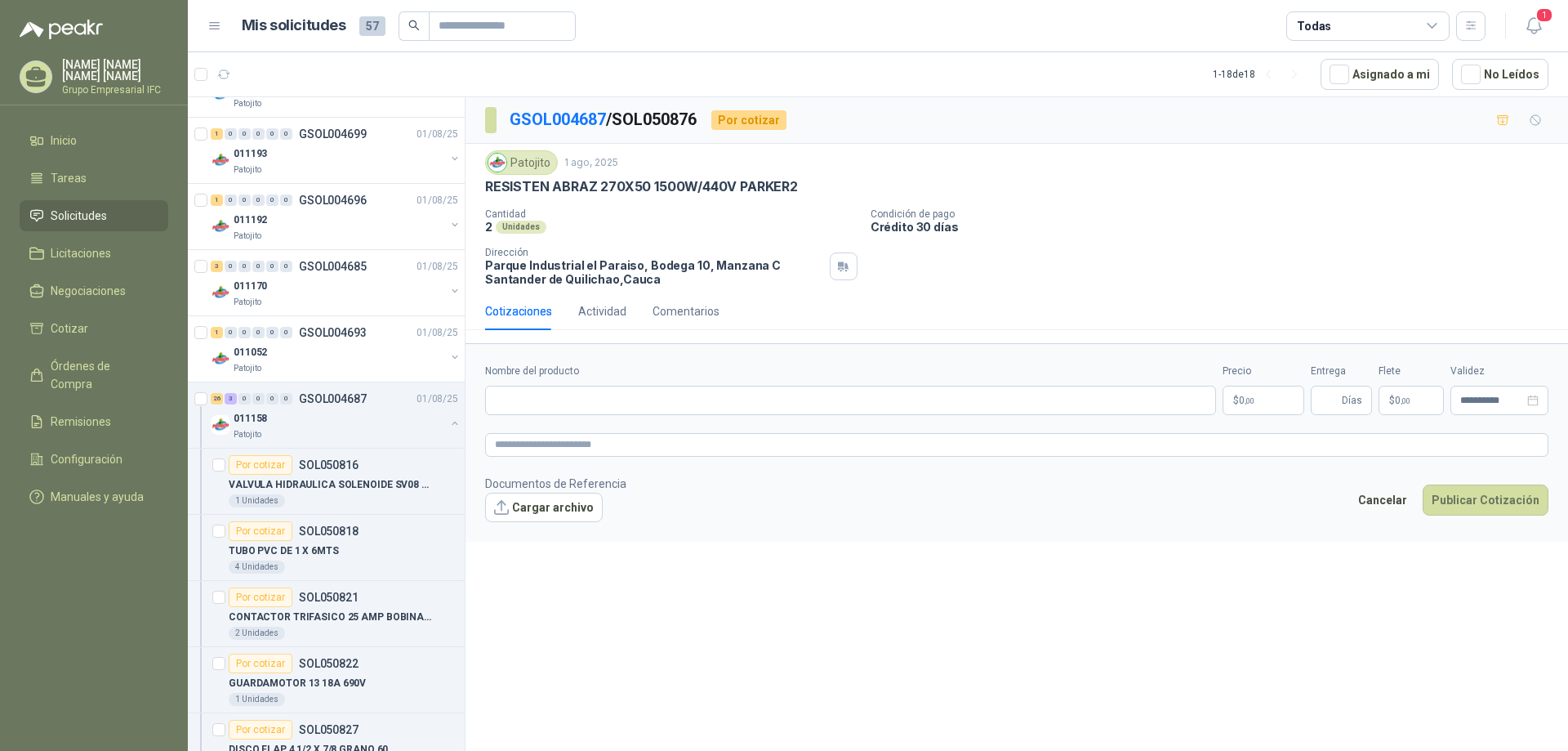type 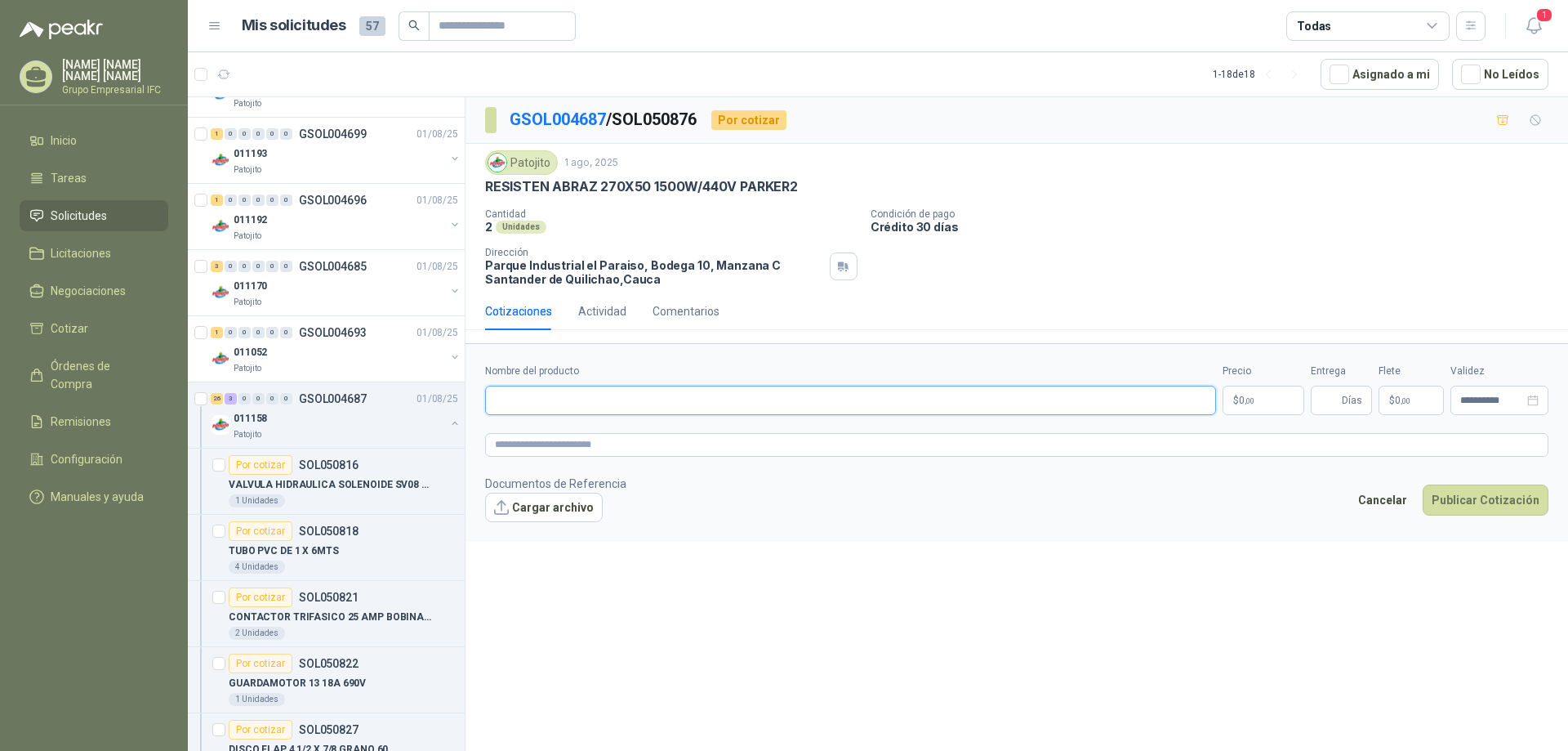 click on "Nombre del producto" at bounding box center (850, 400) 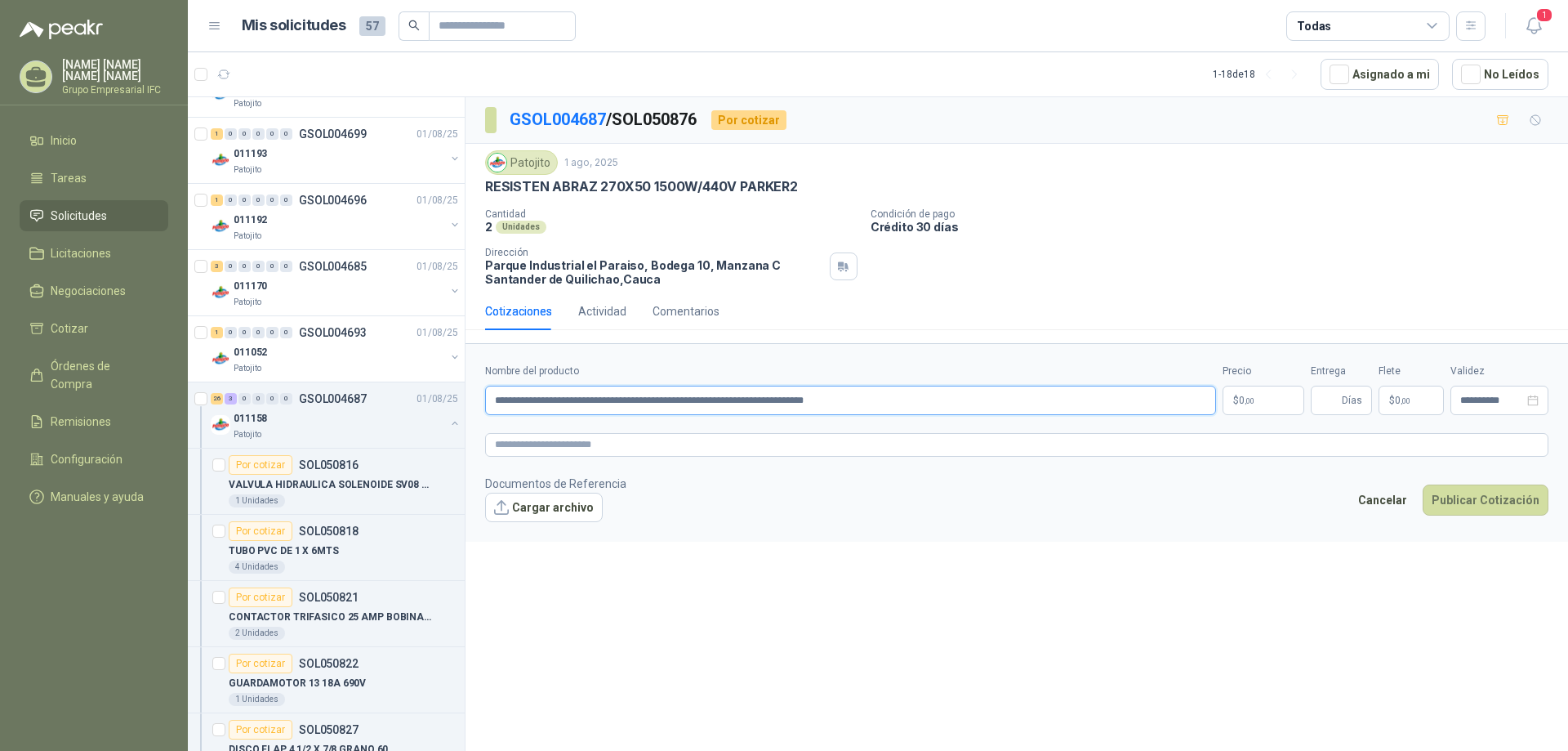 type on "**********" 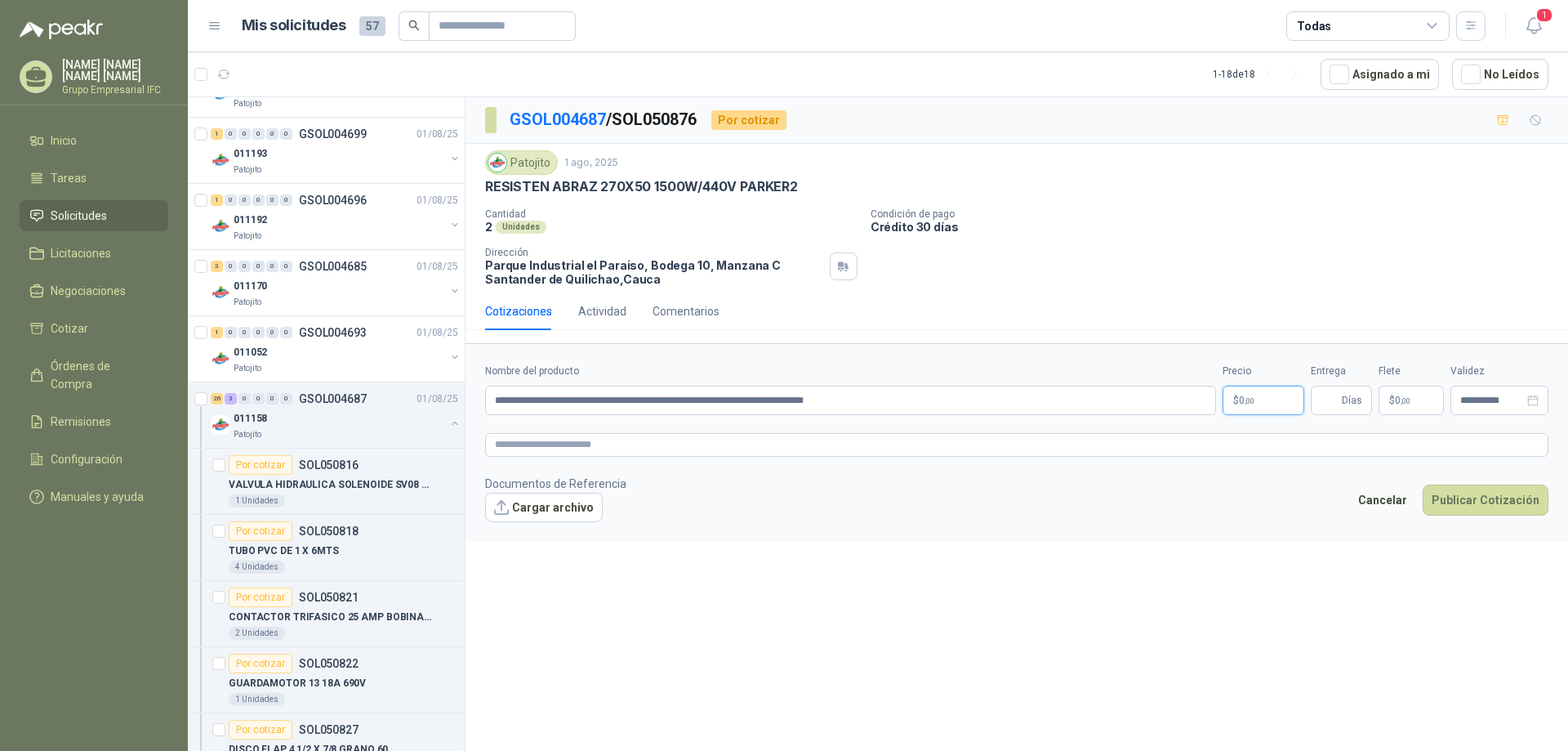 click on ",00" at bounding box center [1250, 400] 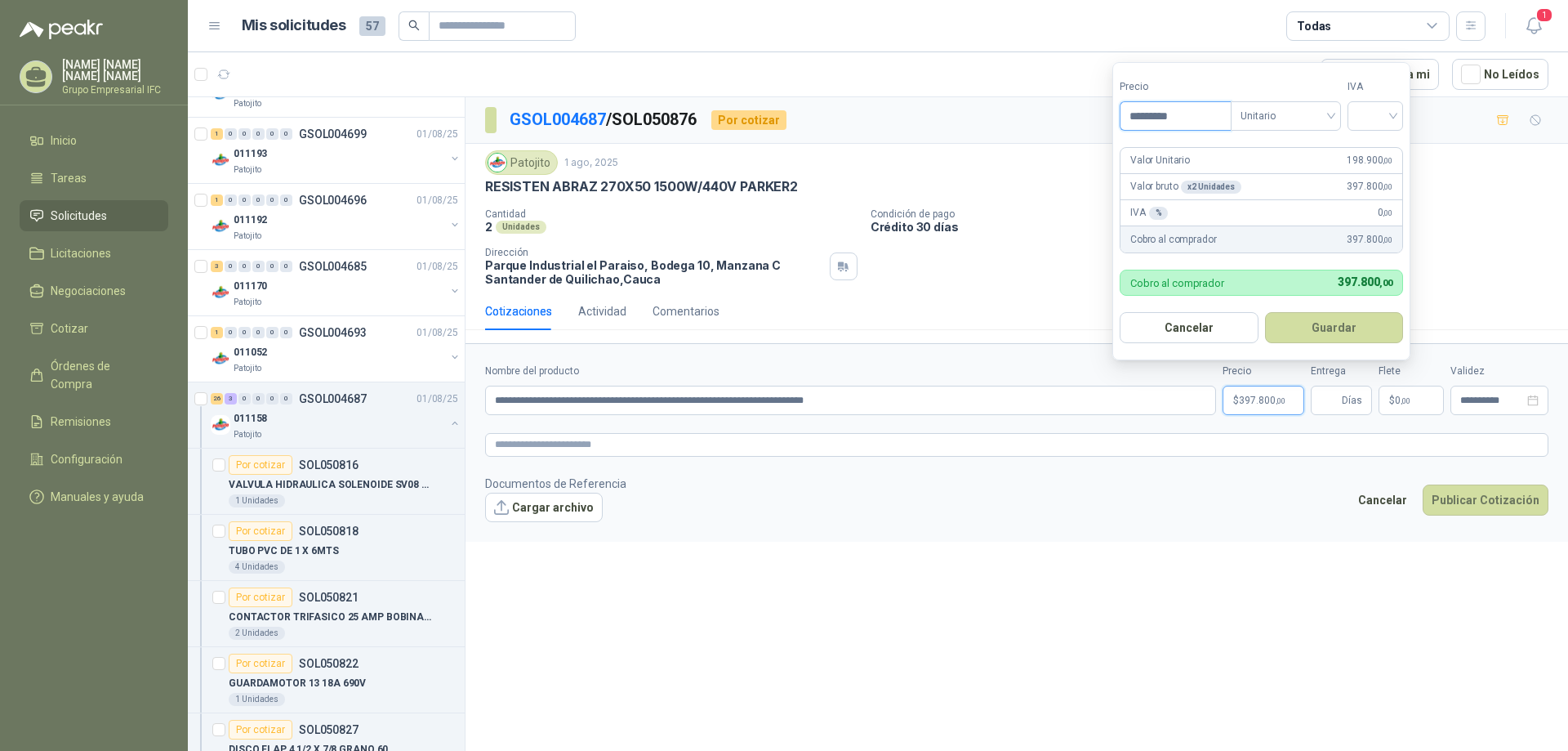 type on "*********" 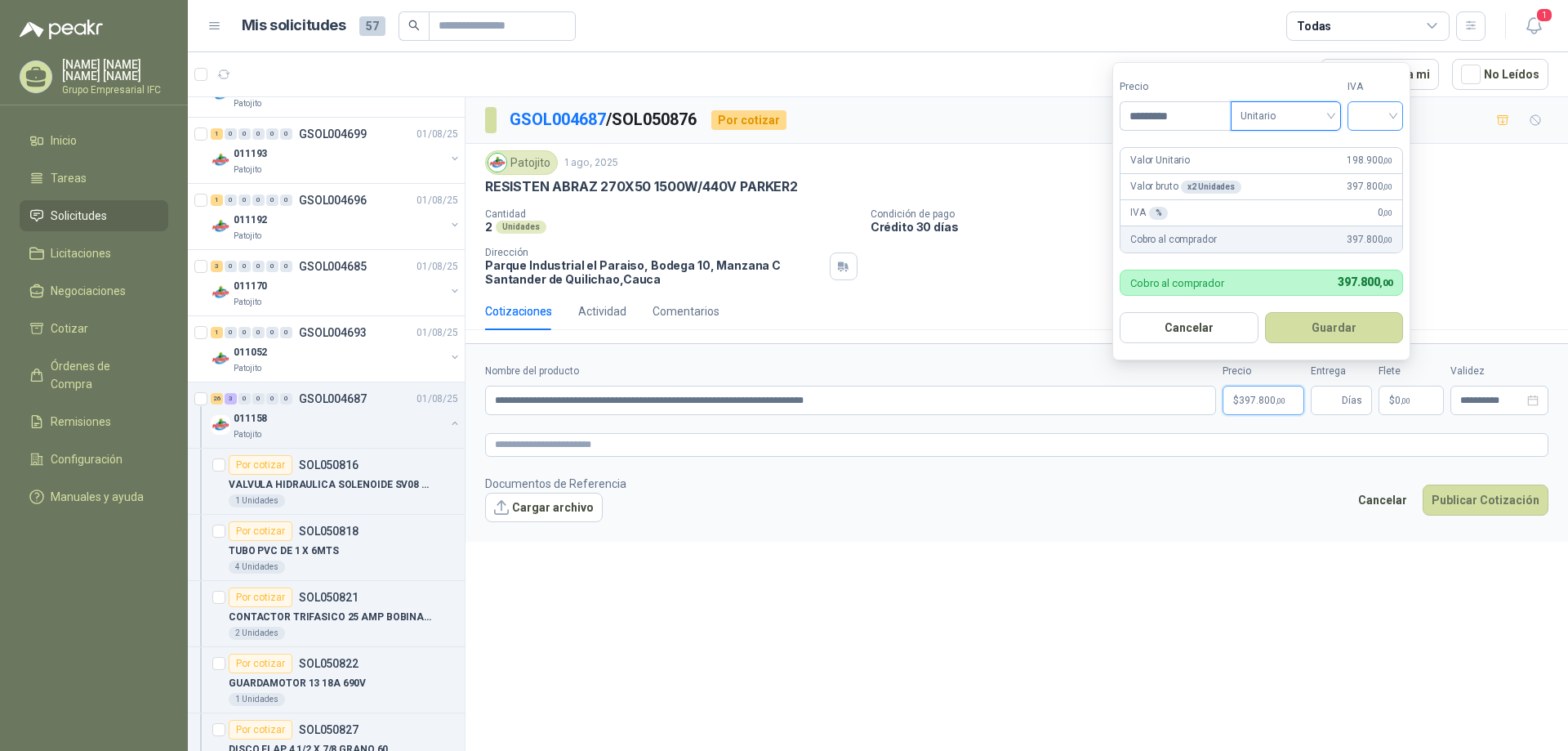 click at bounding box center [1375, 114] 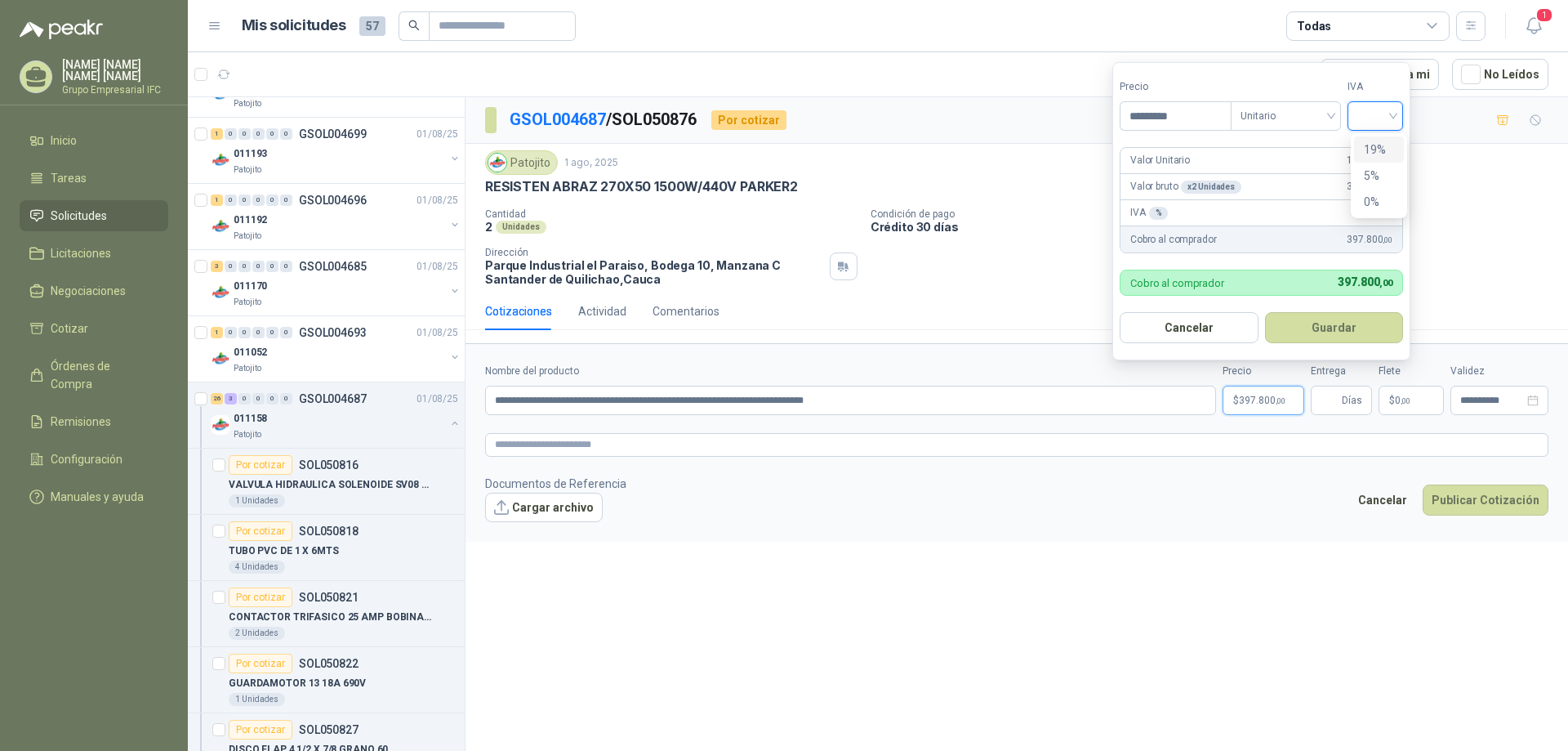 click on "19%" at bounding box center (1379, 150) 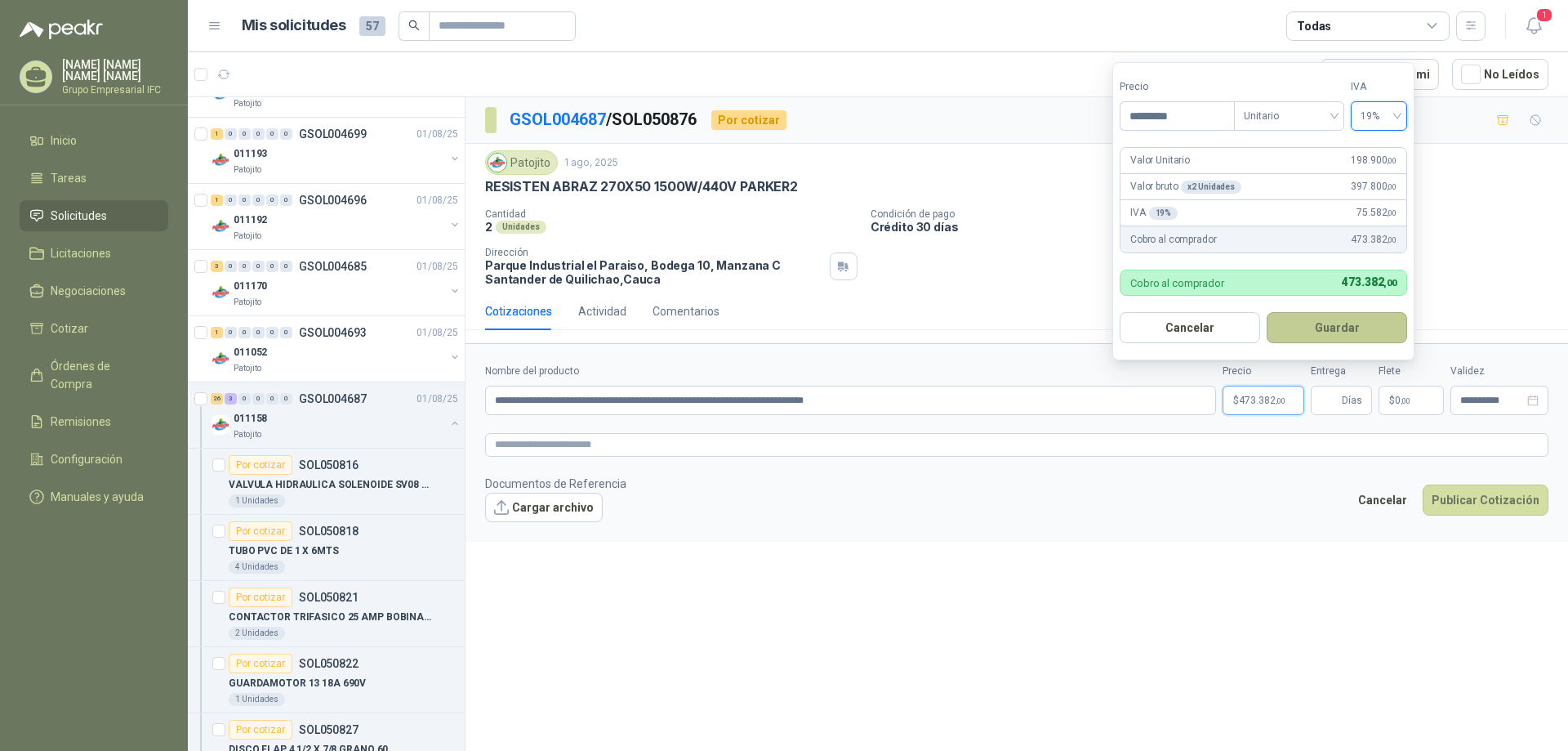 click on "Guardar" at bounding box center (1337, 328) 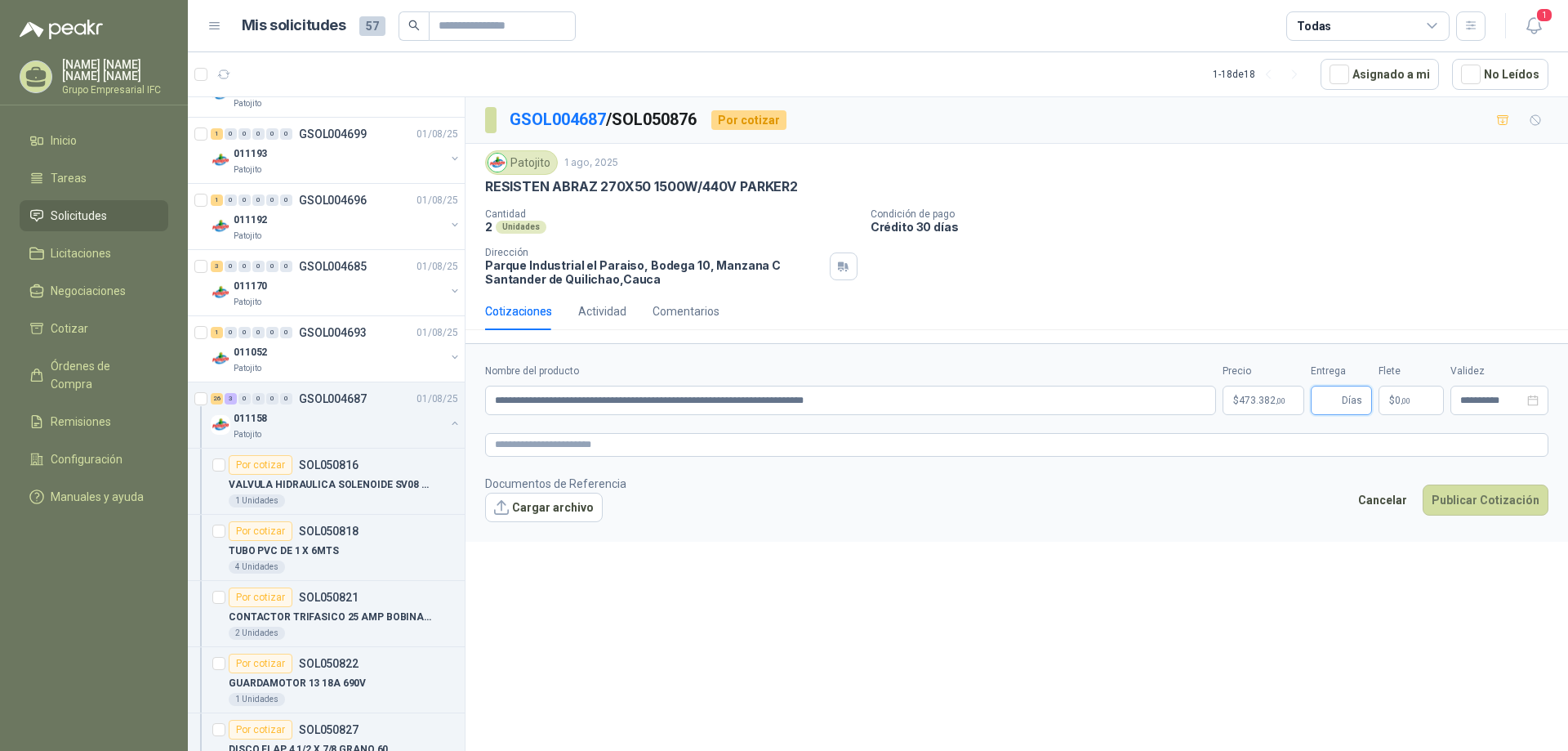 click on "Entrega" at bounding box center (1330, 400) 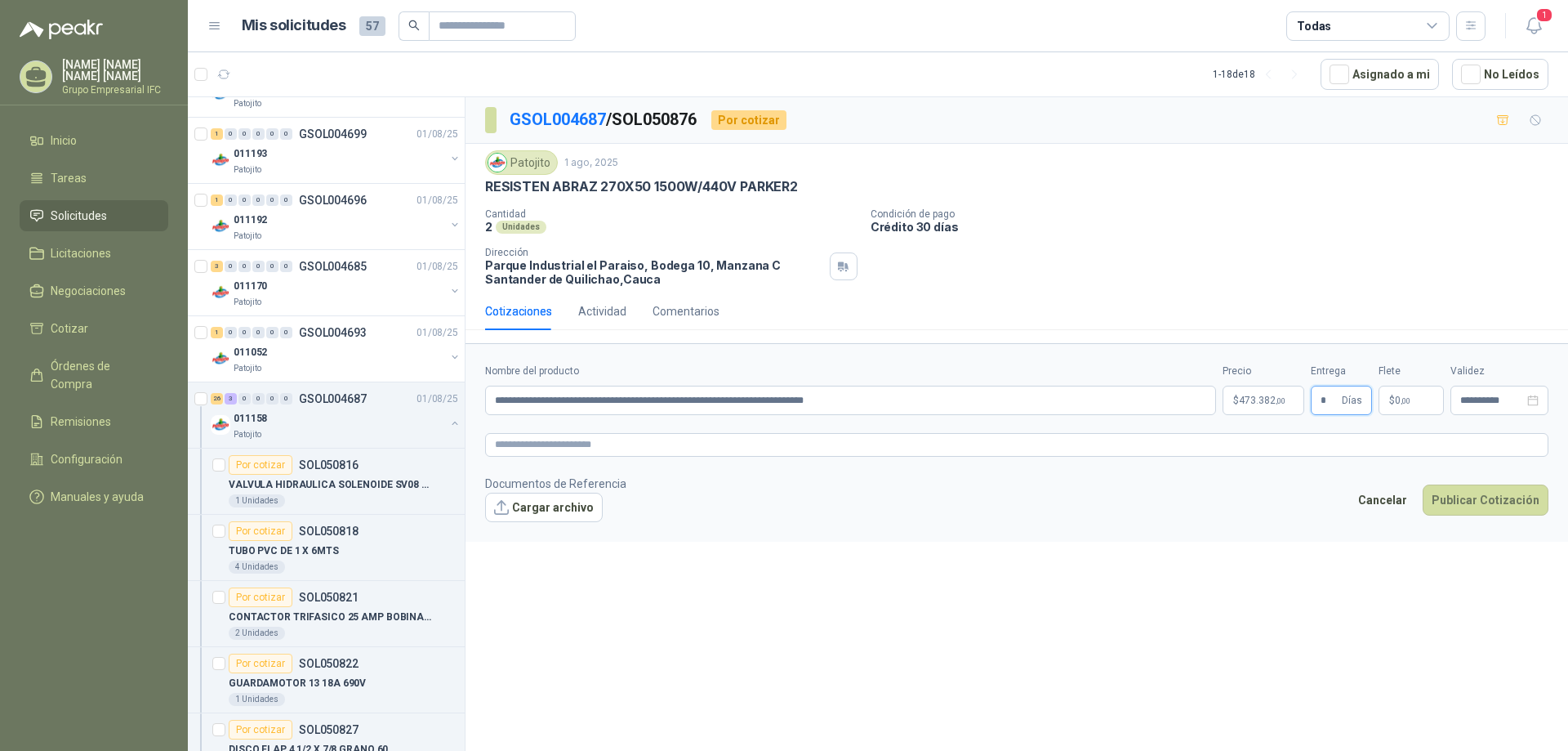 type on "*" 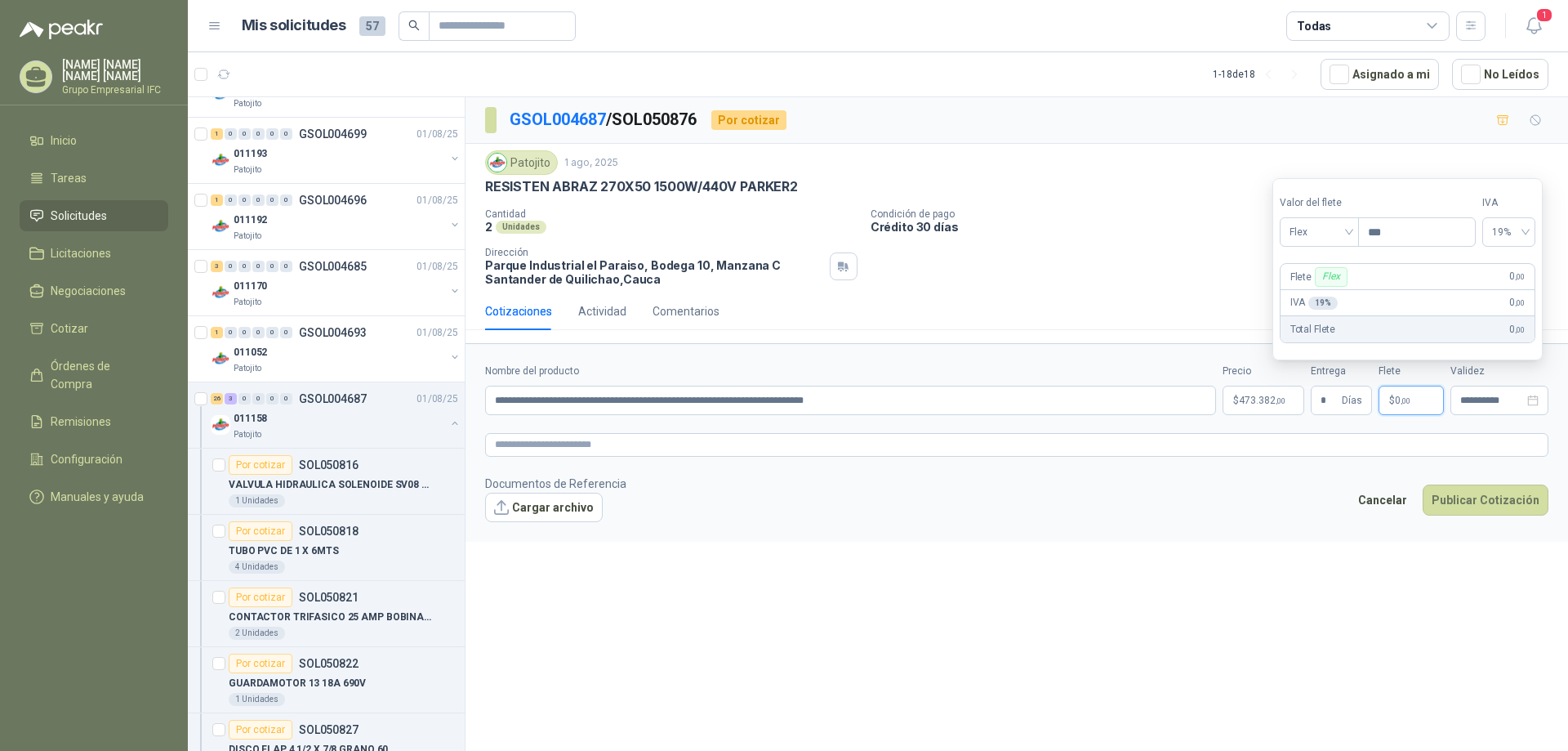 click on "Documentos de Referencia Cargar archivo Cancelar Publicar Cotización" at bounding box center (1017, 498) 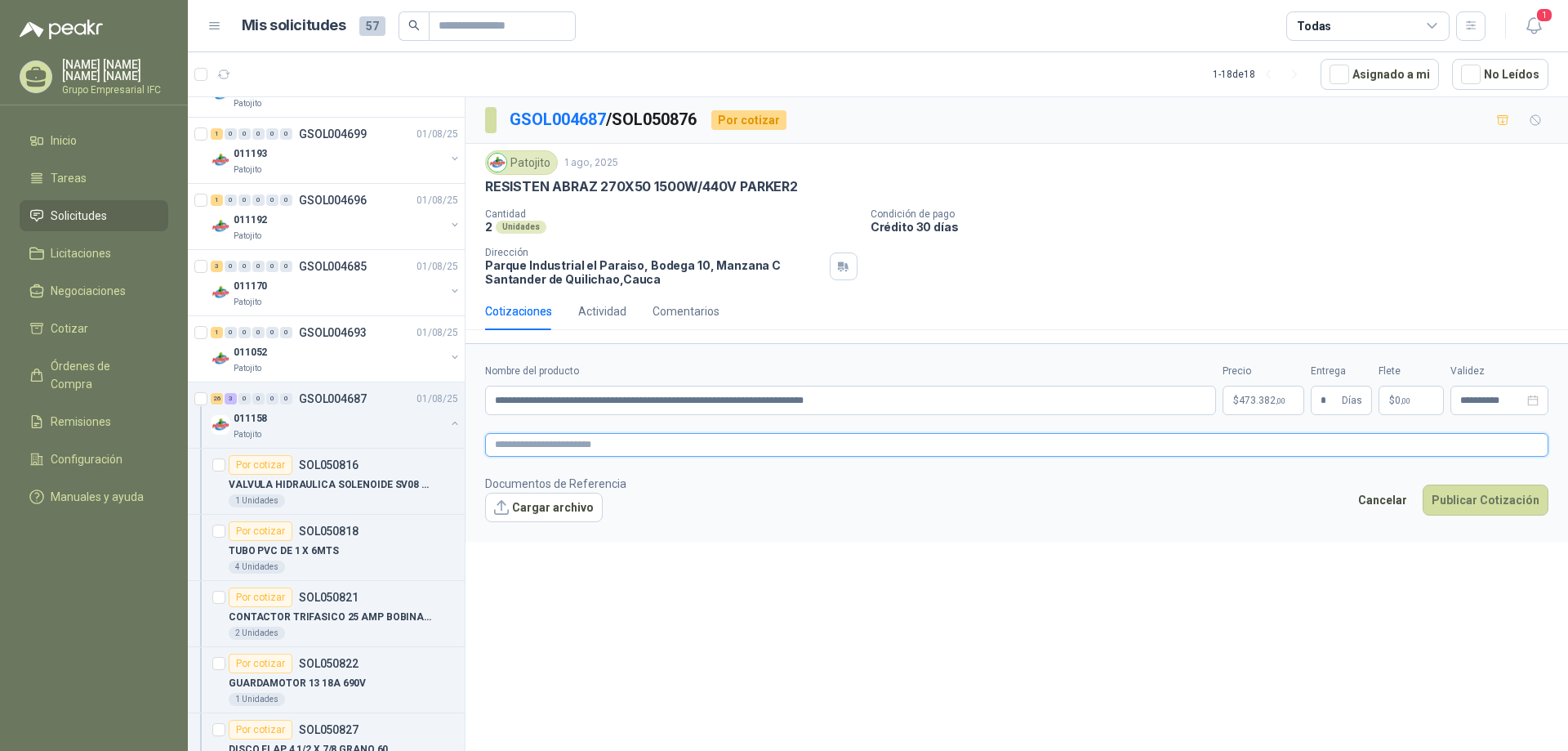 click at bounding box center [1017, 445] 